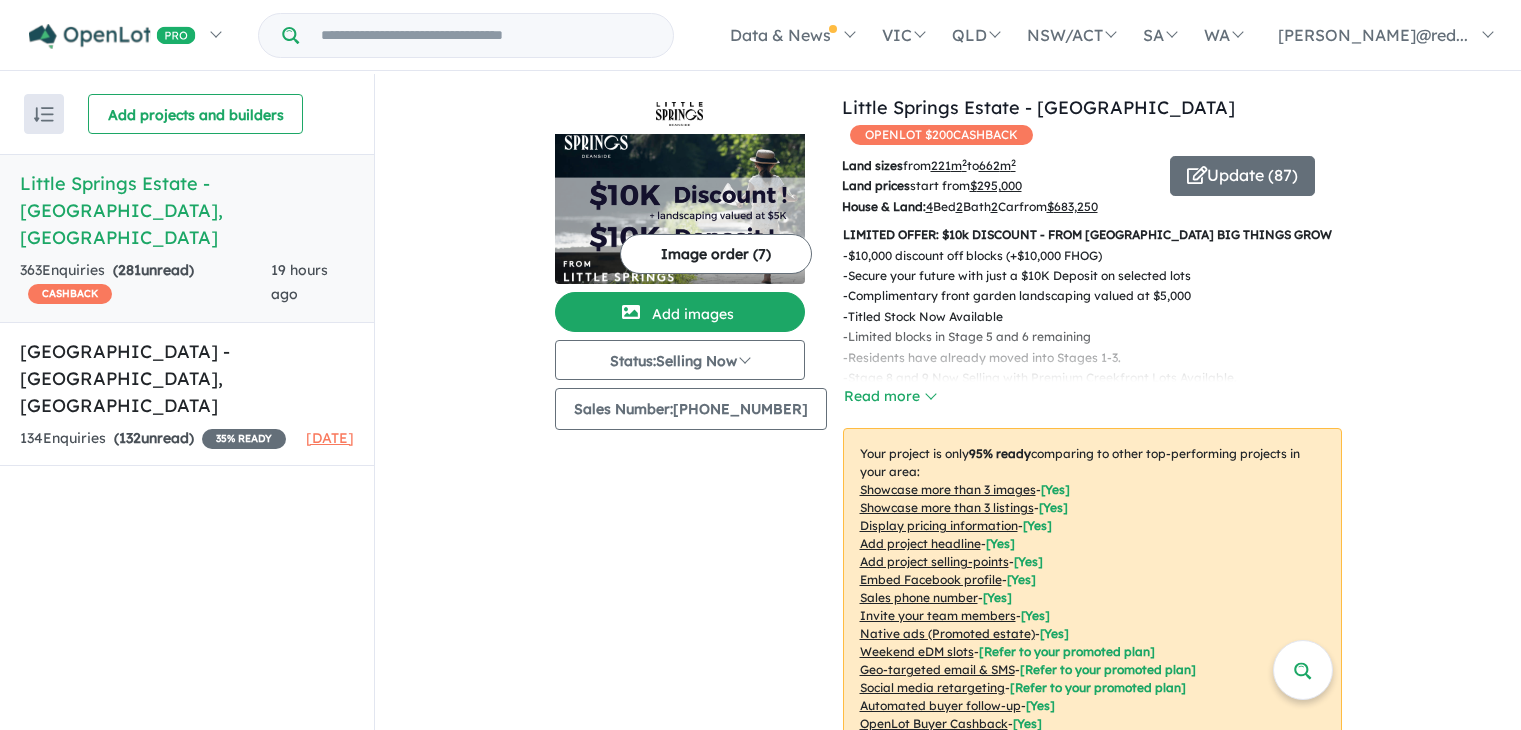 scroll, scrollTop: 0, scrollLeft: 0, axis: both 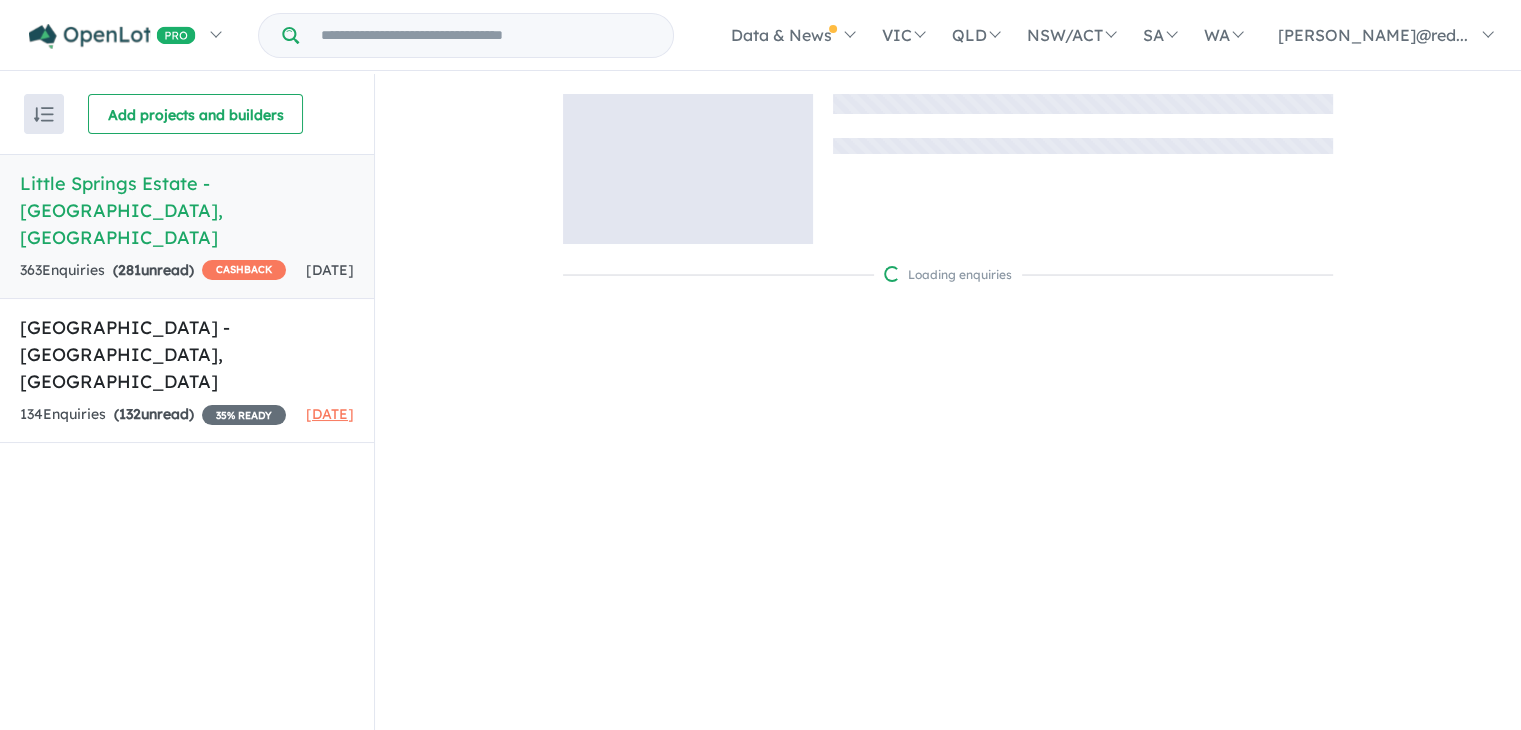 click on "[GEOGRAPHIC_DATA] - [GEOGRAPHIC_DATA] , [GEOGRAPHIC_DATA]" at bounding box center (187, 210) 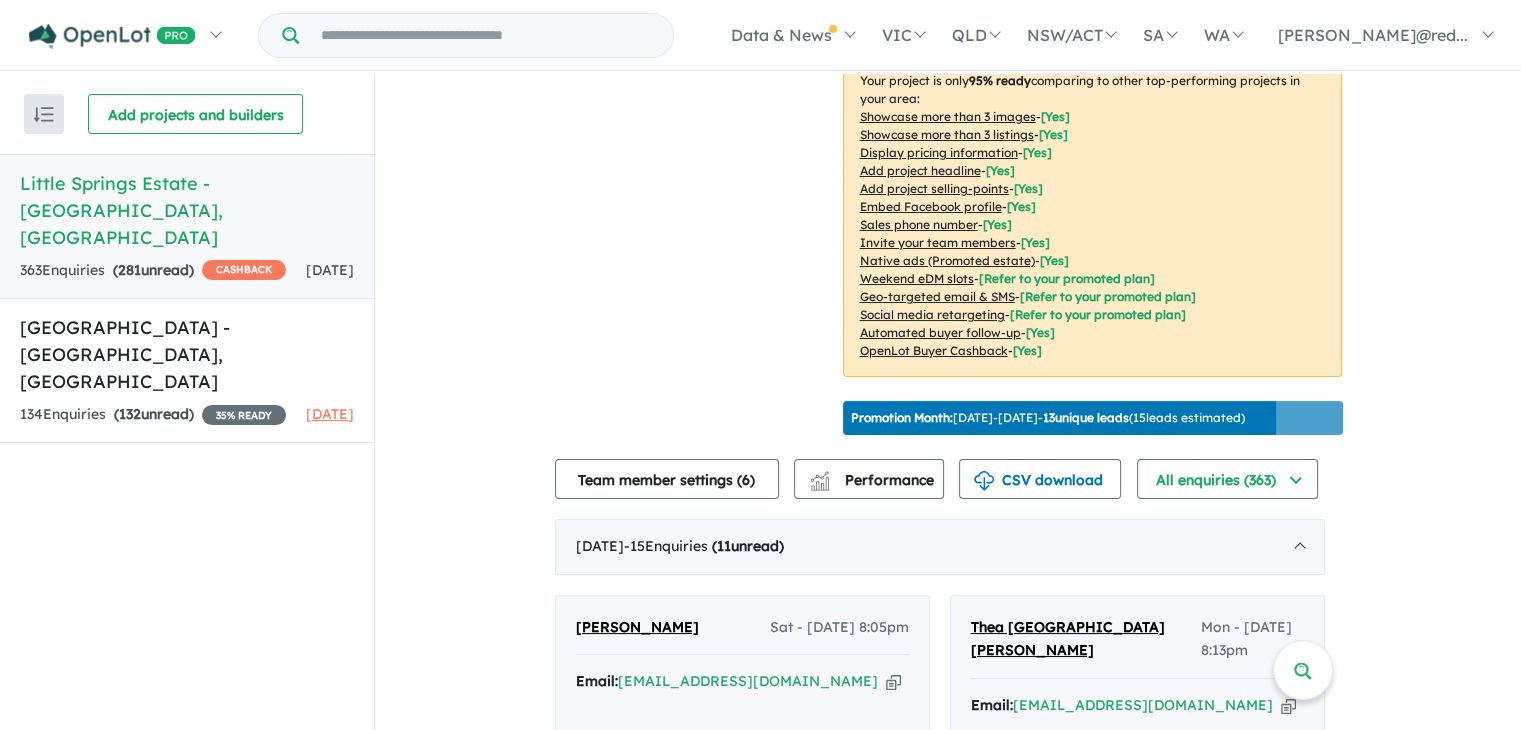 scroll, scrollTop: 1652, scrollLeft: 0, axis: vertical 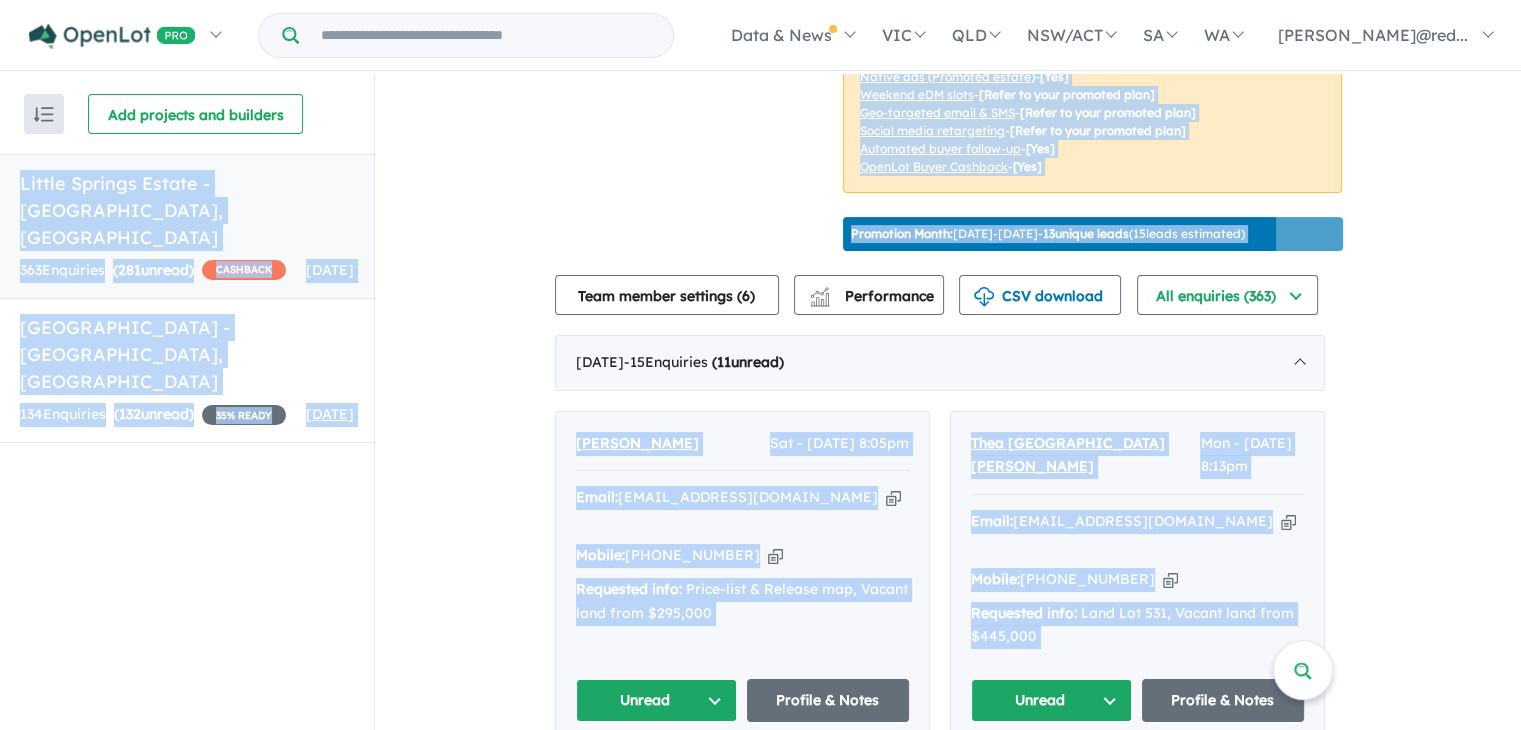 drag, startPoint x: 1510, startPoint y: 244, endPoint x: 1510, endPoint y: 46, distance: 198 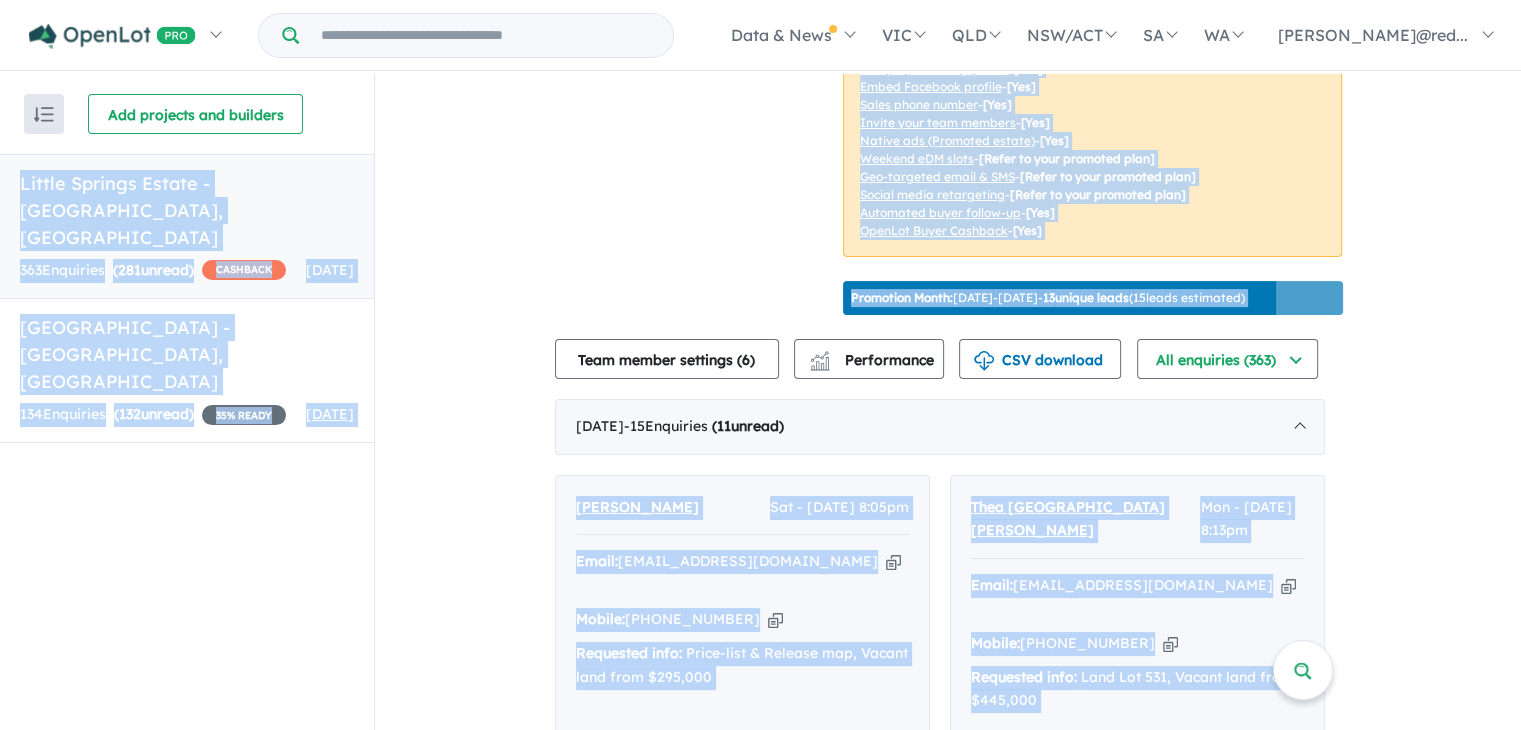 click on "View  2  projects in your account Little Springs Estate - Deanside OPENLOT $ 200  CASHBACK Land sizes  from   221 m 2  to  662 m 2 Land prices  start from   $ 295,000 House & Land:  4  Bed   2  Bath   2  Car  from  $ 683,250 Update ( 87 ) LIMITED OFFER: $10k DISCOUNT - FROM LITTLE SPRINGS BIG THINGS GROW -  $10,000 discount off blocks (+$10,000 FHOG) -  Secure your future with just a $10K Deposit on selected lots -  Complimentary front garden landscaping valued at $5,000 -  Titled Stock Now Available -  Limited blocks in Stage 5 and 6 remaining -  Residents have already moved into Stages 1-3. -  Stage 8 and 9 Now Selling with Premium Creekfront Lots Available. -  I Am Learning Childcare Early-Learning Centre is now open for tours! -  A primary and secondary school site, an indoor recreational facility, a community centre and a future local town centre will be only a 15-minute walk away. -  -  Close to the established centre of Caroline Springs -  -  -  Build a dream home with Melbournes Leading builders" at bounding box center (948, 3569) 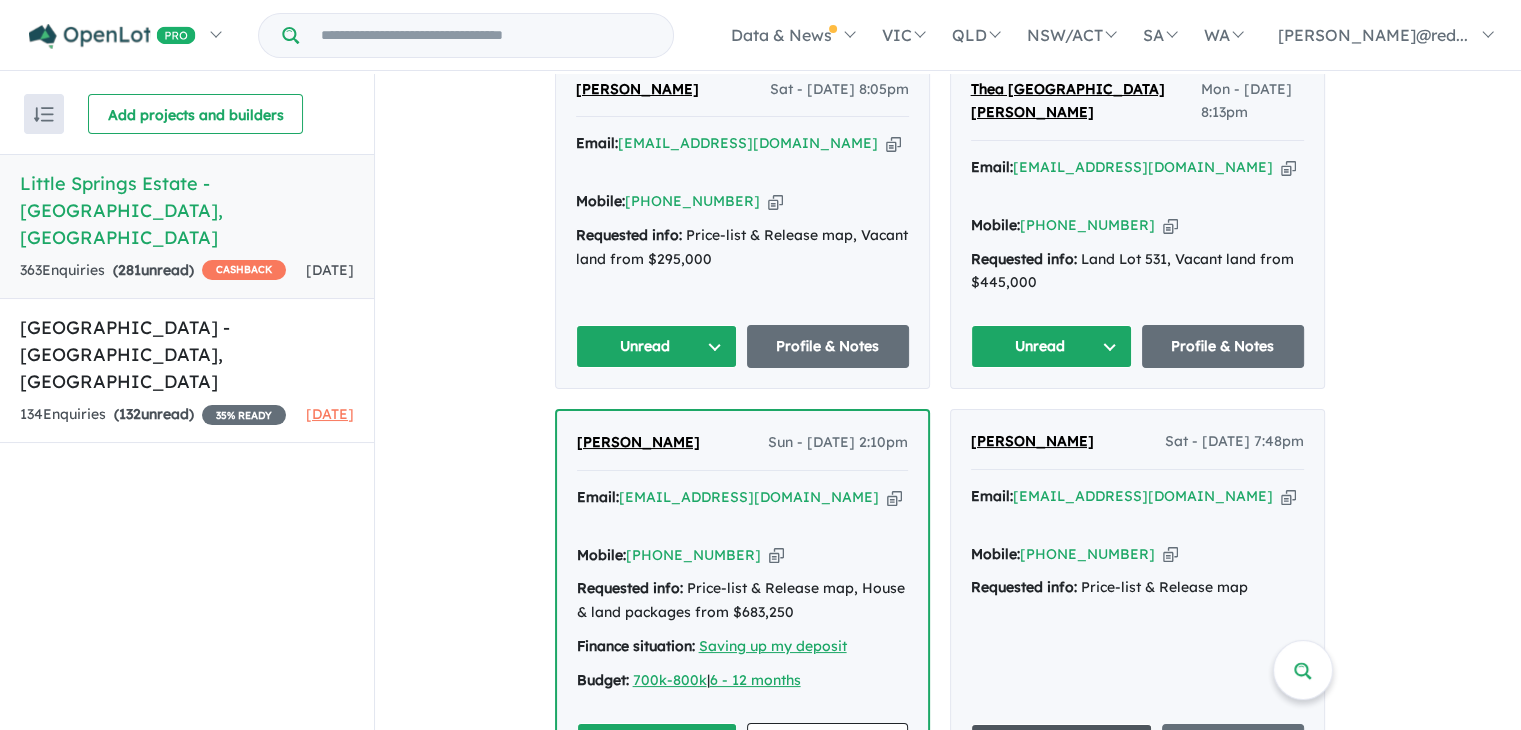 scroll, scrollTop: 920, scrollLeft: 0, axis: vertical 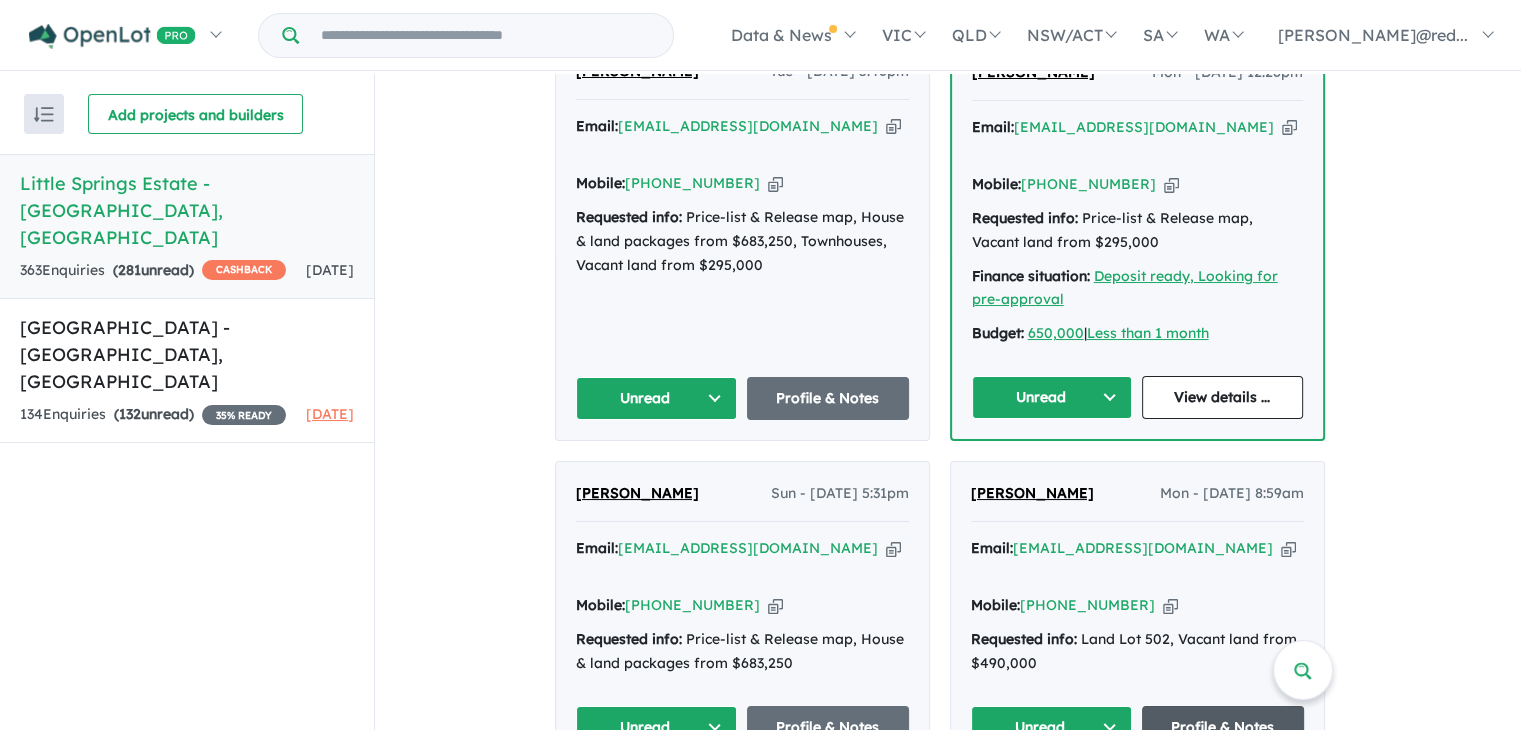click on "Profile & Notes" at bounding box center [1223, 727] 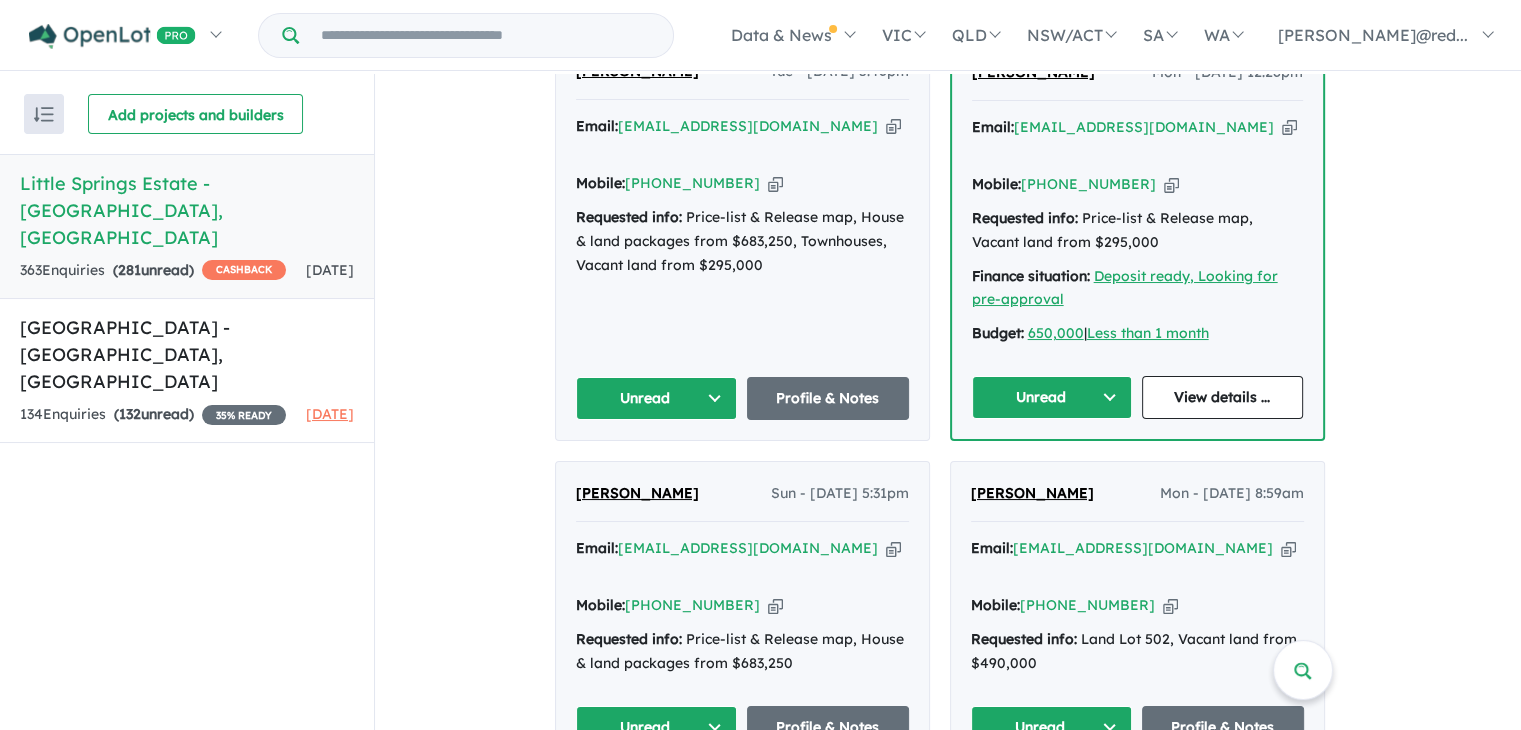 click on "Tharaka Rusira Sun - 15/06/2025, 5:31pm" at bounding box center [742, 502] 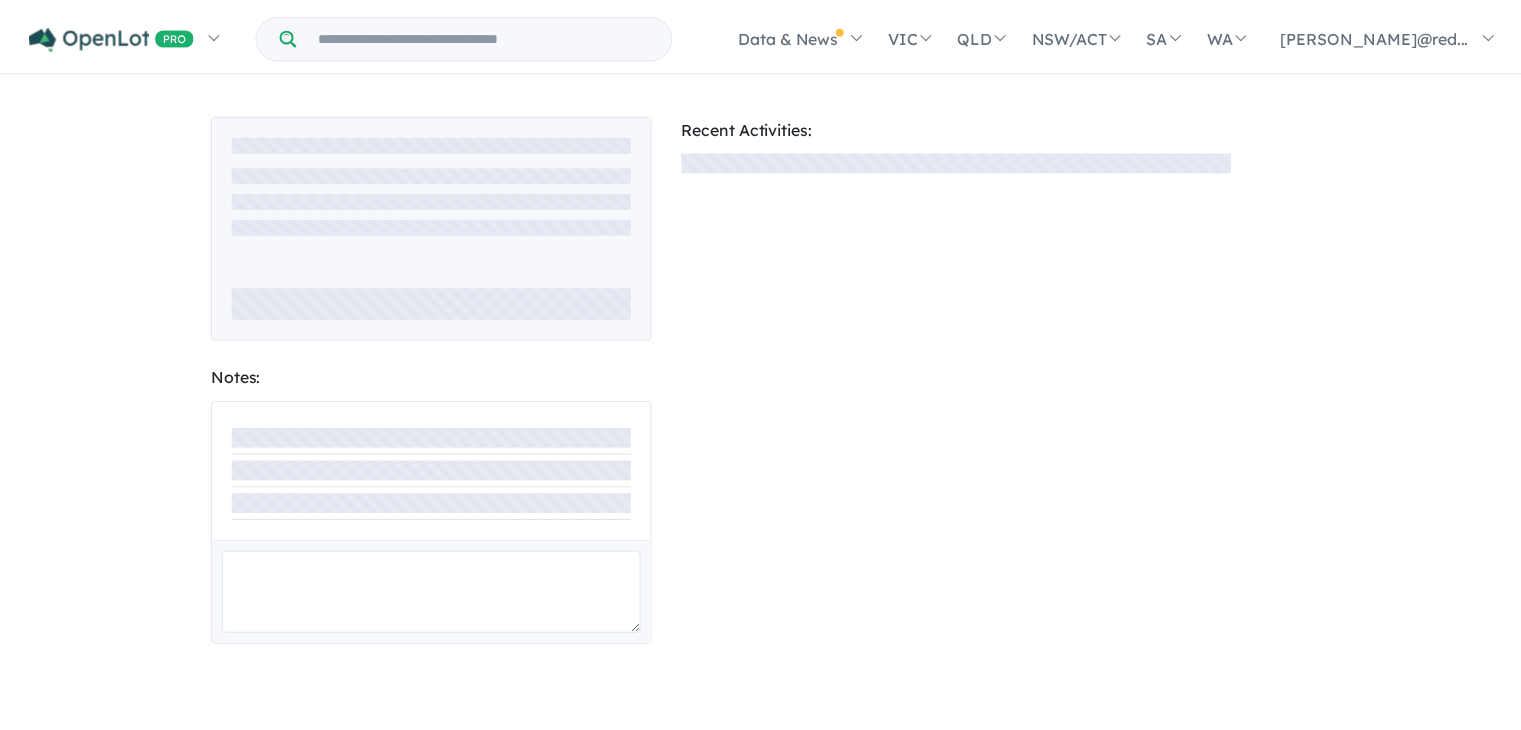 scroll, scrollTop: 0, scrollLeft: 0, axis: both 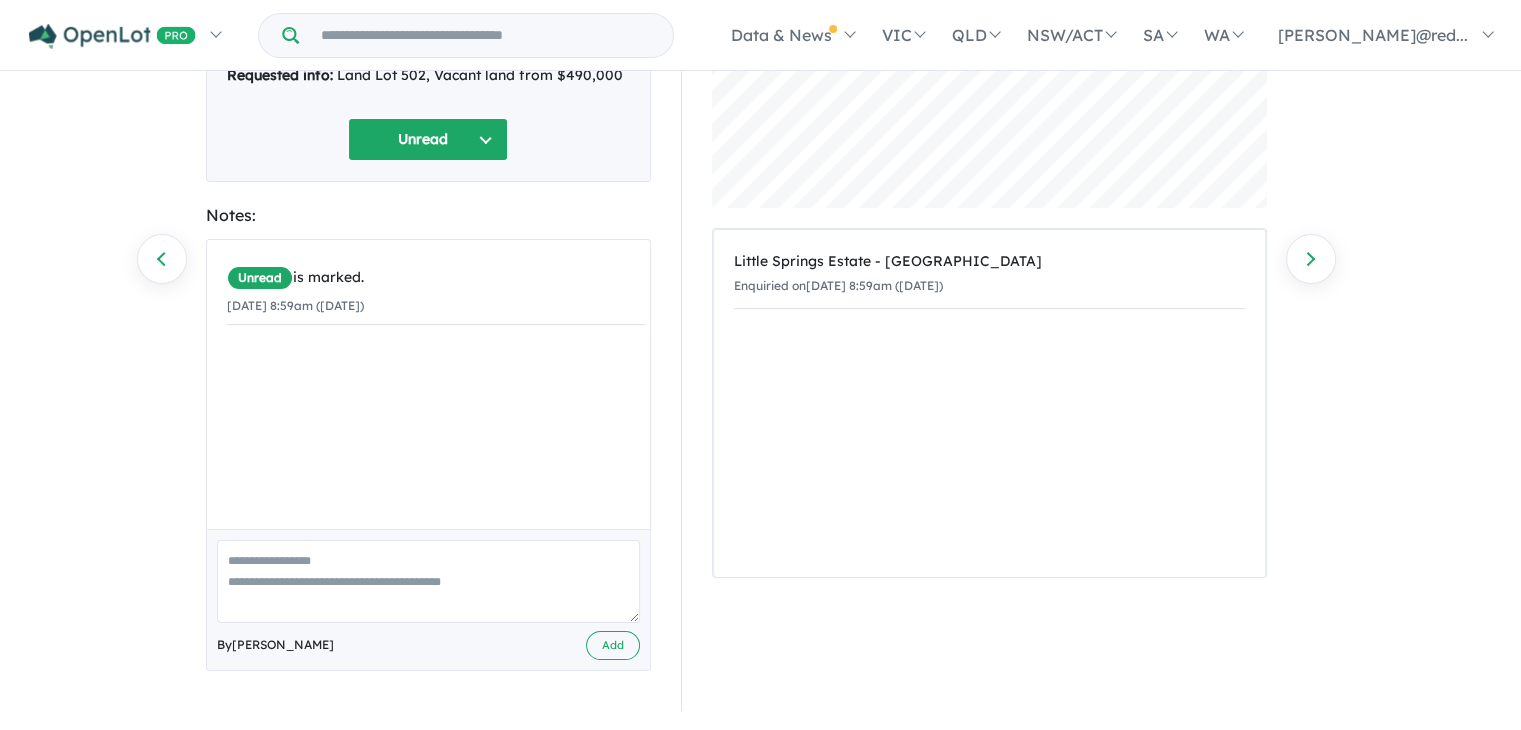 click at bounding box center [428, 581] 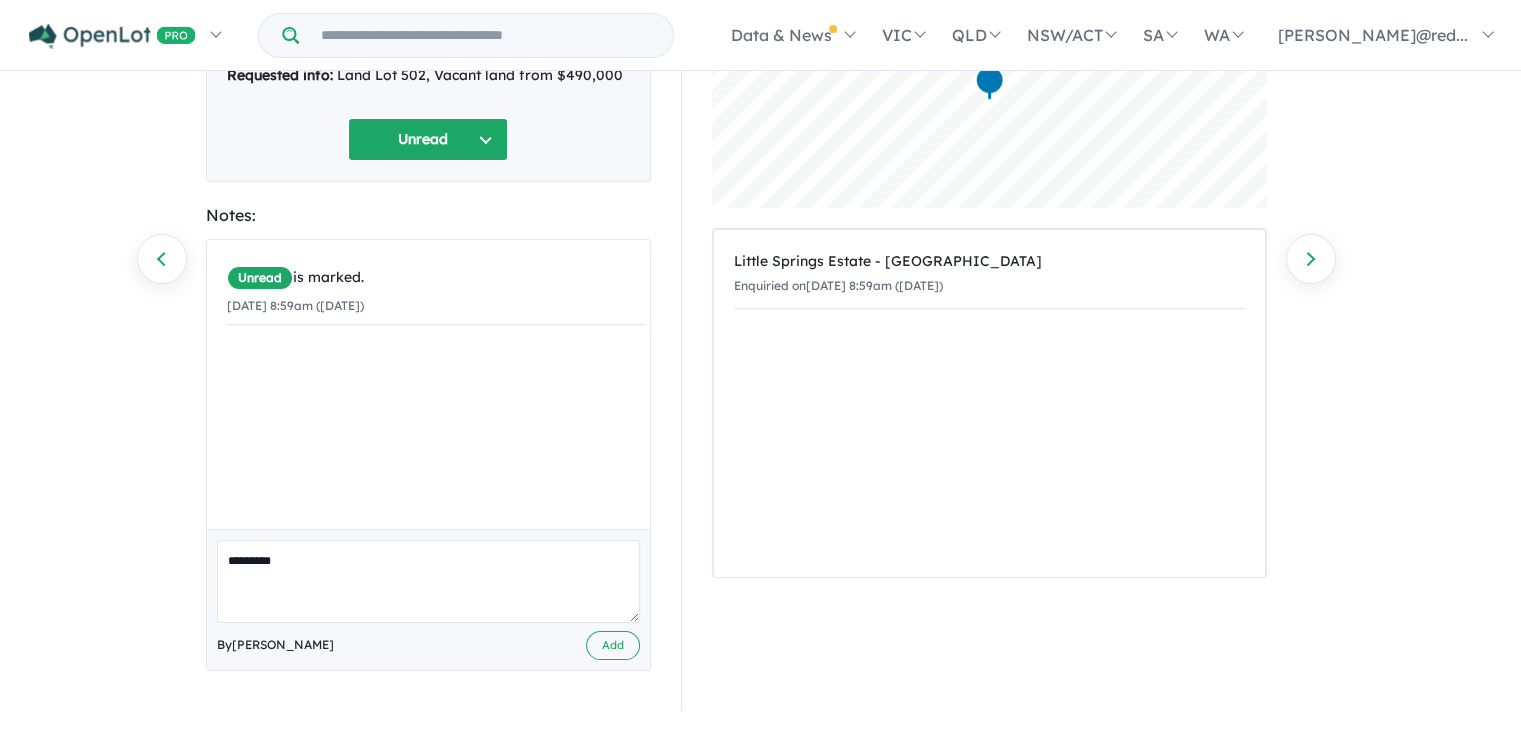 scroll, scrollTop: 197, scrollLeft: 0, axis: vertical 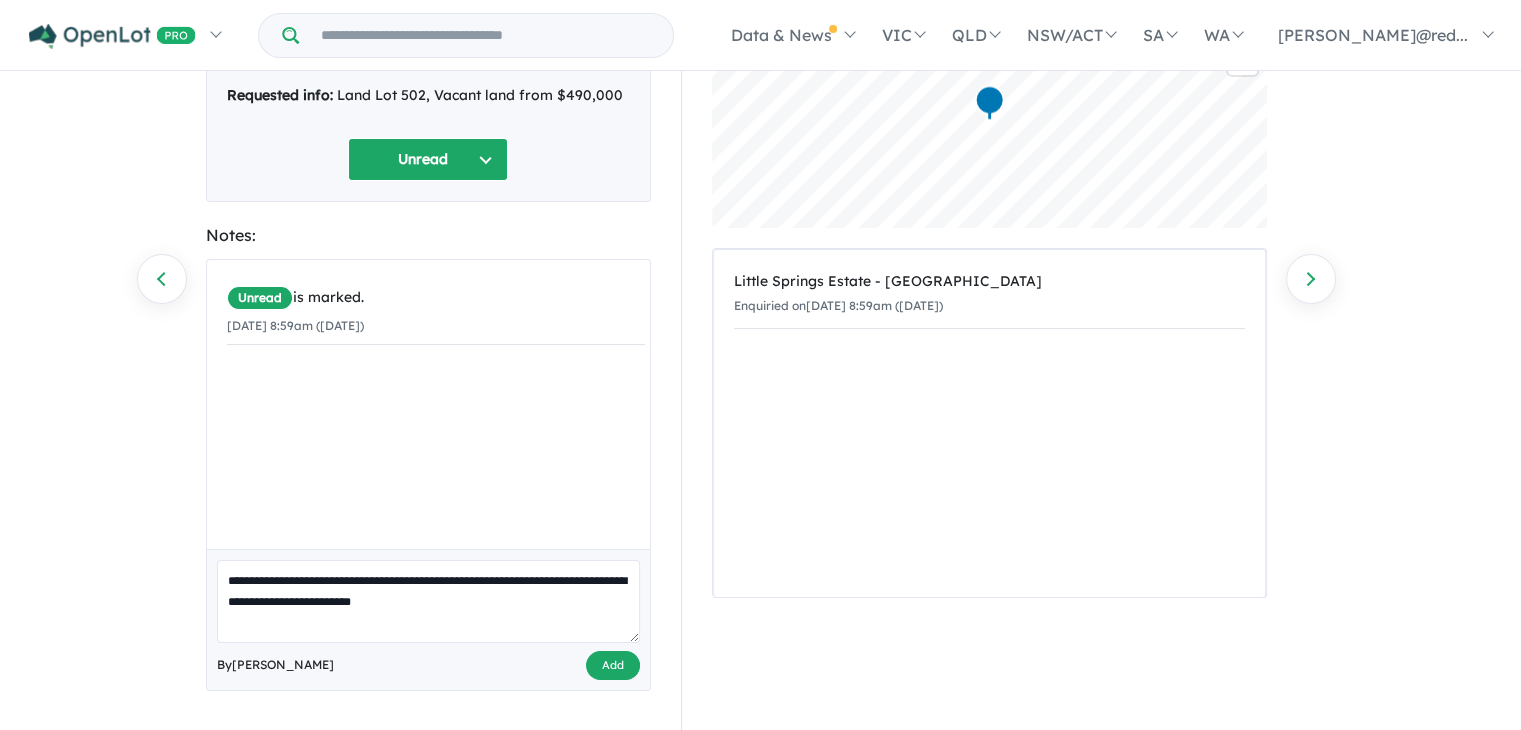 type on "**********" 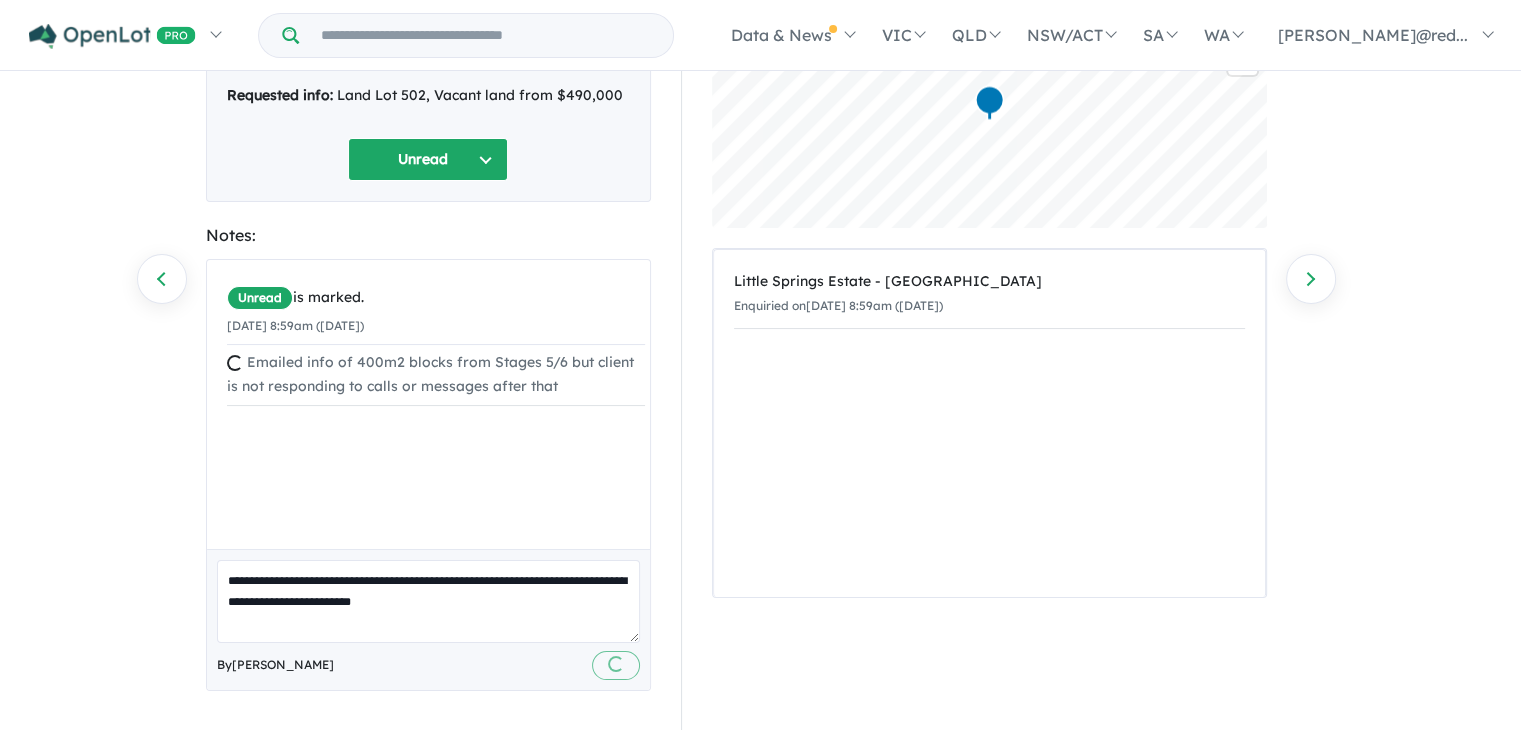 type 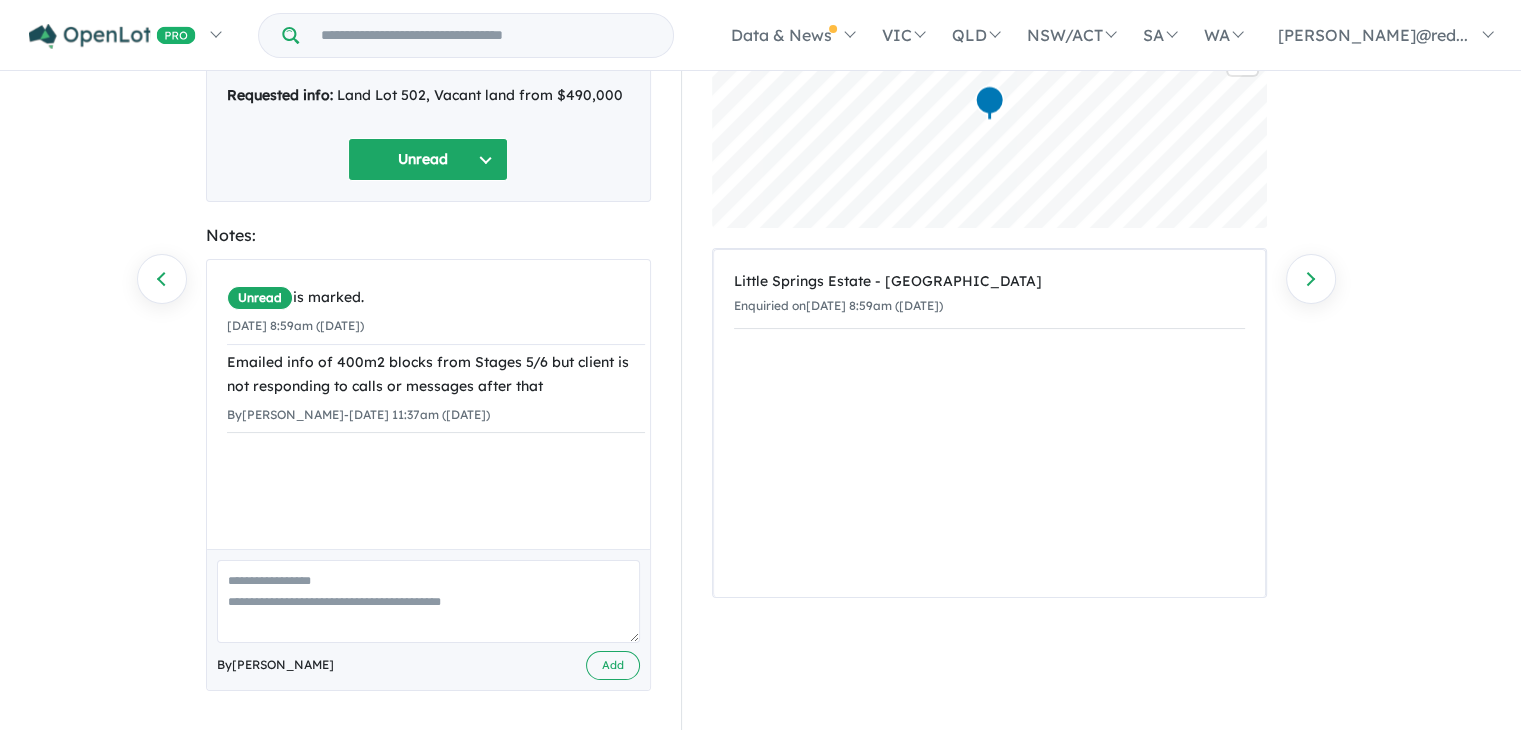scroll, scrollTop: 0, scrollLeft: 0, axis: both 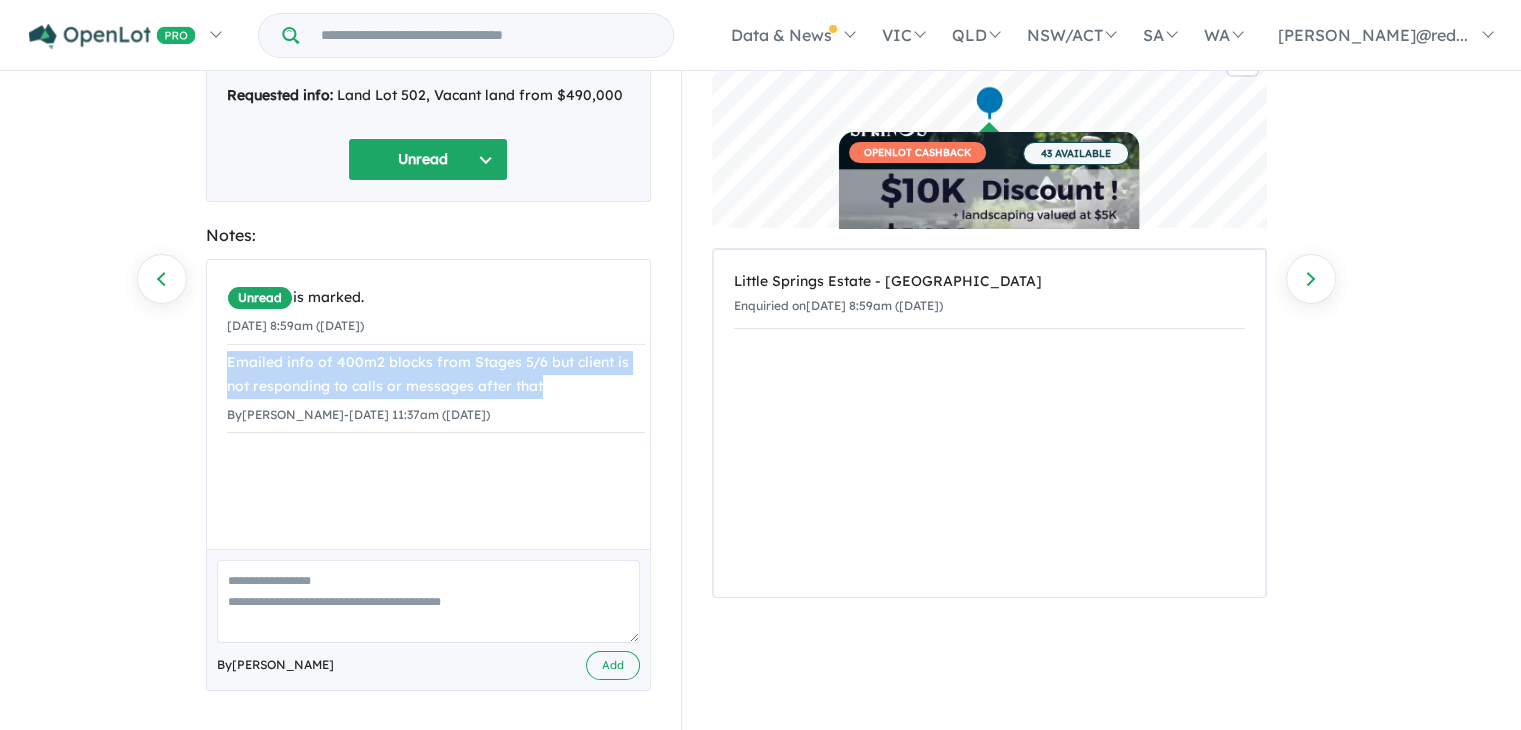 drag, startPoint x: 548, startPoint y: 379, endPoint x: 222, endPoint y: 369, distance: 326.15335 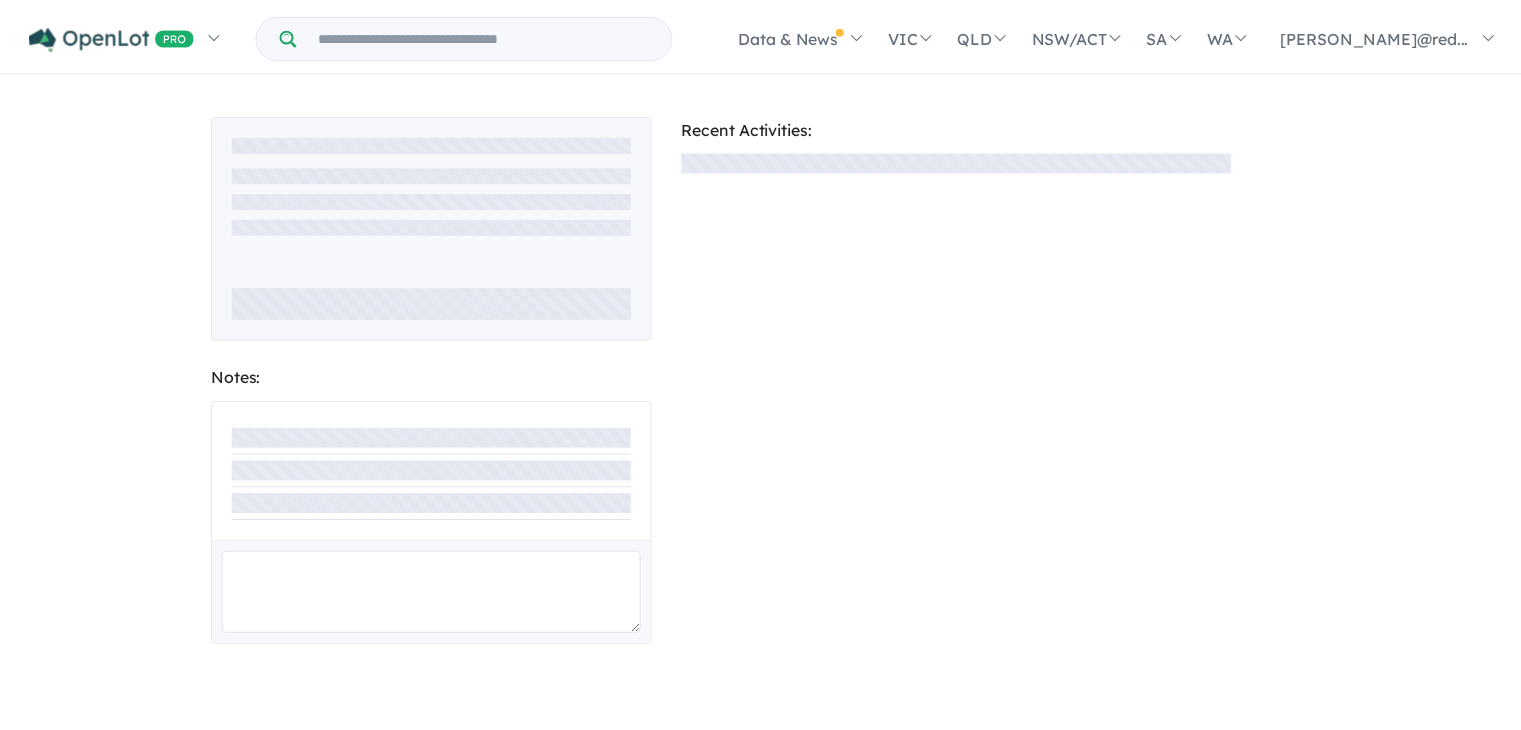scroll, scrollTop: 0, scrollLeft: 0, axis: both 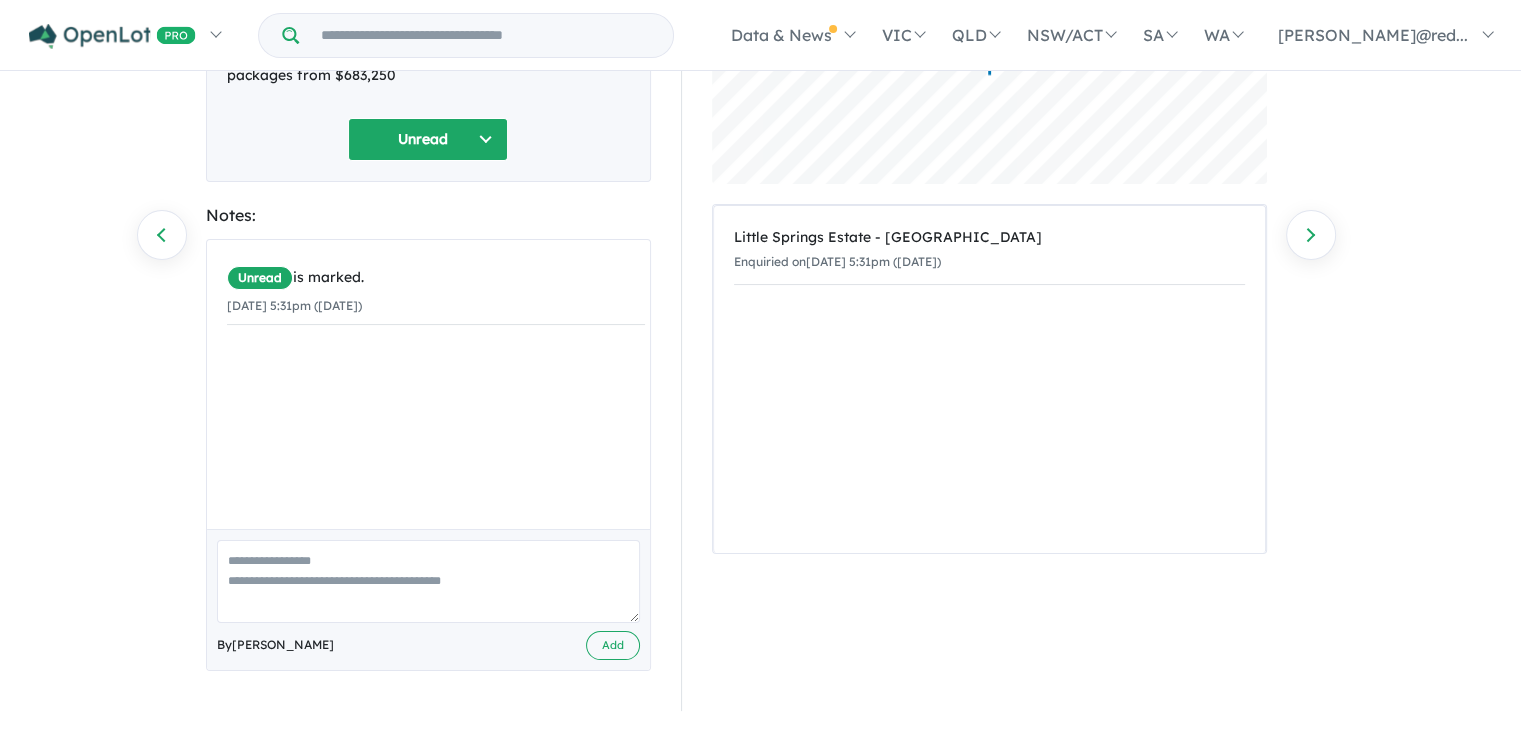 click at bounding box center (428, 581) 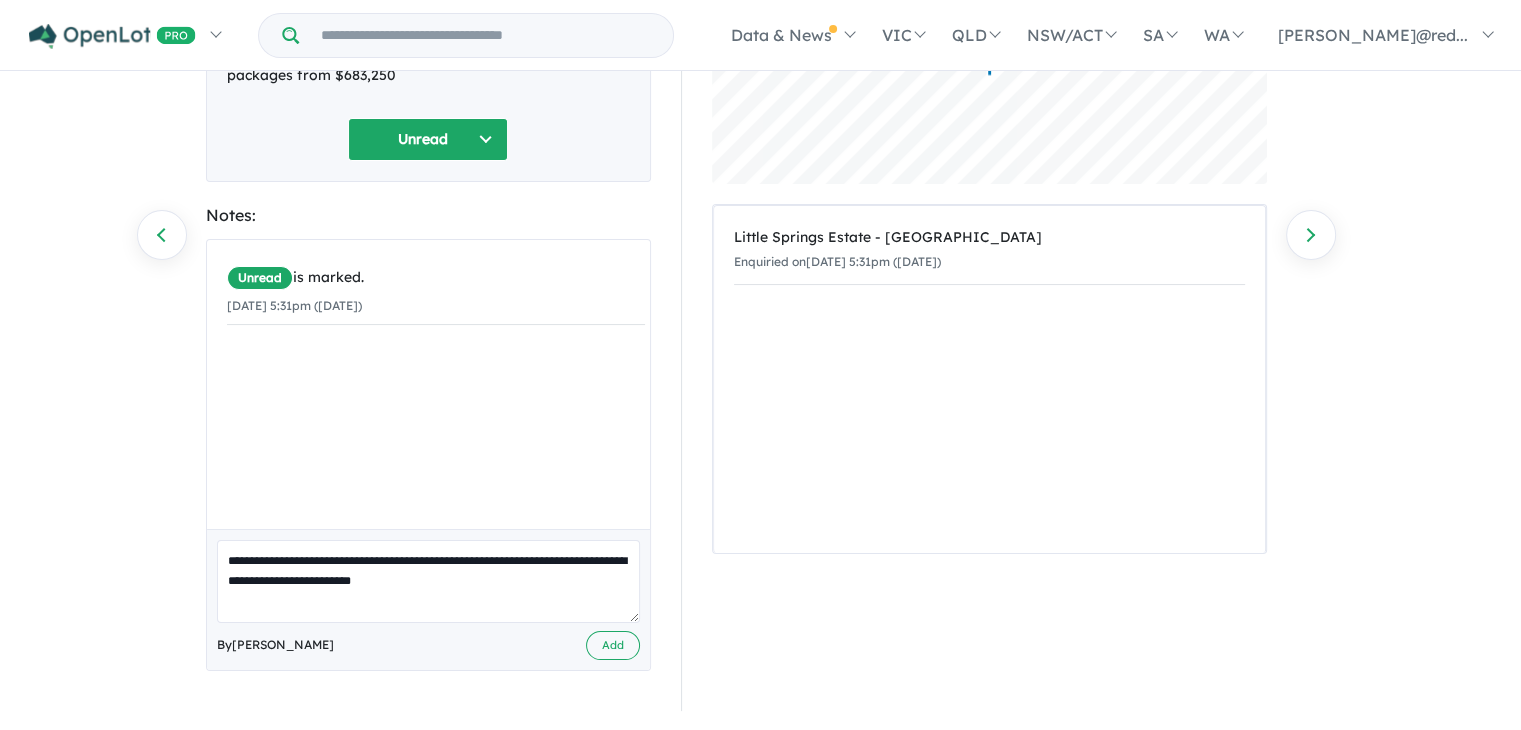 scroll, scrollTop: 221, scrollLeft: 0, axis: vertical 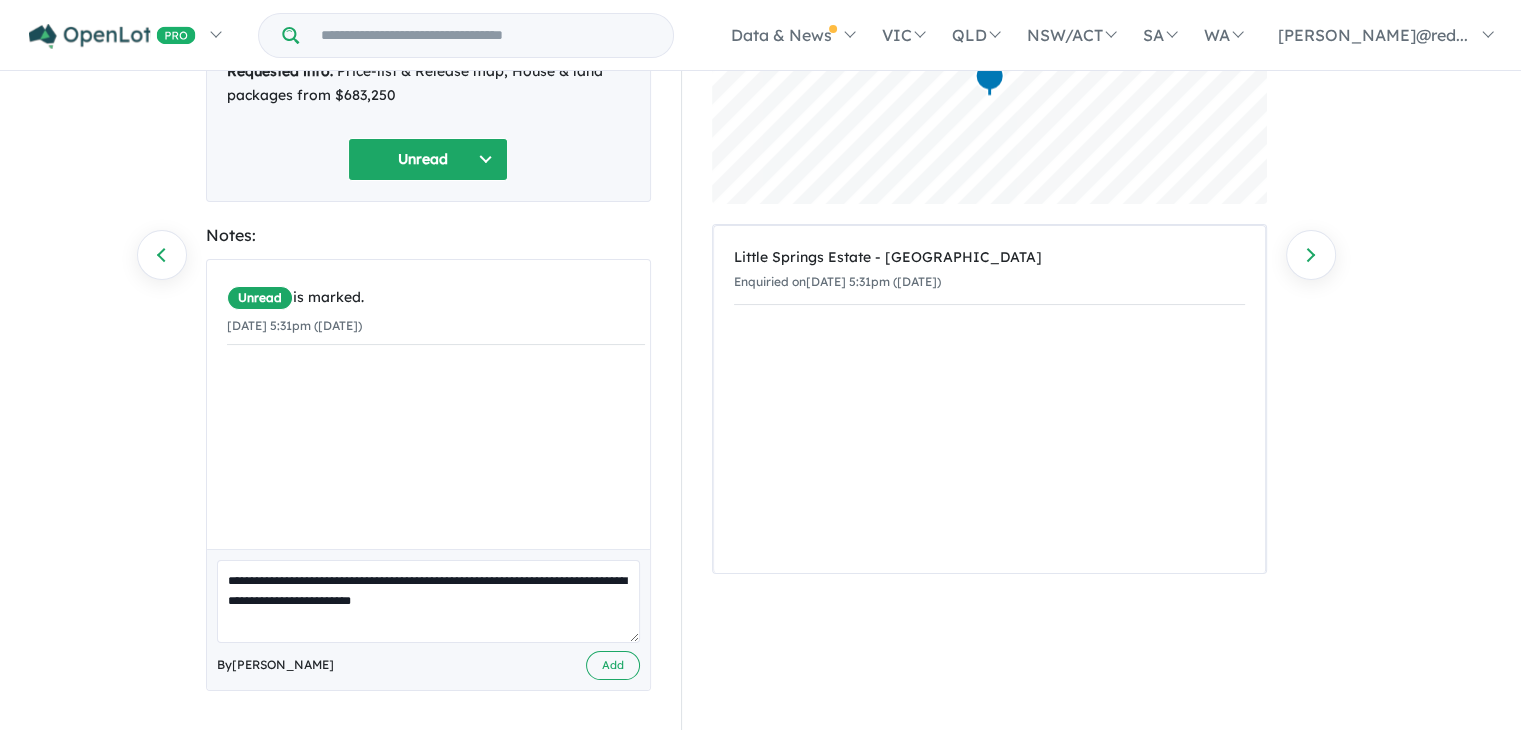click on "**********" at bounding box center [428, 601] 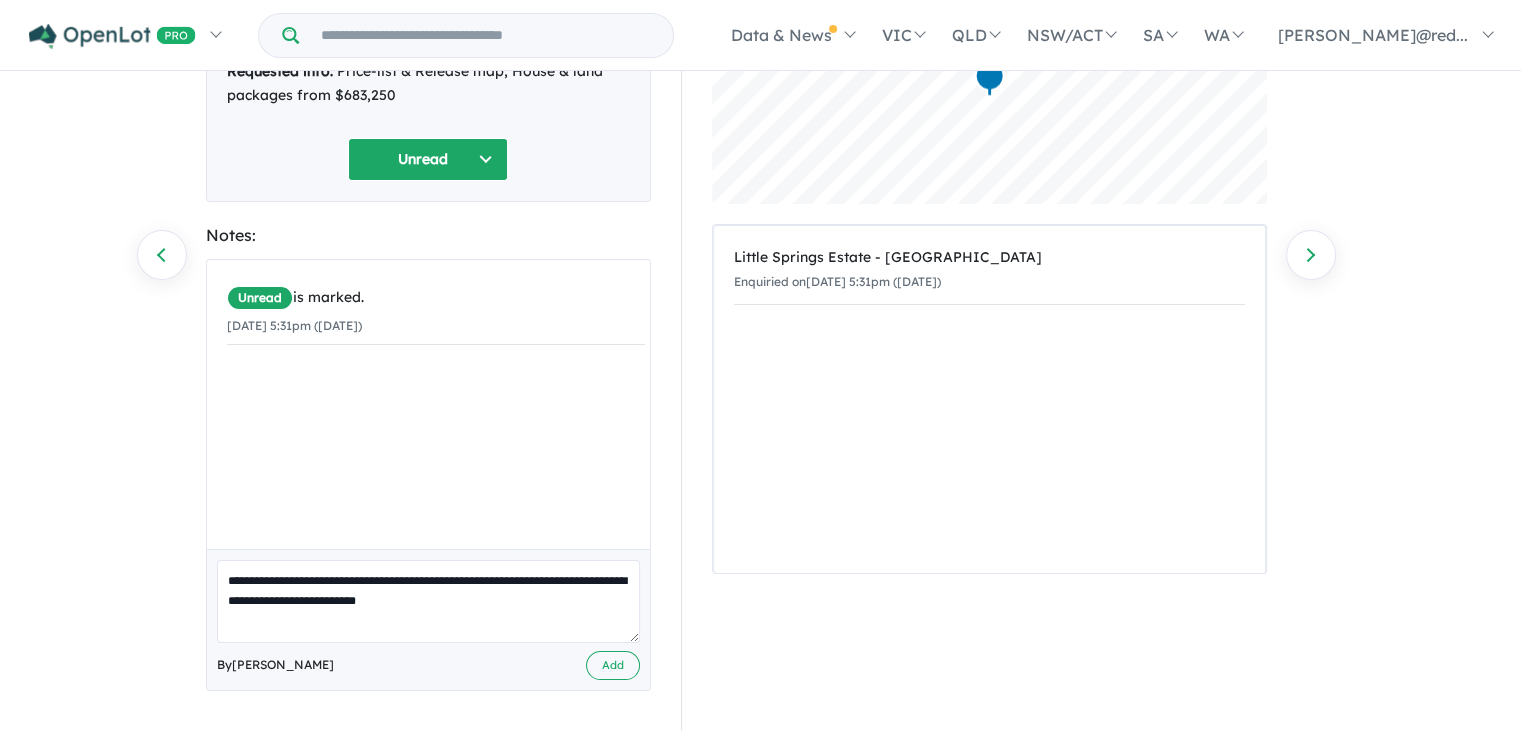 click on "**********" at bounding box center (428, 601) 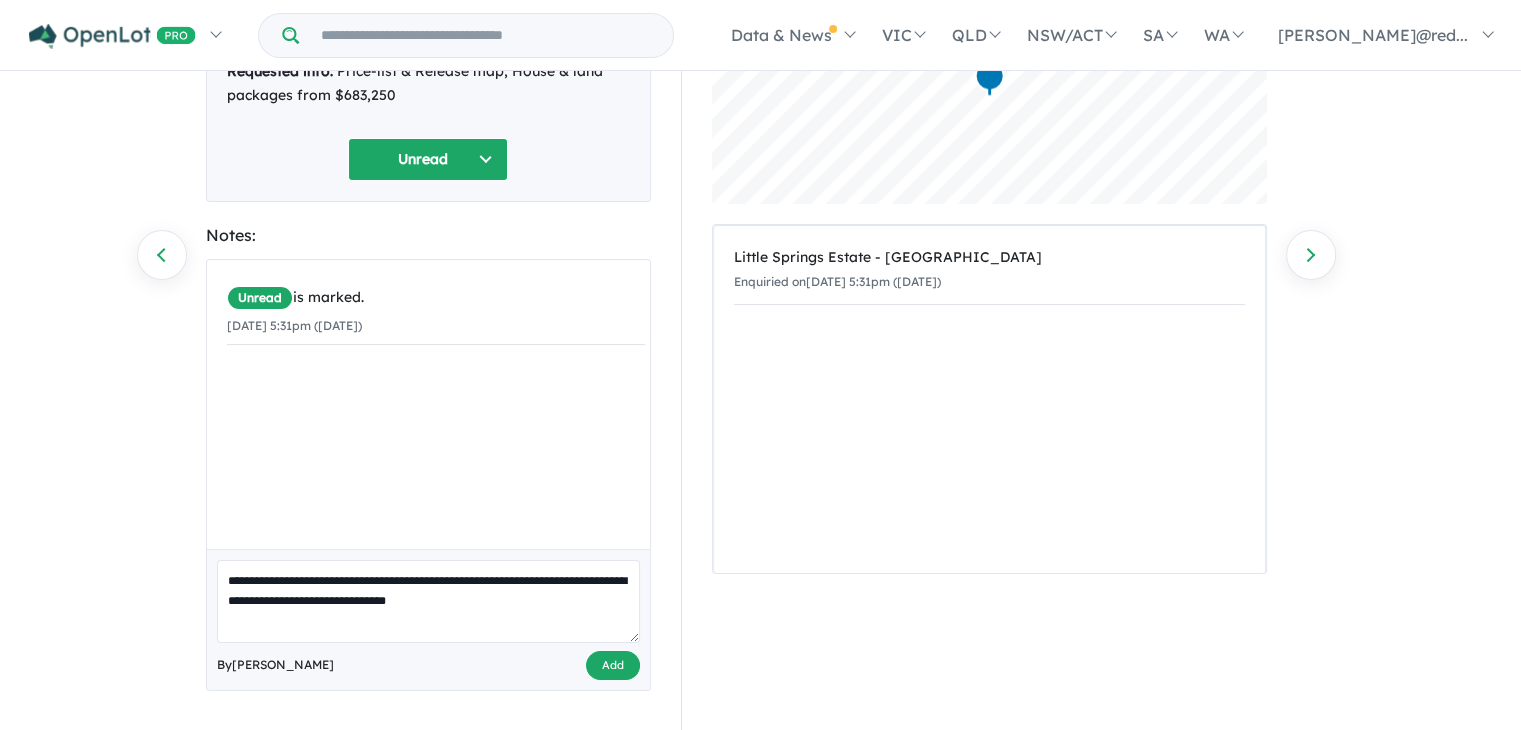 type on "**********" 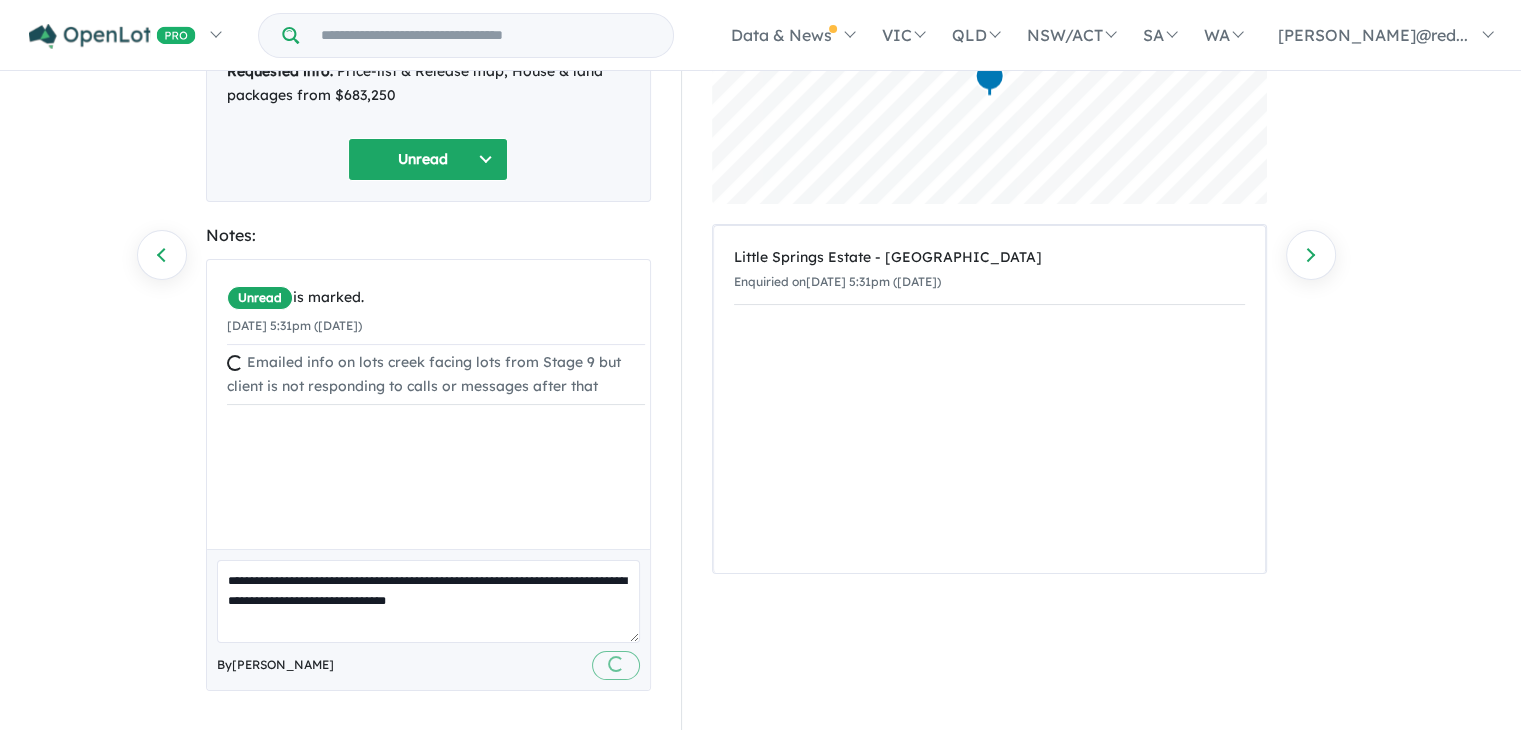 type 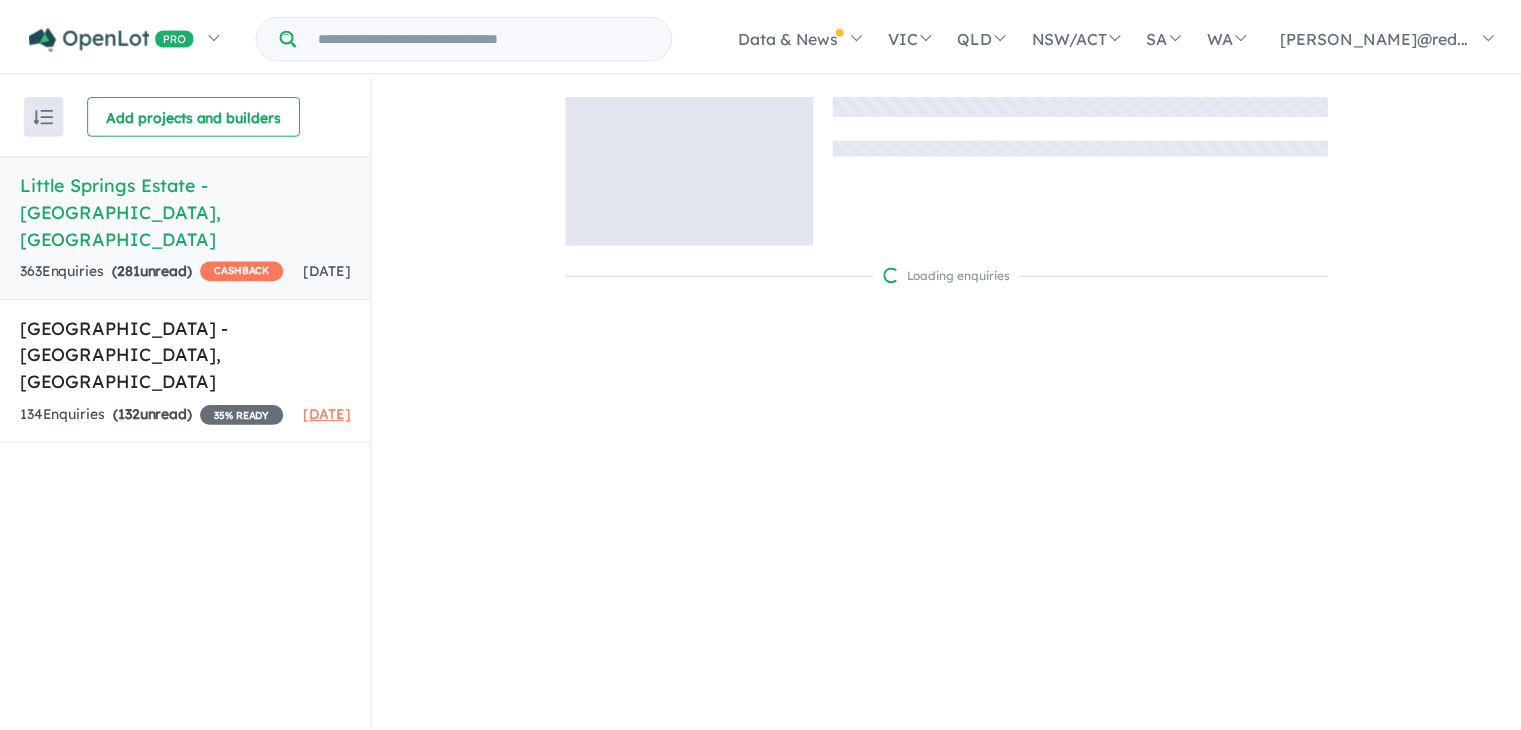 scroll, scrollTop: 0, scrollLeft: 0, axis: both 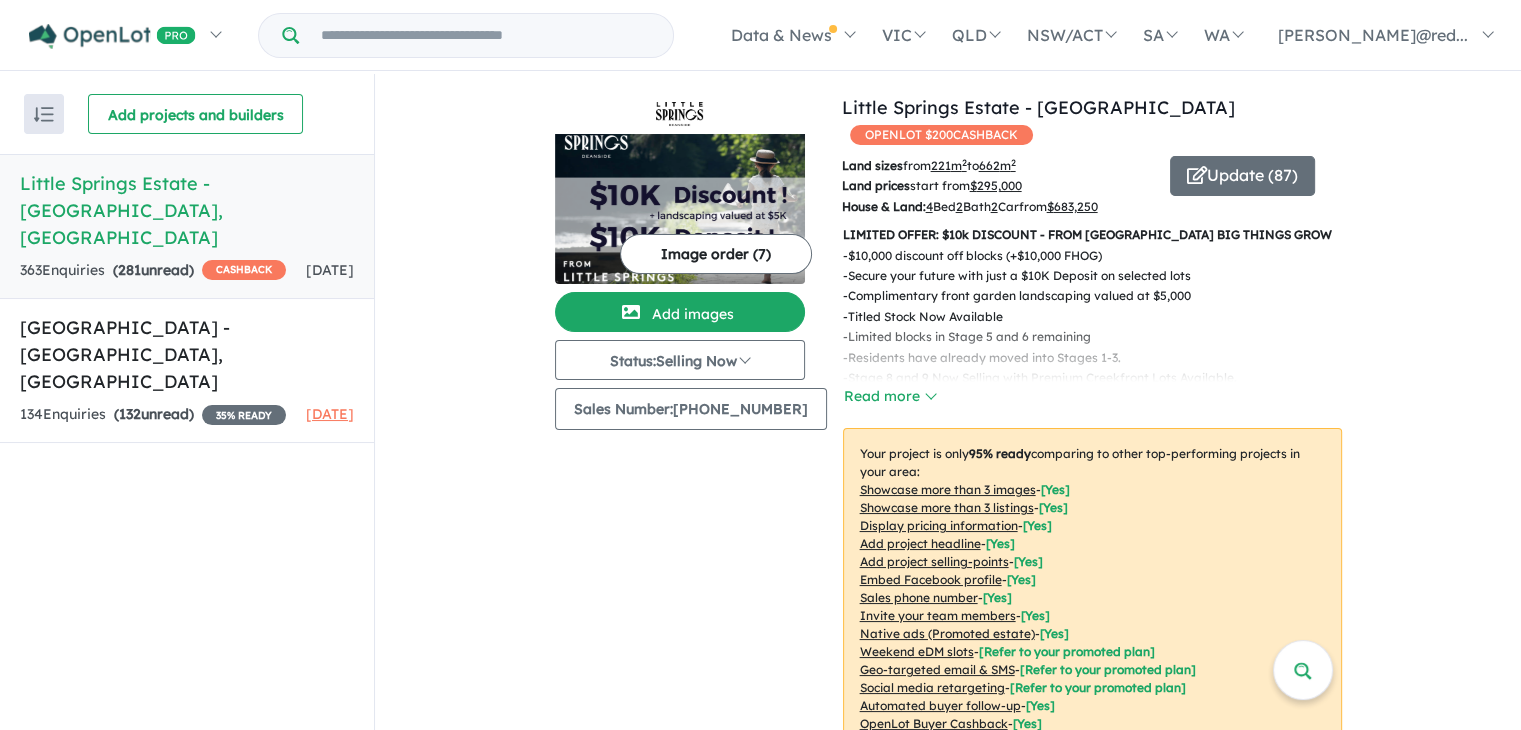 click on "Little Springs Estate - Deanside , VIC" at bounding box center (187, 210) 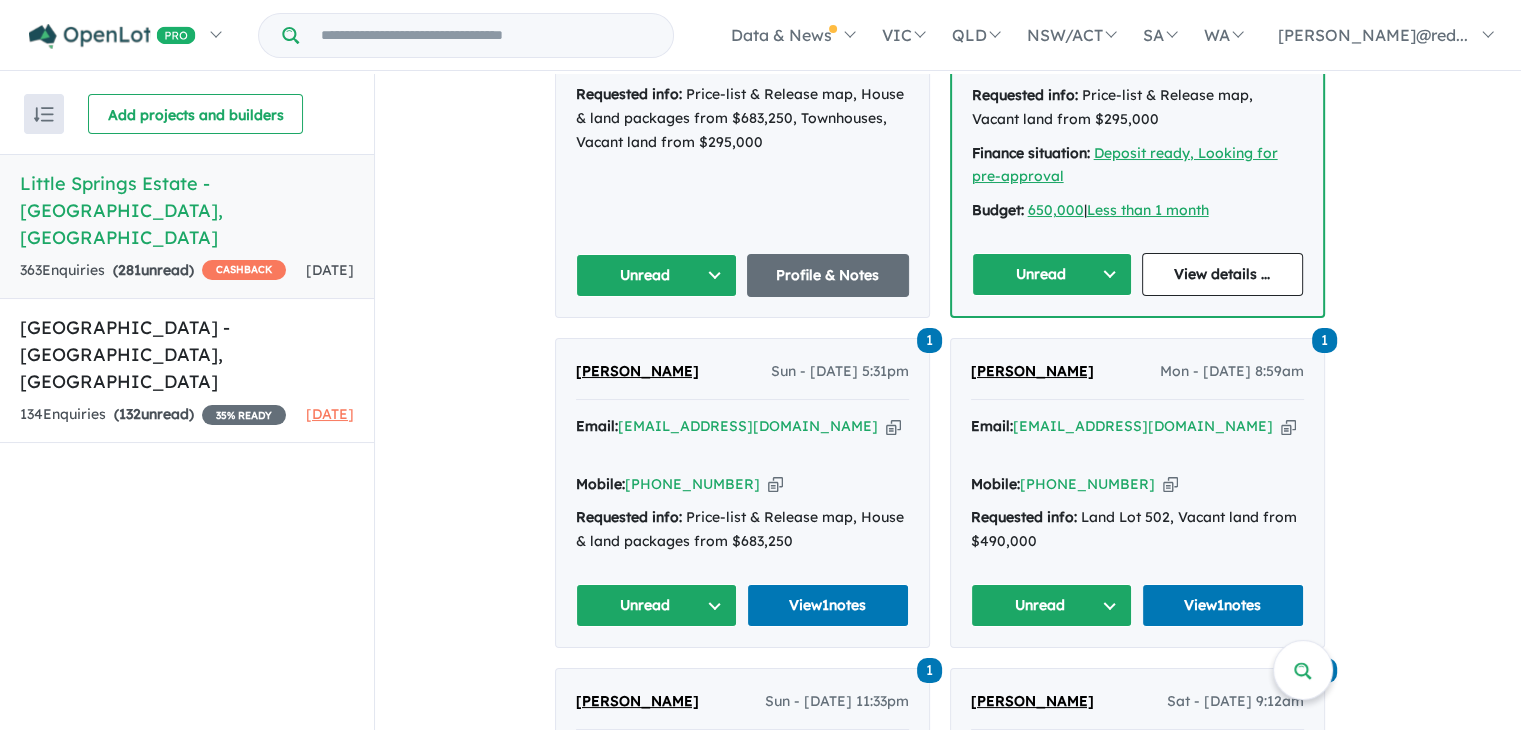 scroll, scrollTop: 2544, scrollLeft: 0, axis: vertical 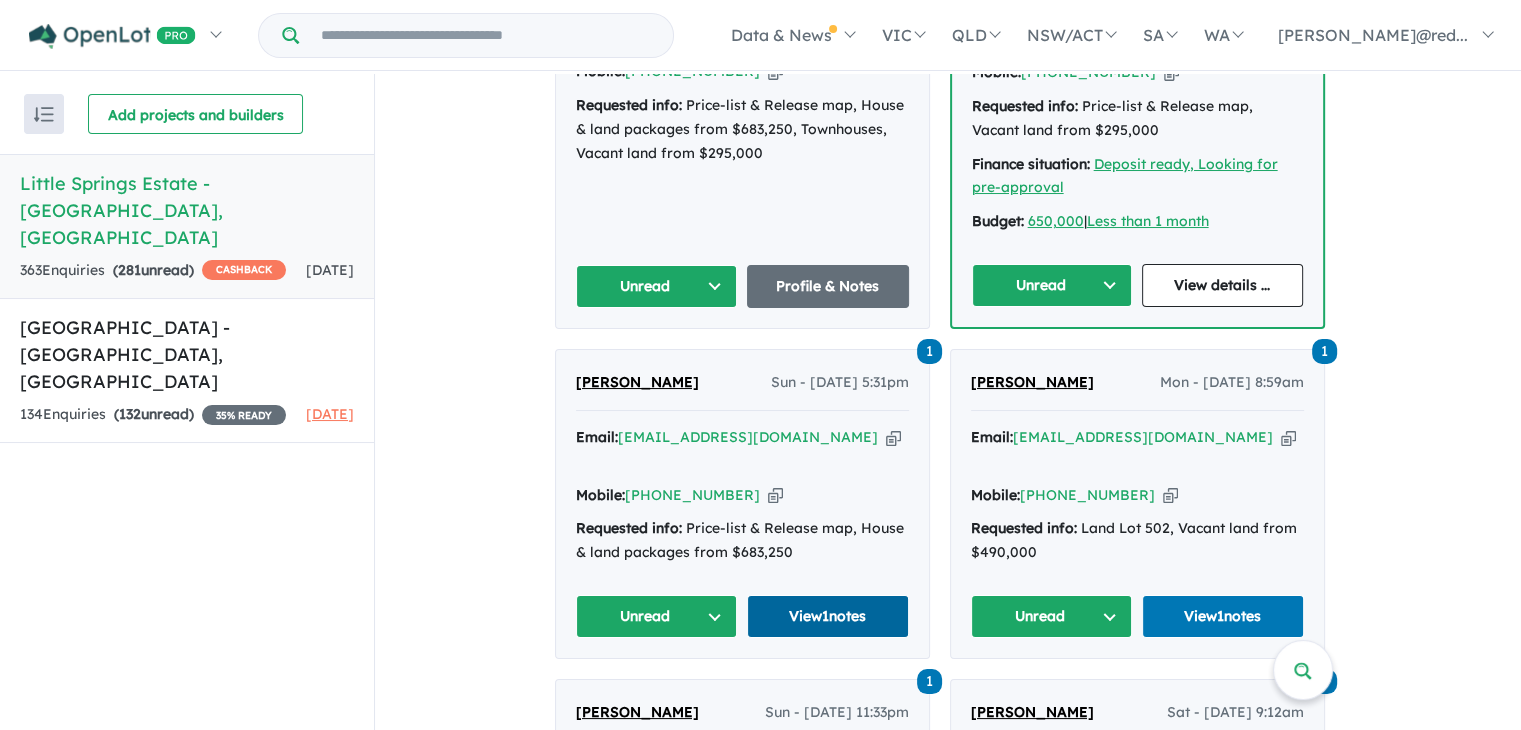 click on "View  1  notes" at bounding box center [828, 616] 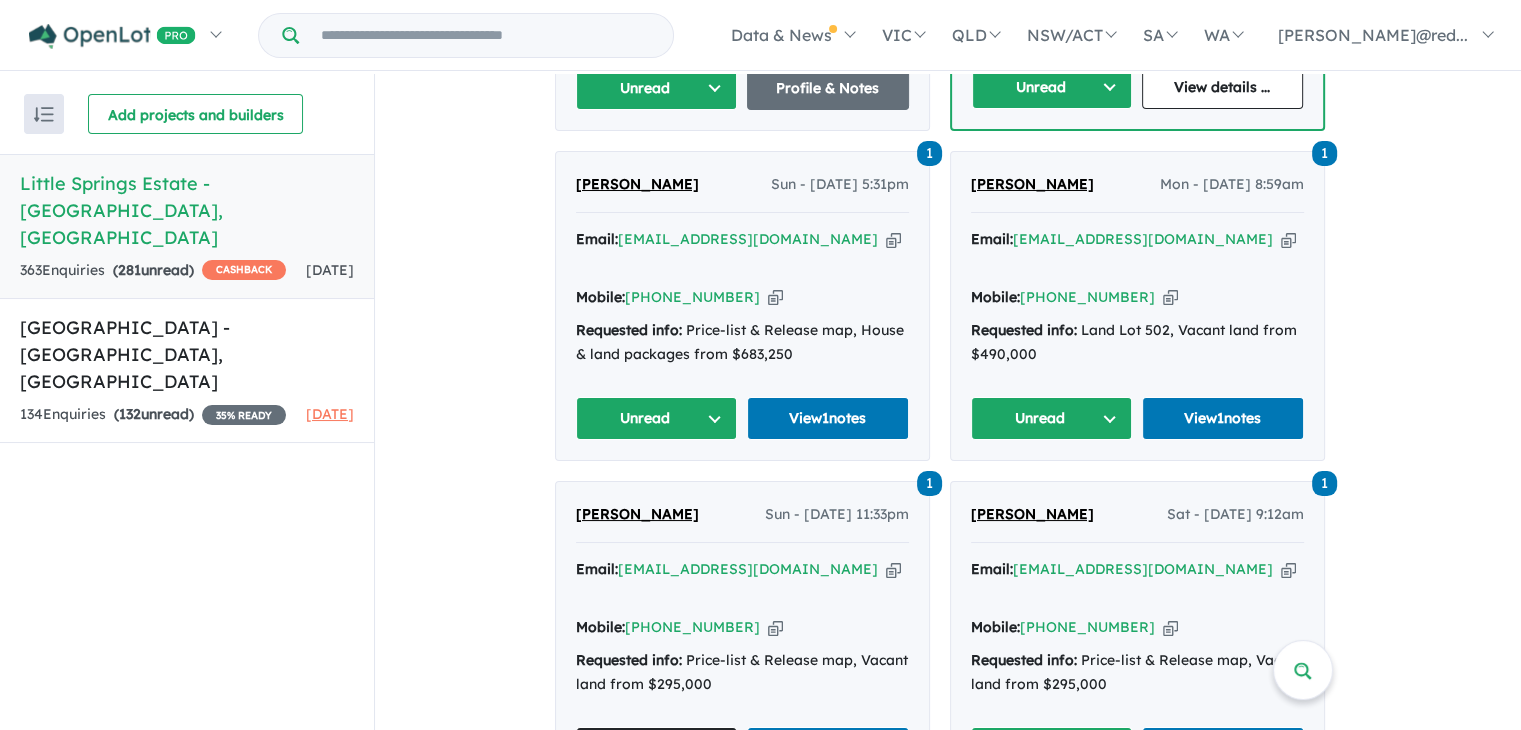 scroll, scrollTop: 2667, scrollLeft: 0, axis: vertical 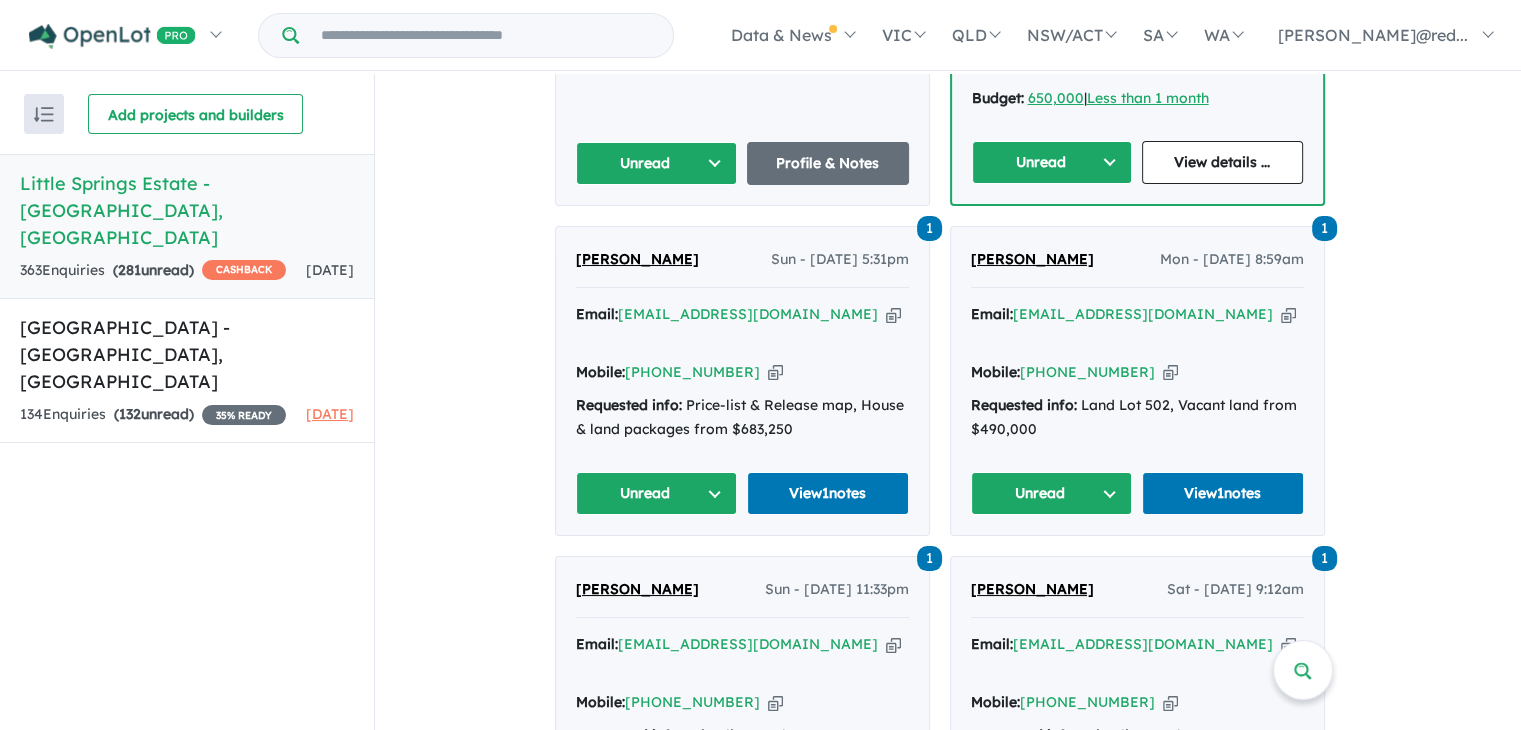 click on "Shingi Mapanga" at bounding box center (1032, 589) 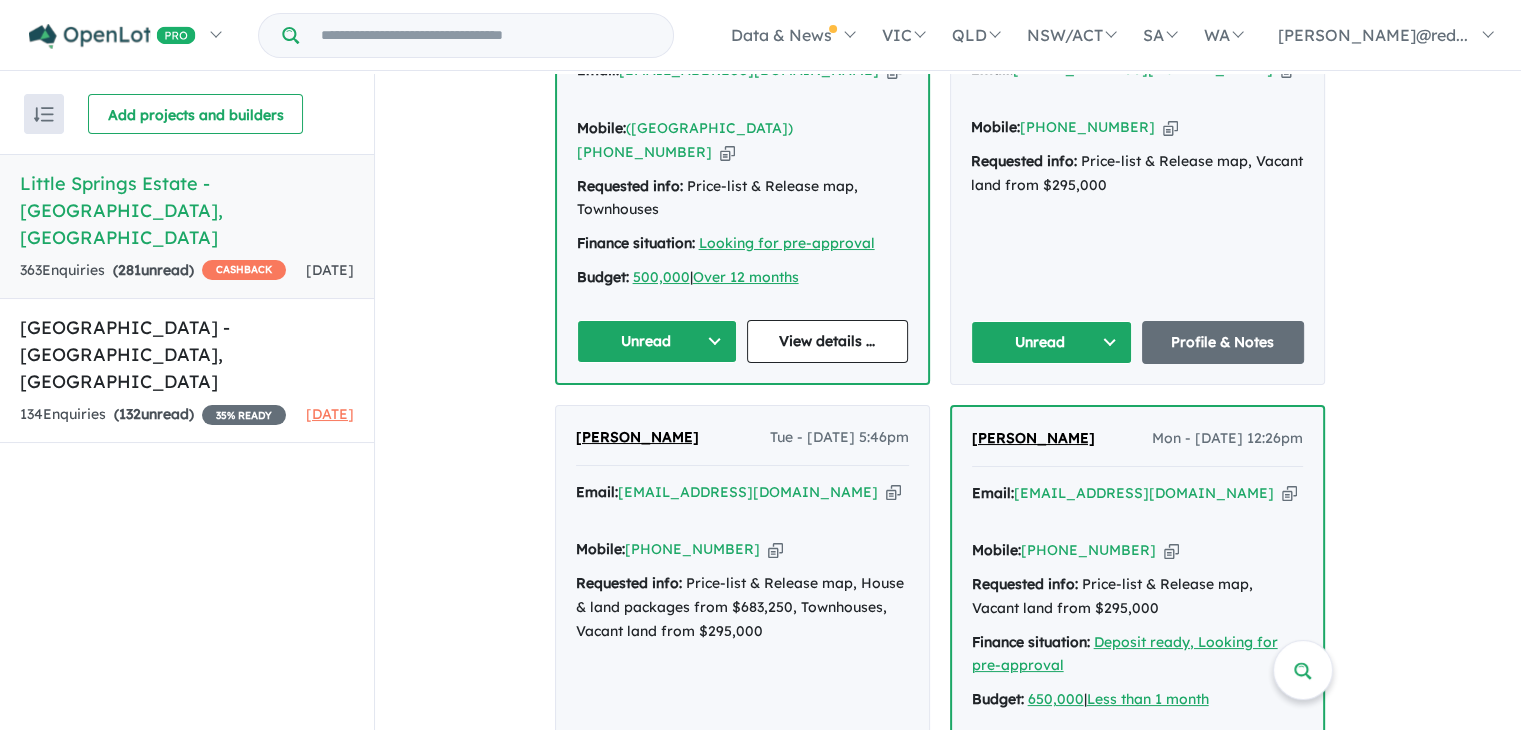 scroll, scrollTop: 2056, scrollLeft: 0, axis: vertical 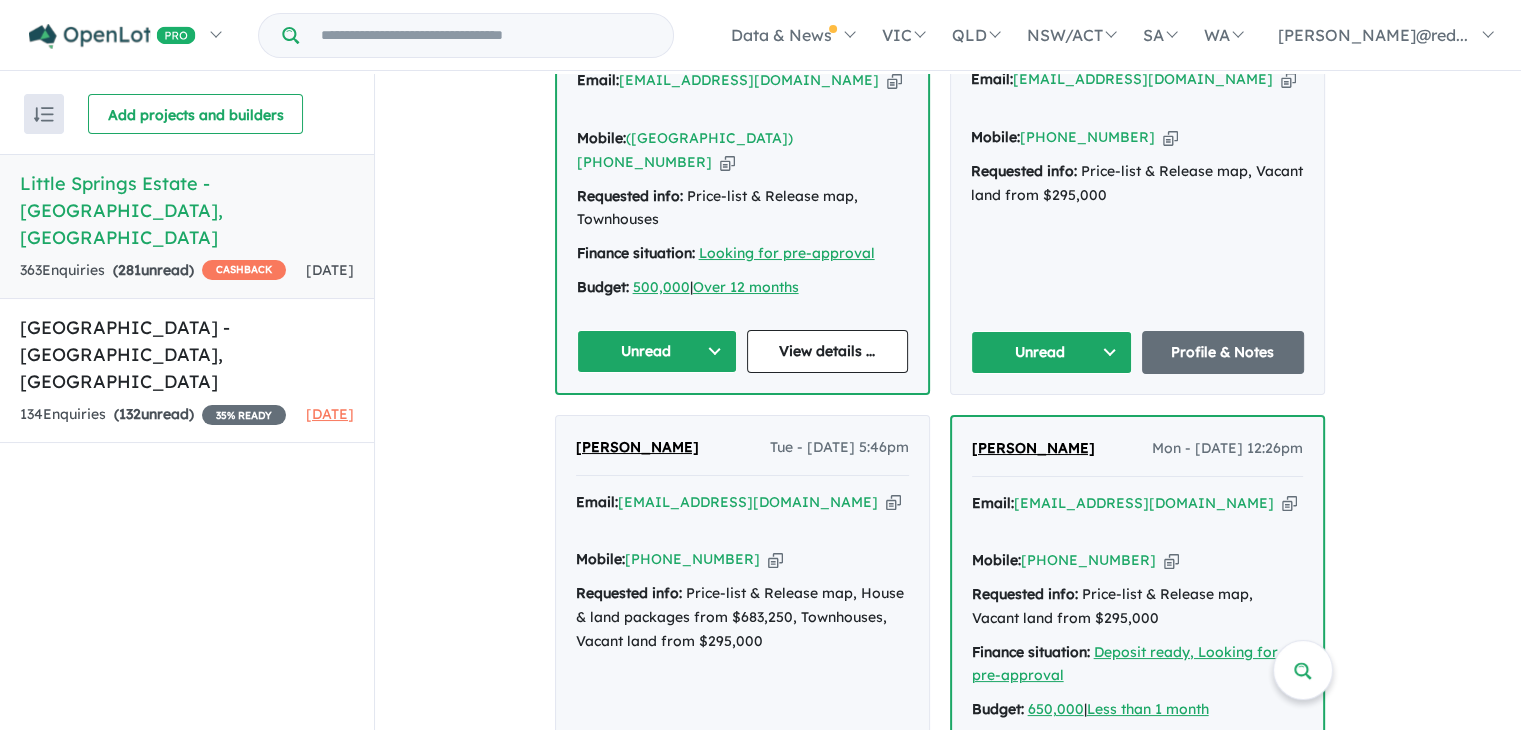 click on "View details ..." at bounding box center (1222, 773) 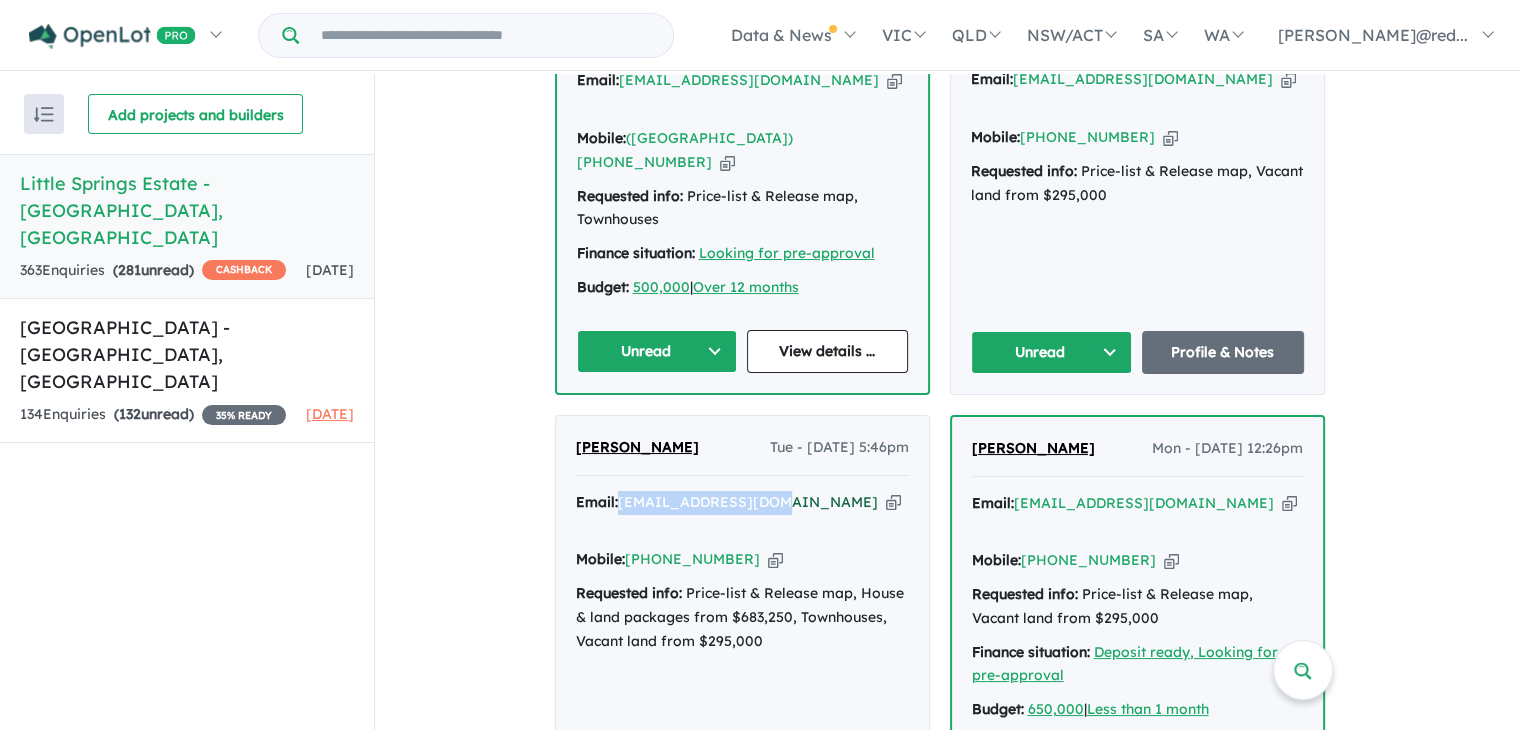 drag, startPoint x: 780, startPoint y: 368, endPoint x: 624, endPoint y: 382, distance: 156.62694 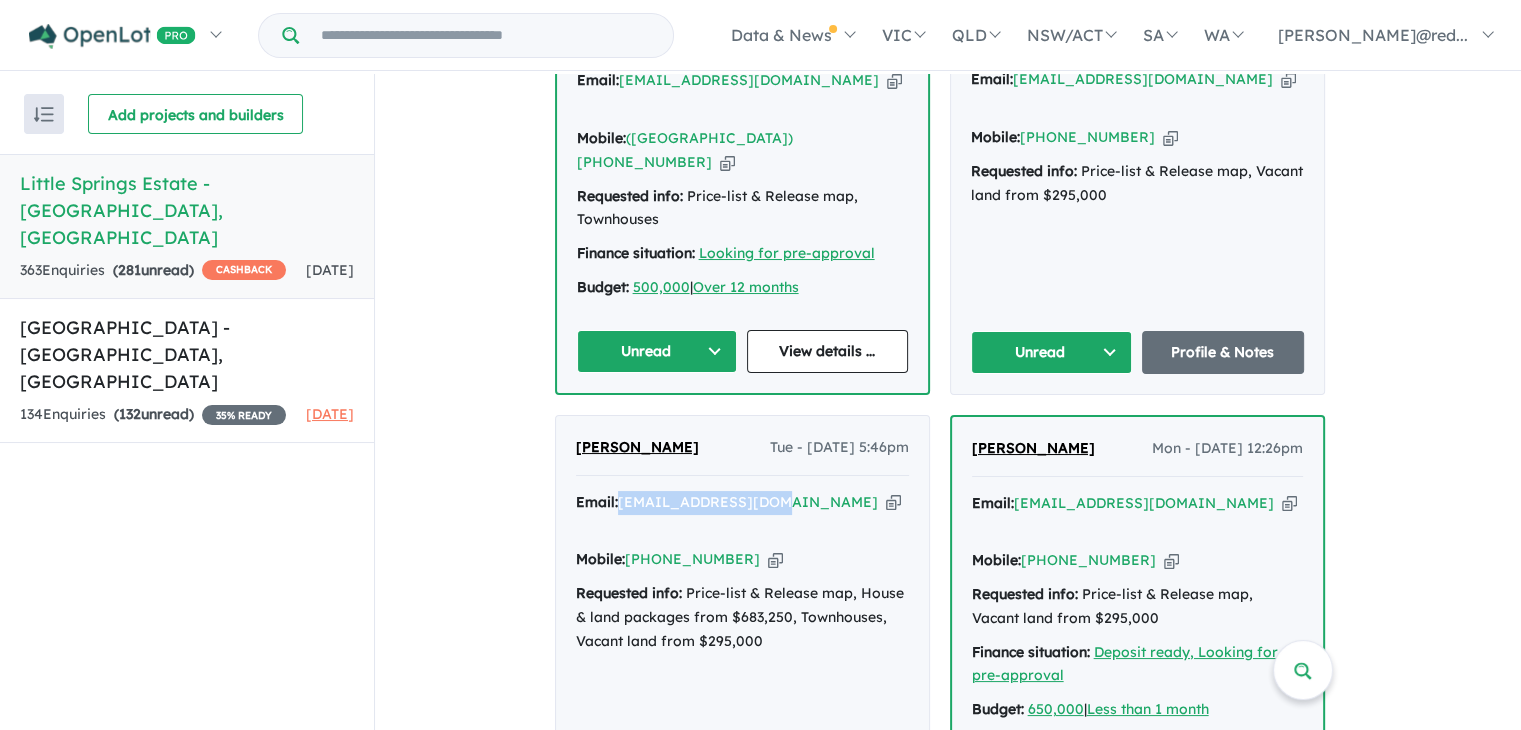 click on "Unread" at bounding box center (657, 774) 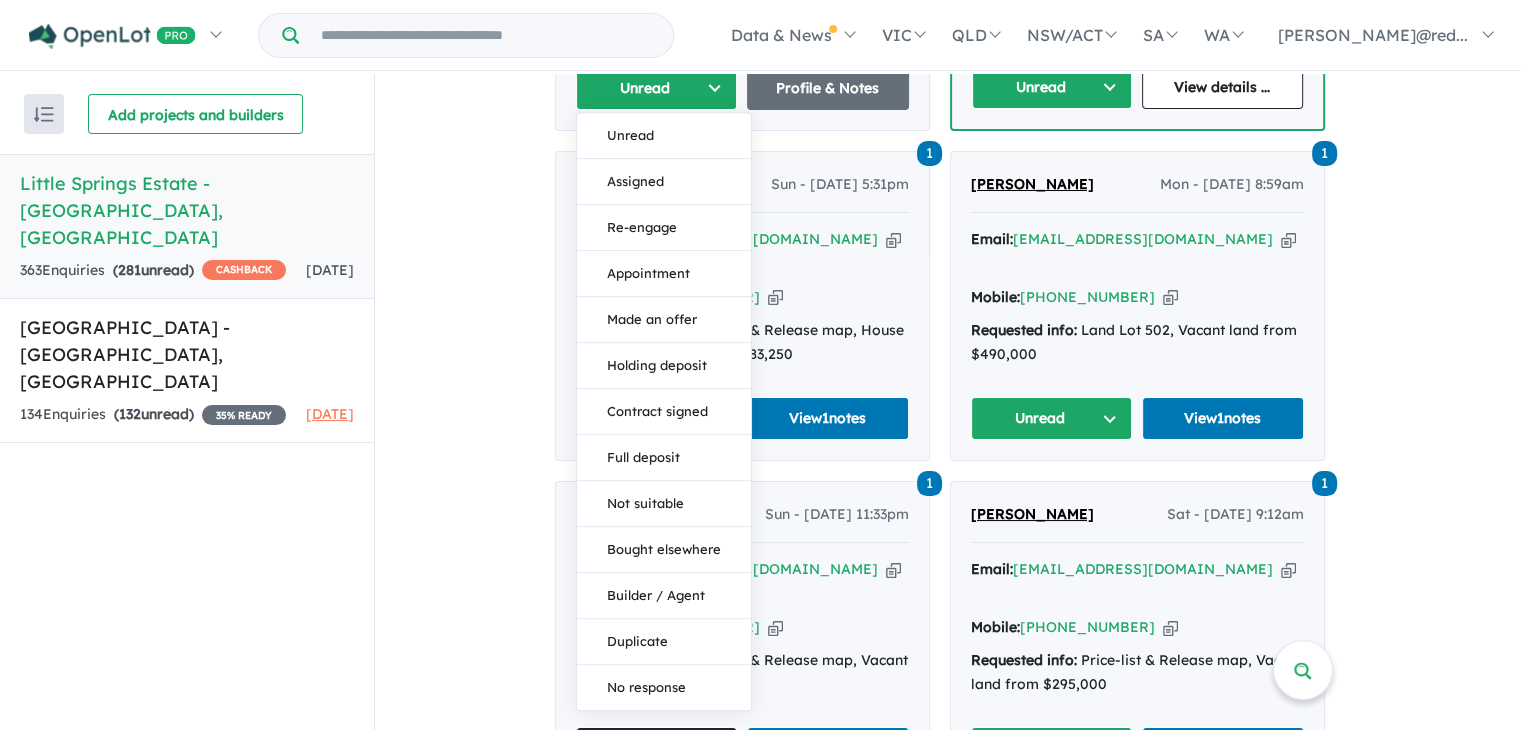 scroll, scrollTop: 2752, scrollLeft: 0, axis: vertical 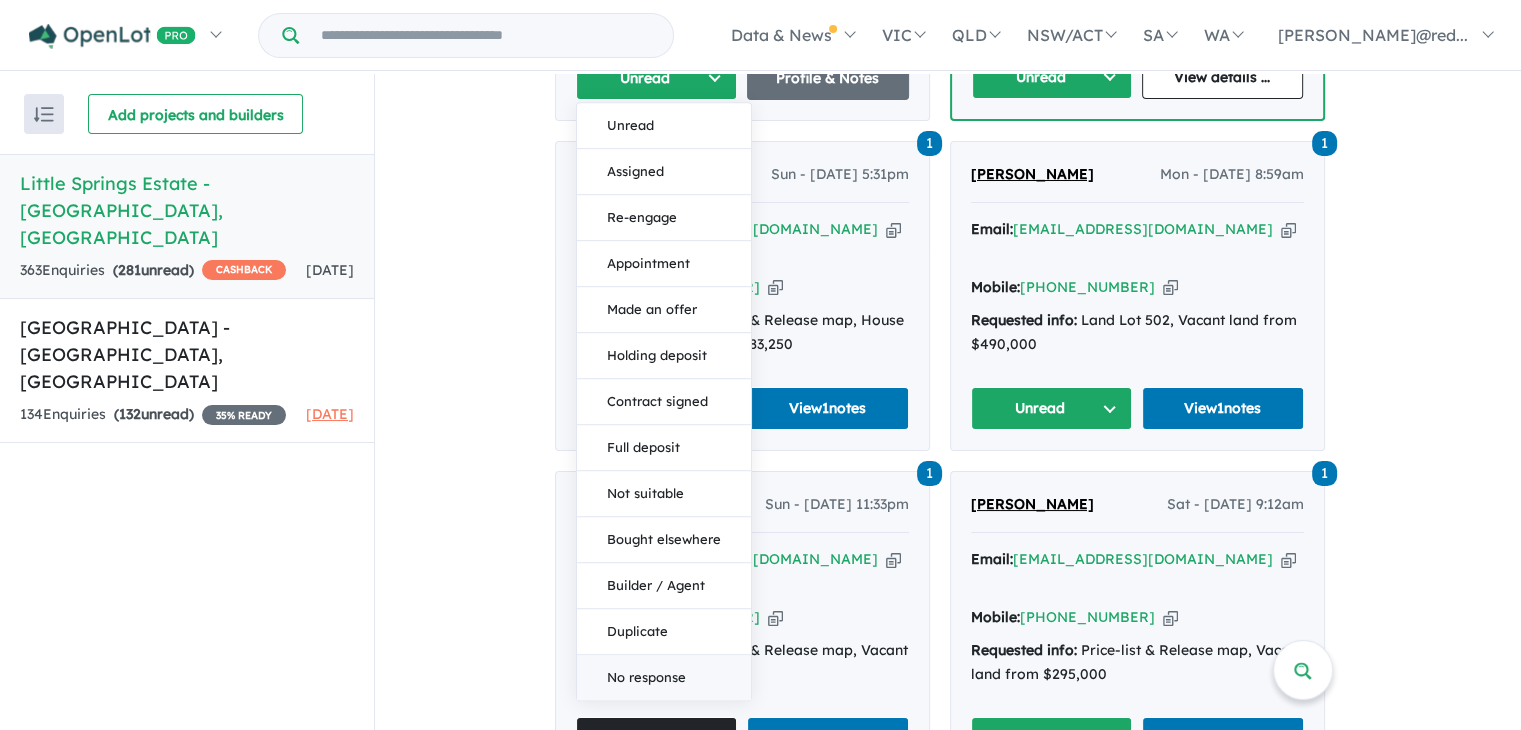 click on "No response" at bounding box center [664, 677] 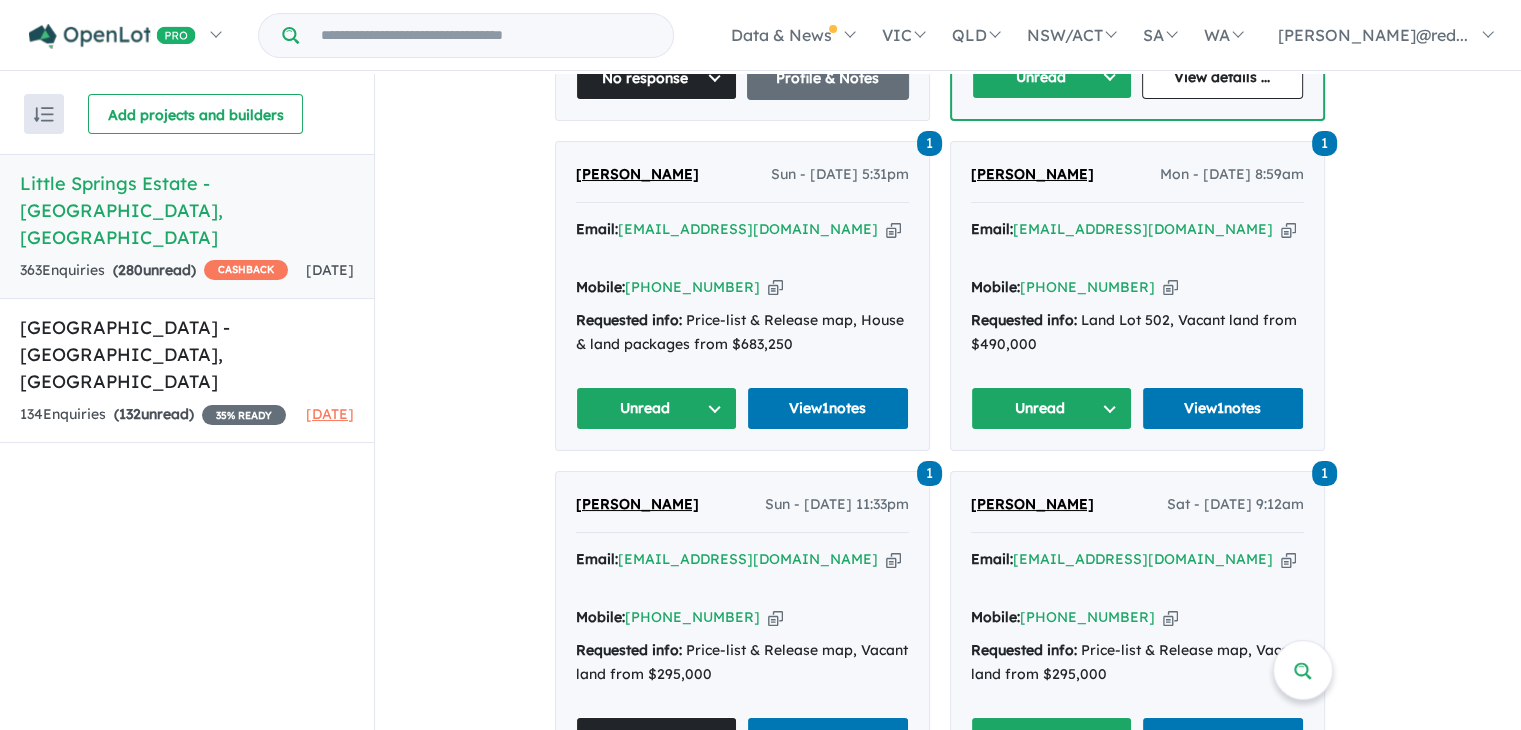 click on "Unread" at bounding box center (1052, 408) 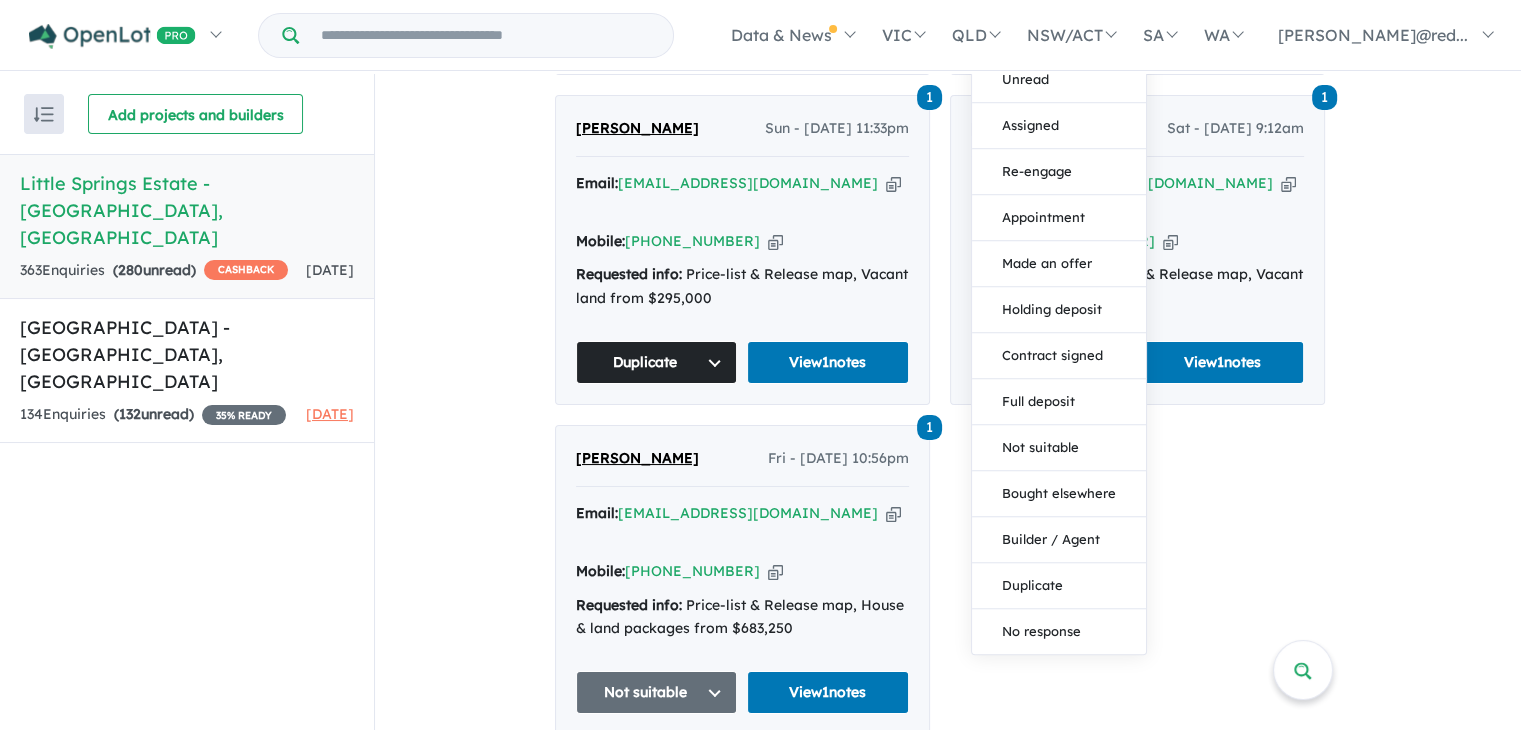 scroll, scrollTop: 3136, scrollLeft: 0, axis: vertical 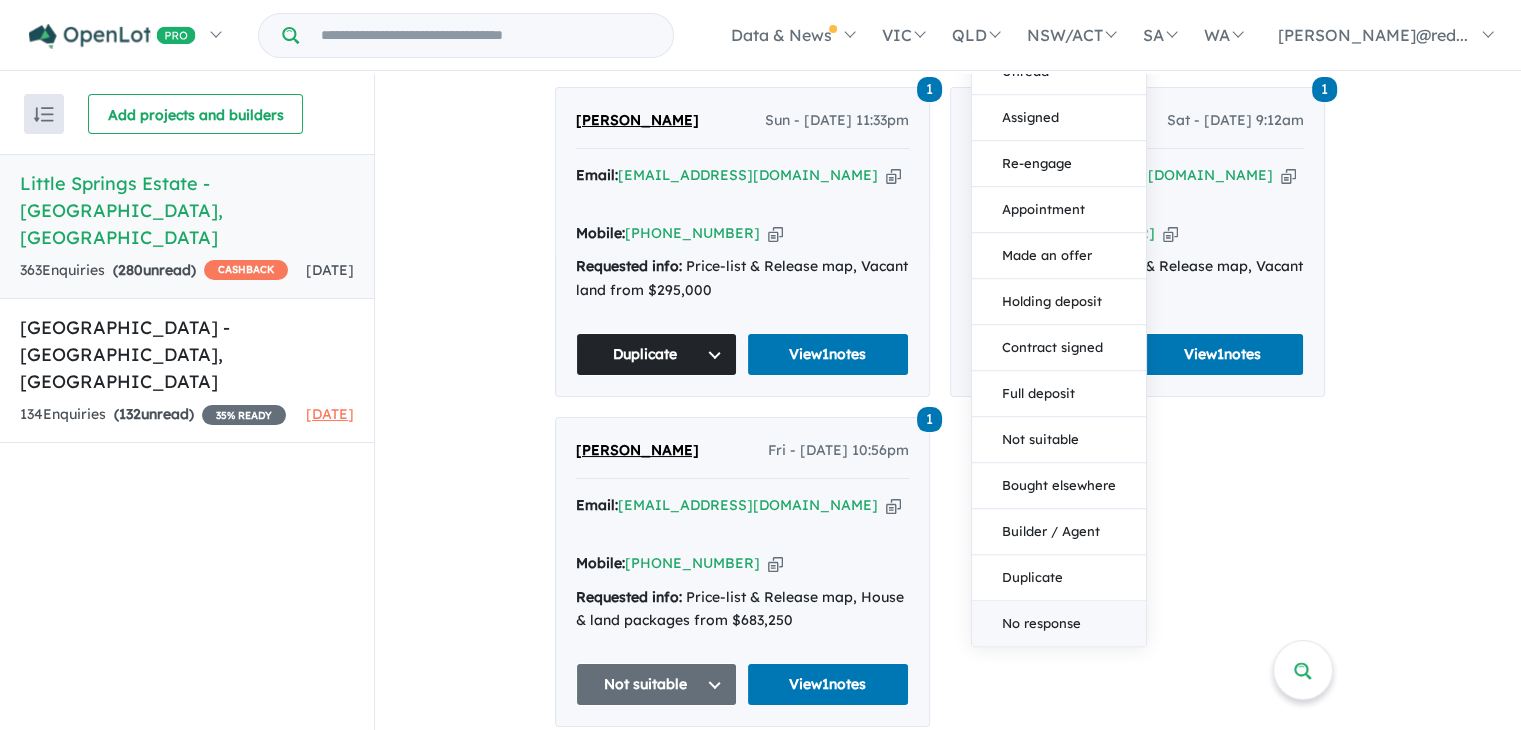 click on "No response" at bounding box center [1059, 623] 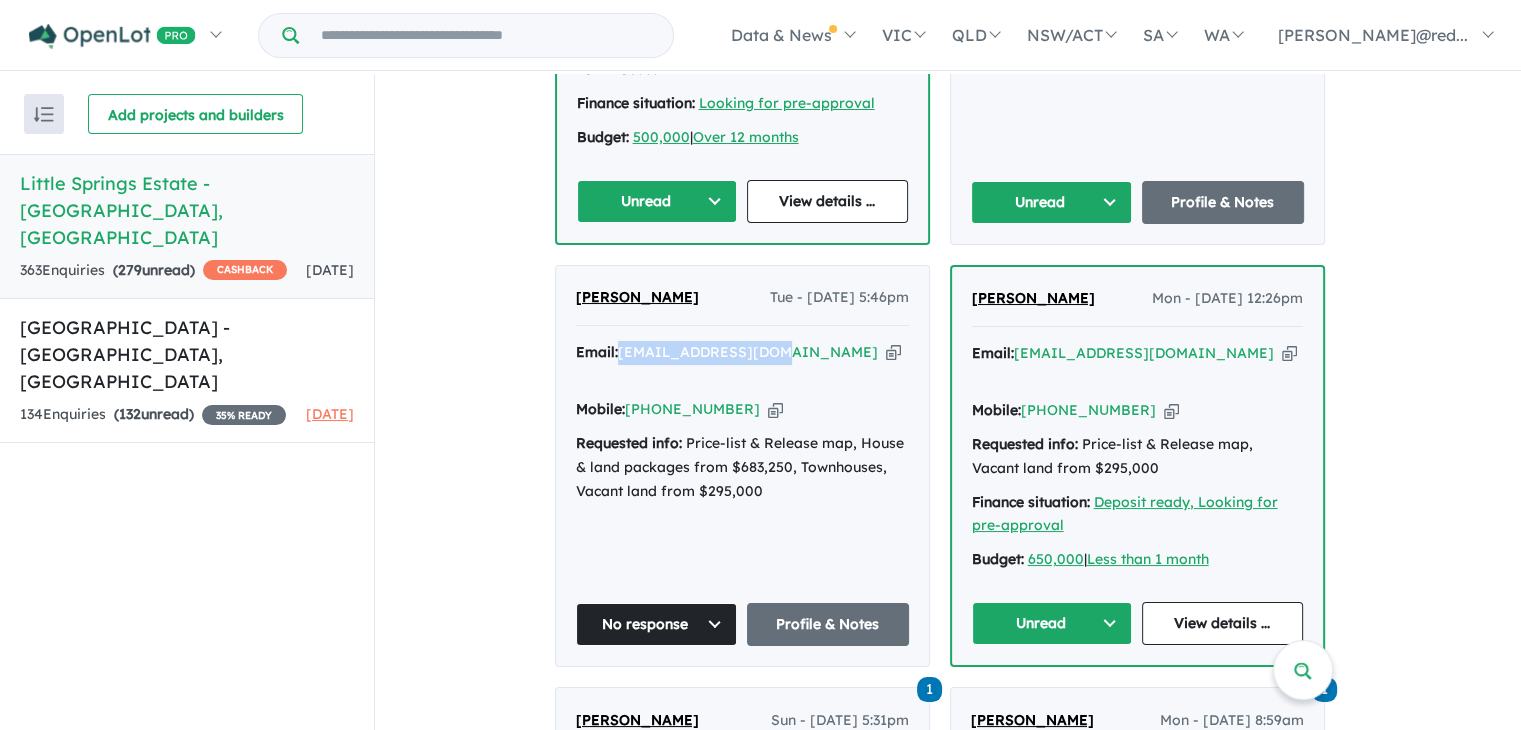 scroll, scrollTop: 2188, scrollLeft: 0, axis: vertical 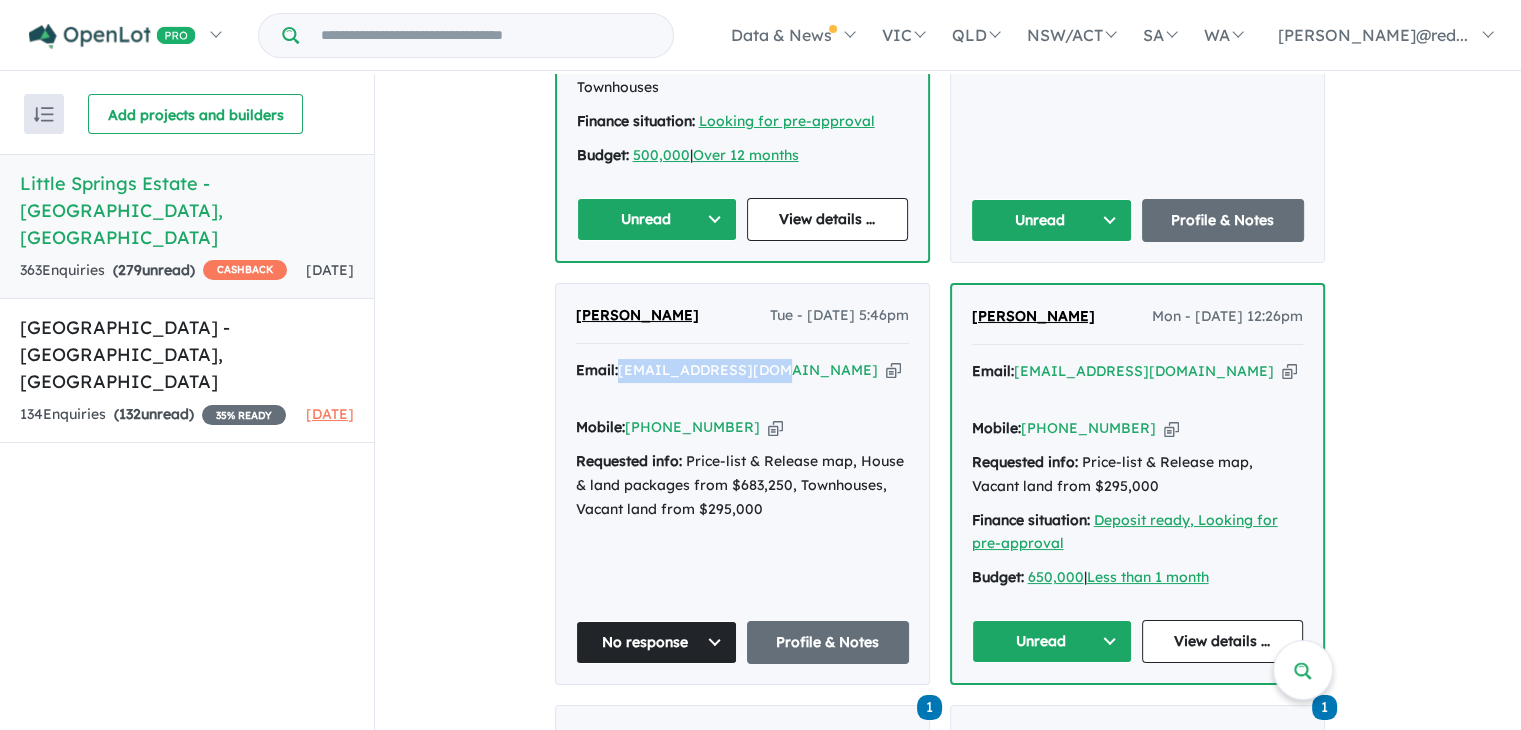 click on "Unread" at bounding box center (1052, 641) 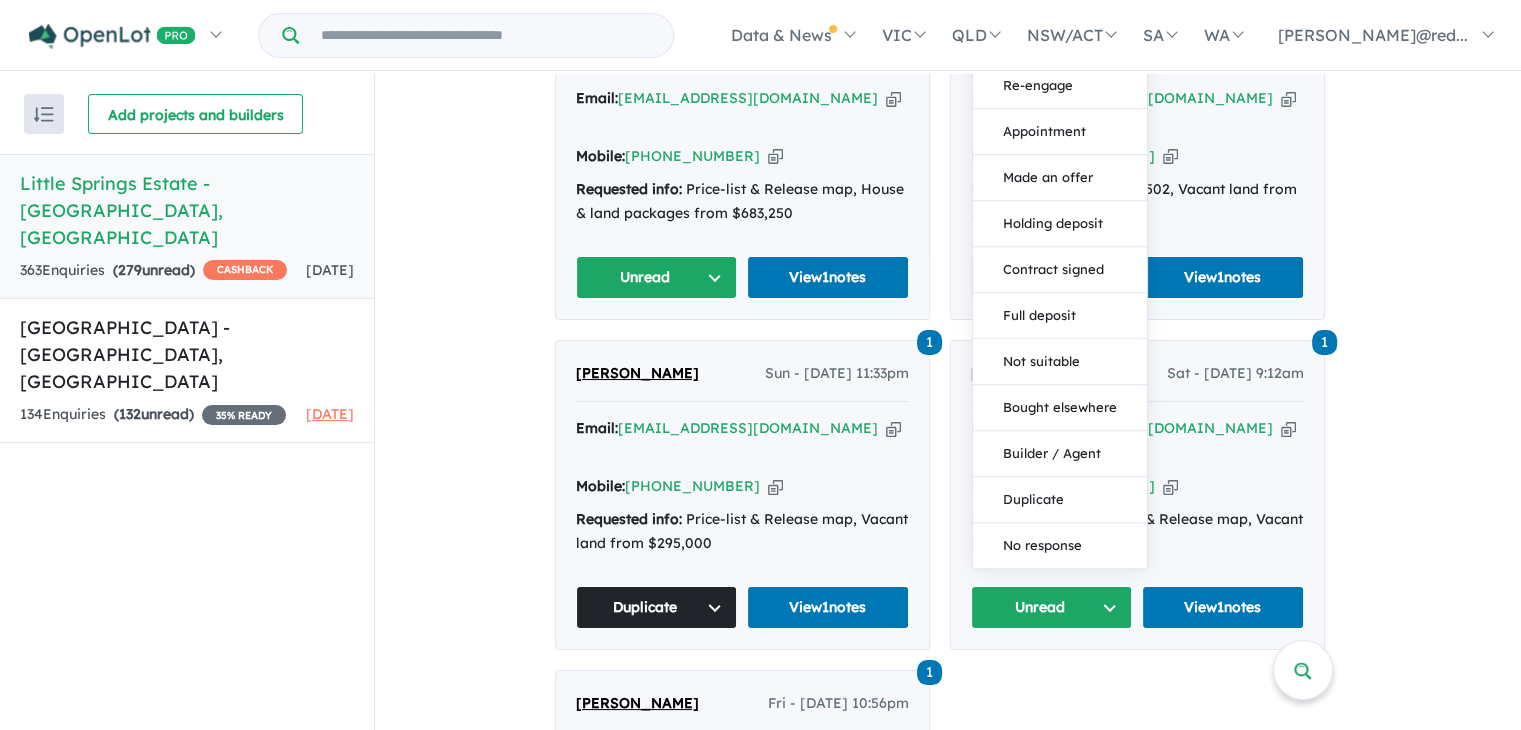 scroll, scrollTop: 2911, scrollLeft: 0, axis: vertical 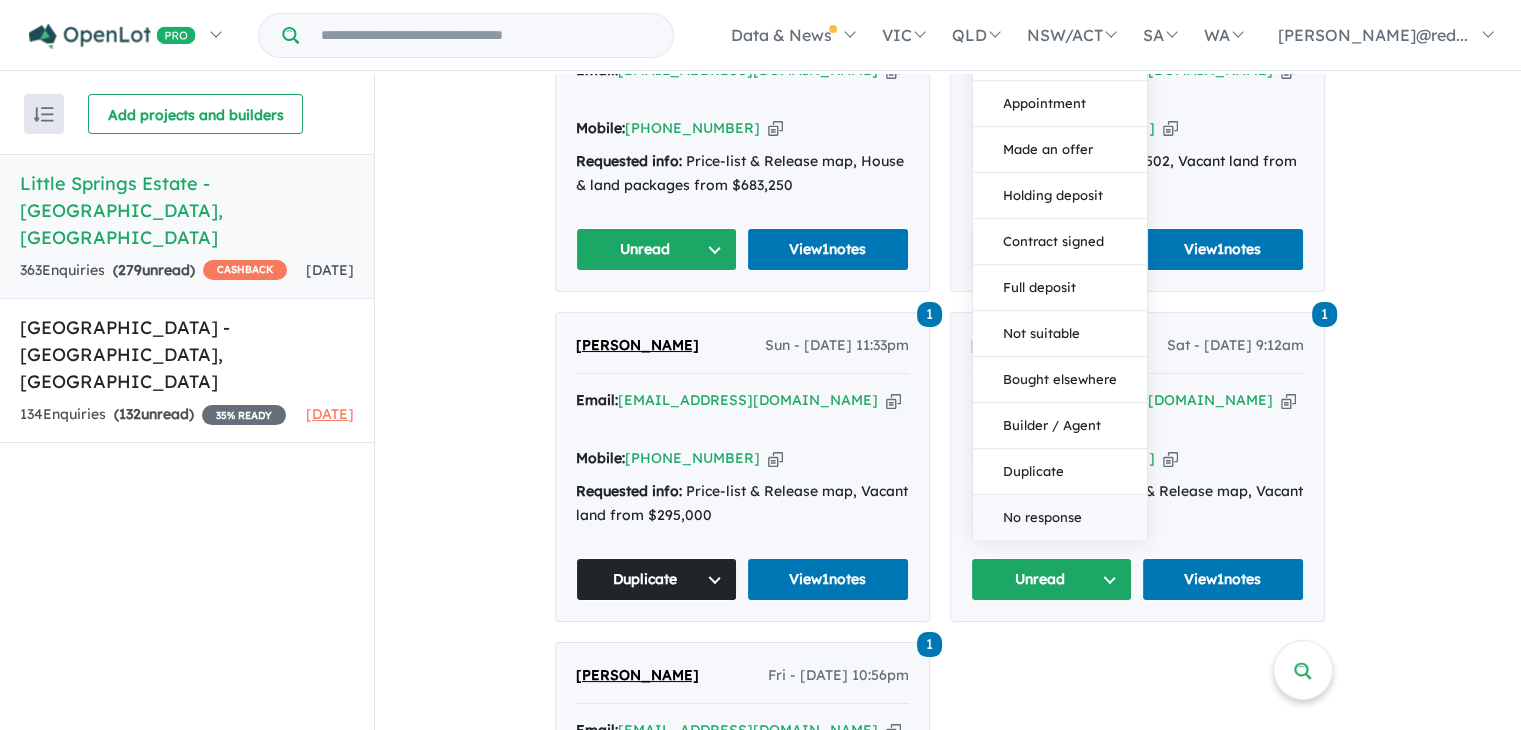 click on "No response" at bounding box center [1060, 517] 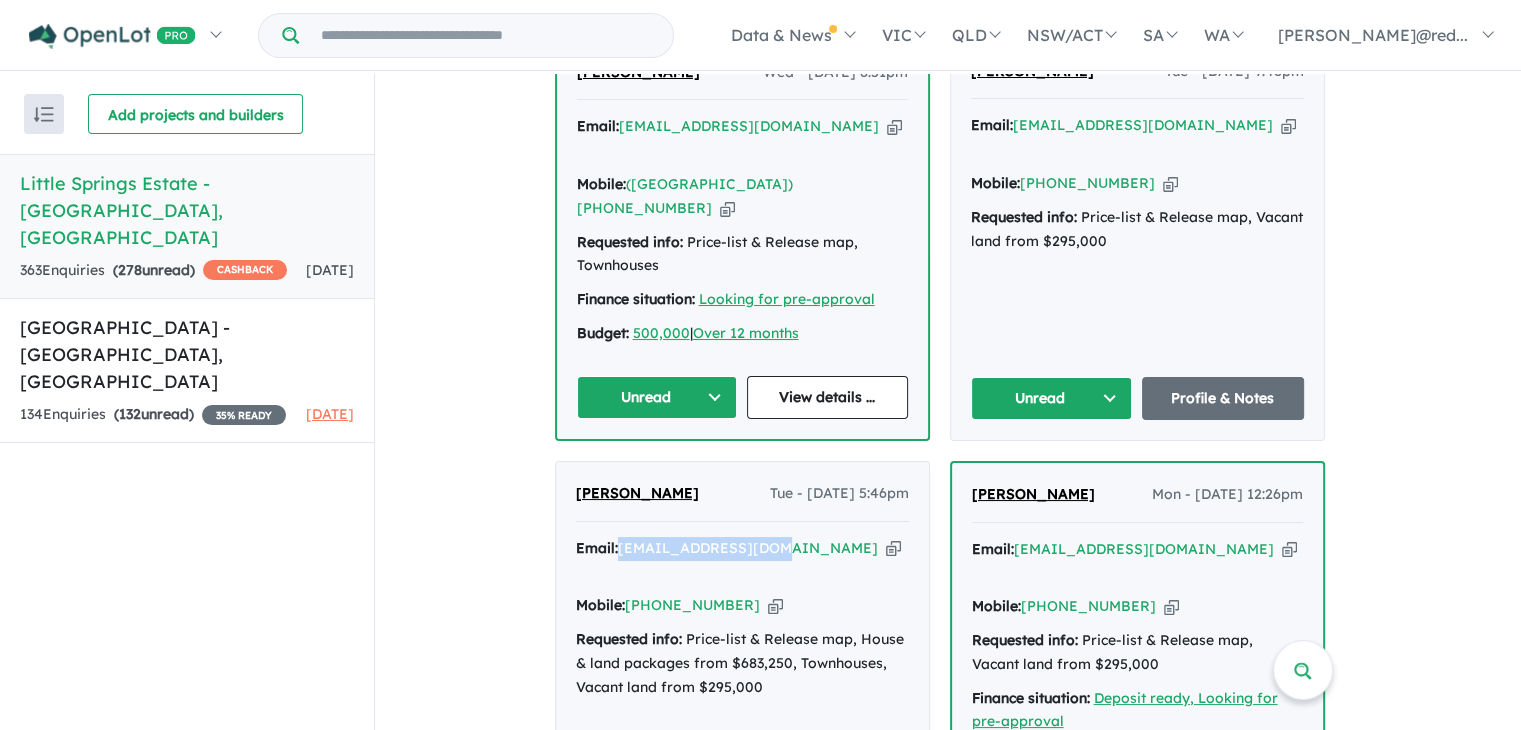 scroll, scrollTop: 1981, scrollLeft: 0, axis: vertical 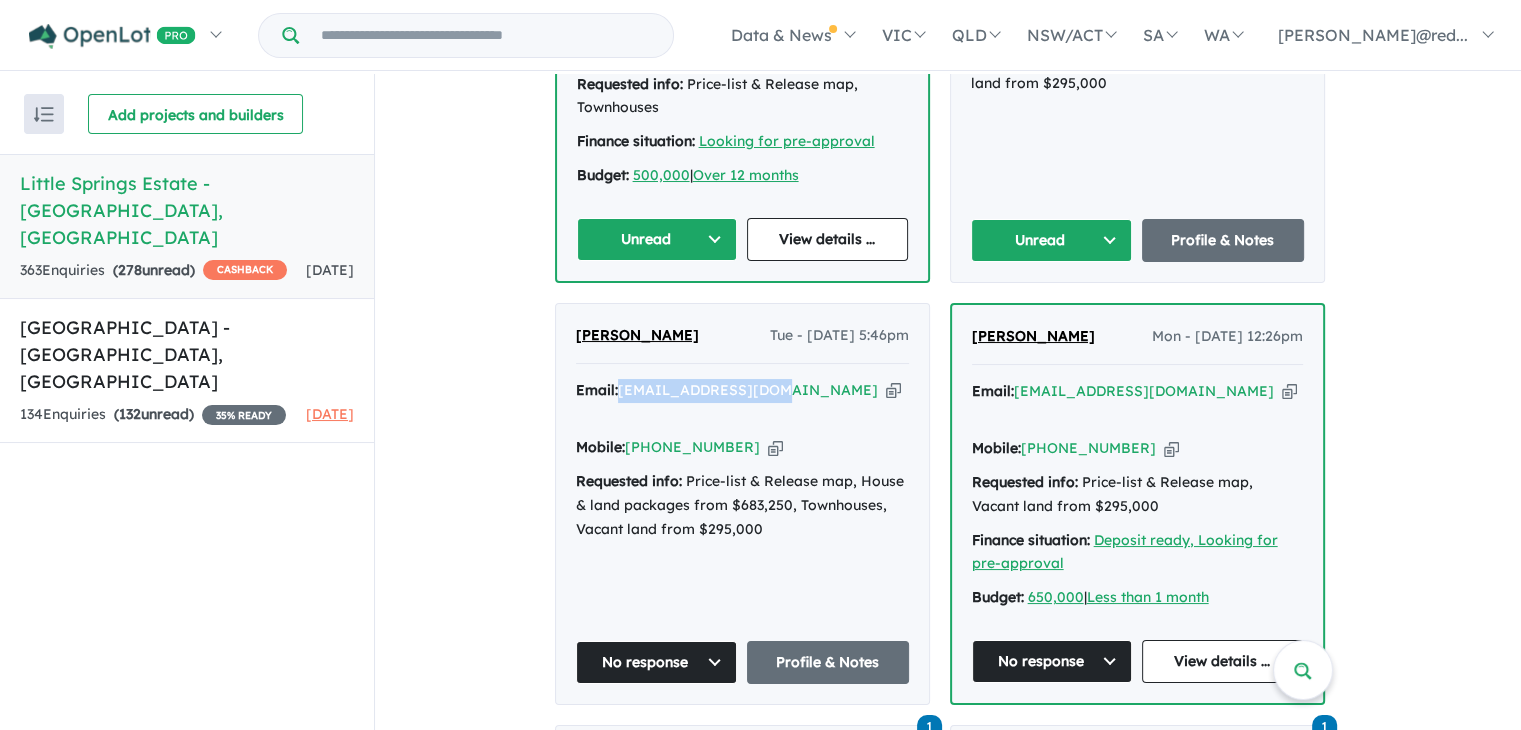 click on "[PERSON_NAME]" at bounding box center [1033, 336] 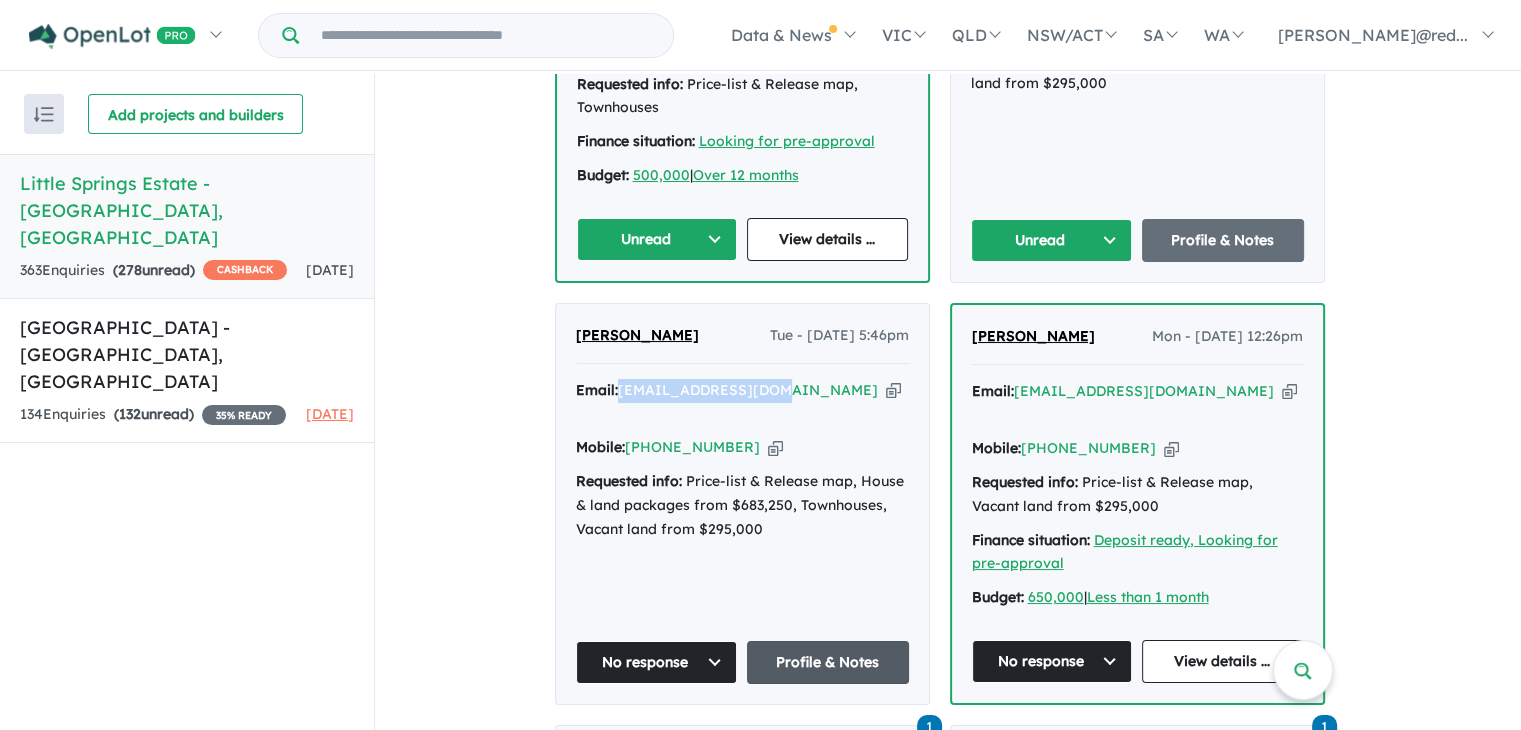 click on "Profile & Notes" at bounding box center (828, 662) 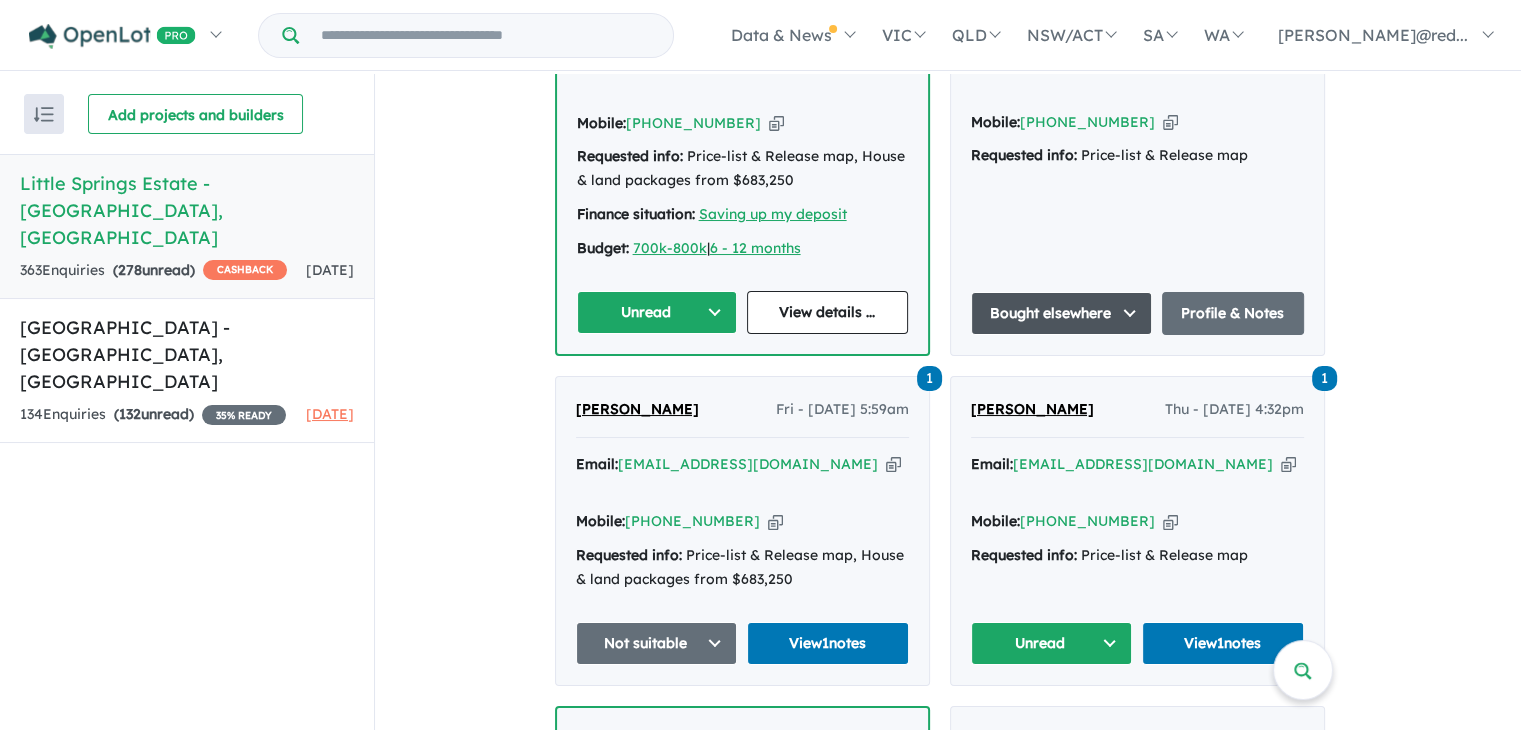 scroll, scrollTop: 1305, scrollLeft: 0, axis: vertical 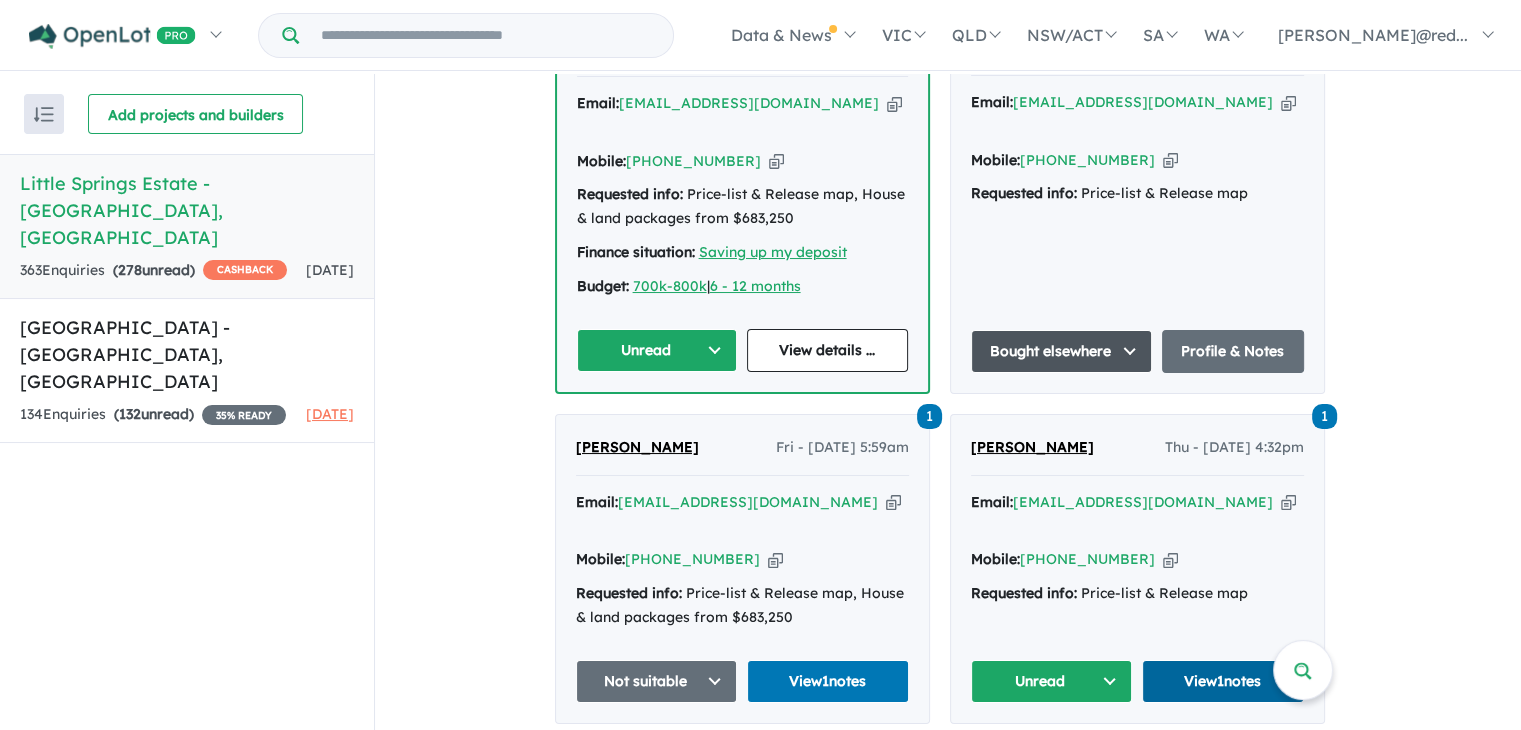 click on "View  1  notes" at bounding box center (1223, 681) 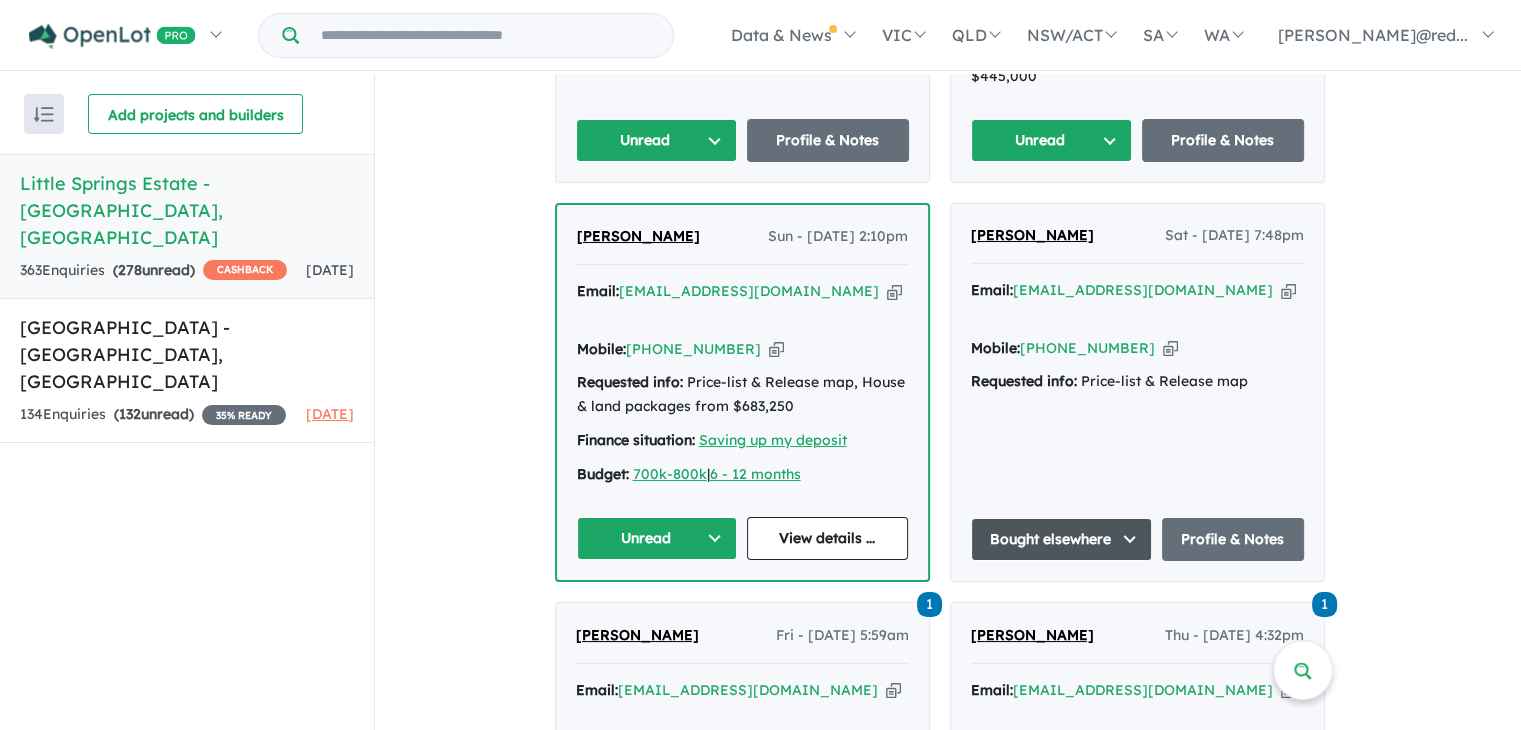 scroll, scrollTop: 1070, scrollLeft: 0, axis: vertical 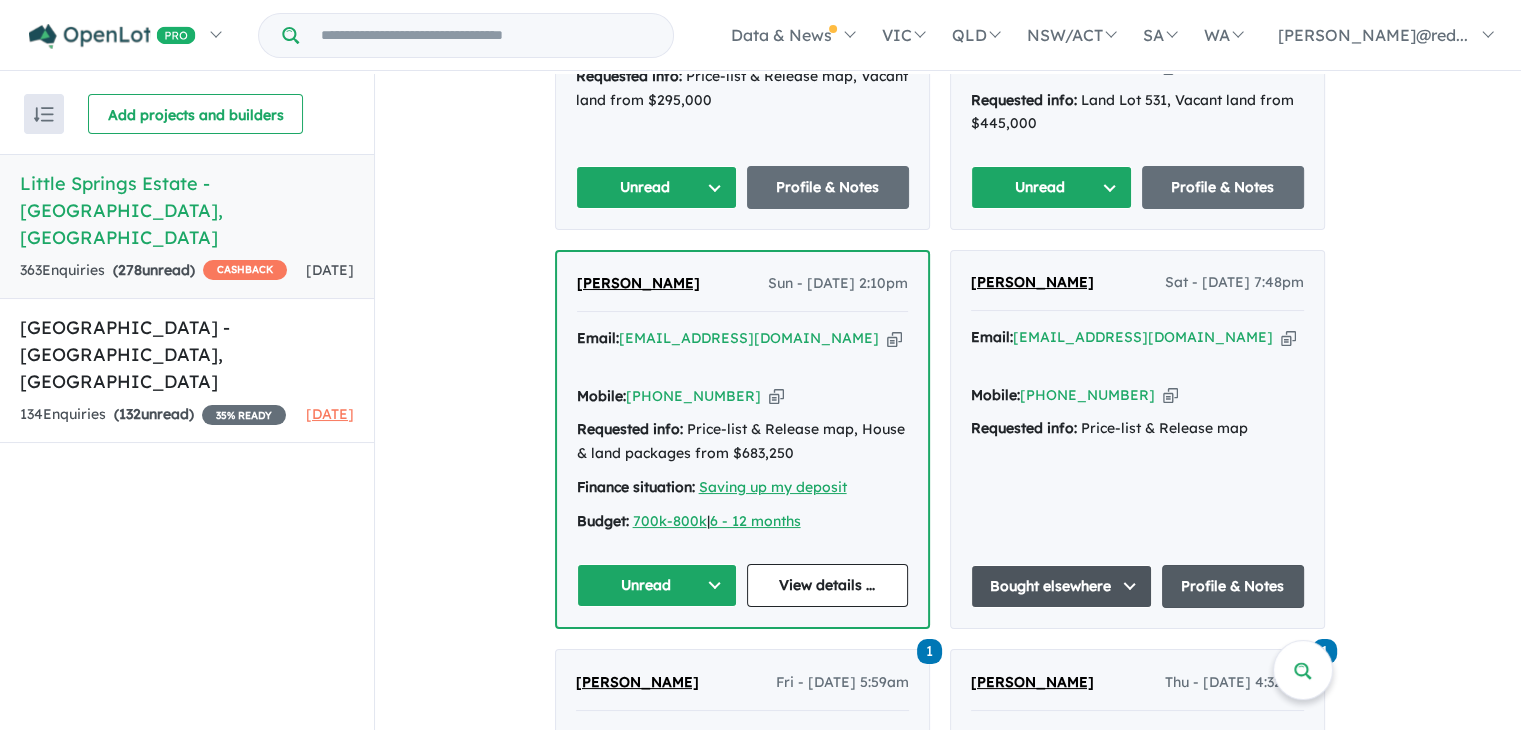 click on "Profile & Notes" at bounding box center (1233, 586) 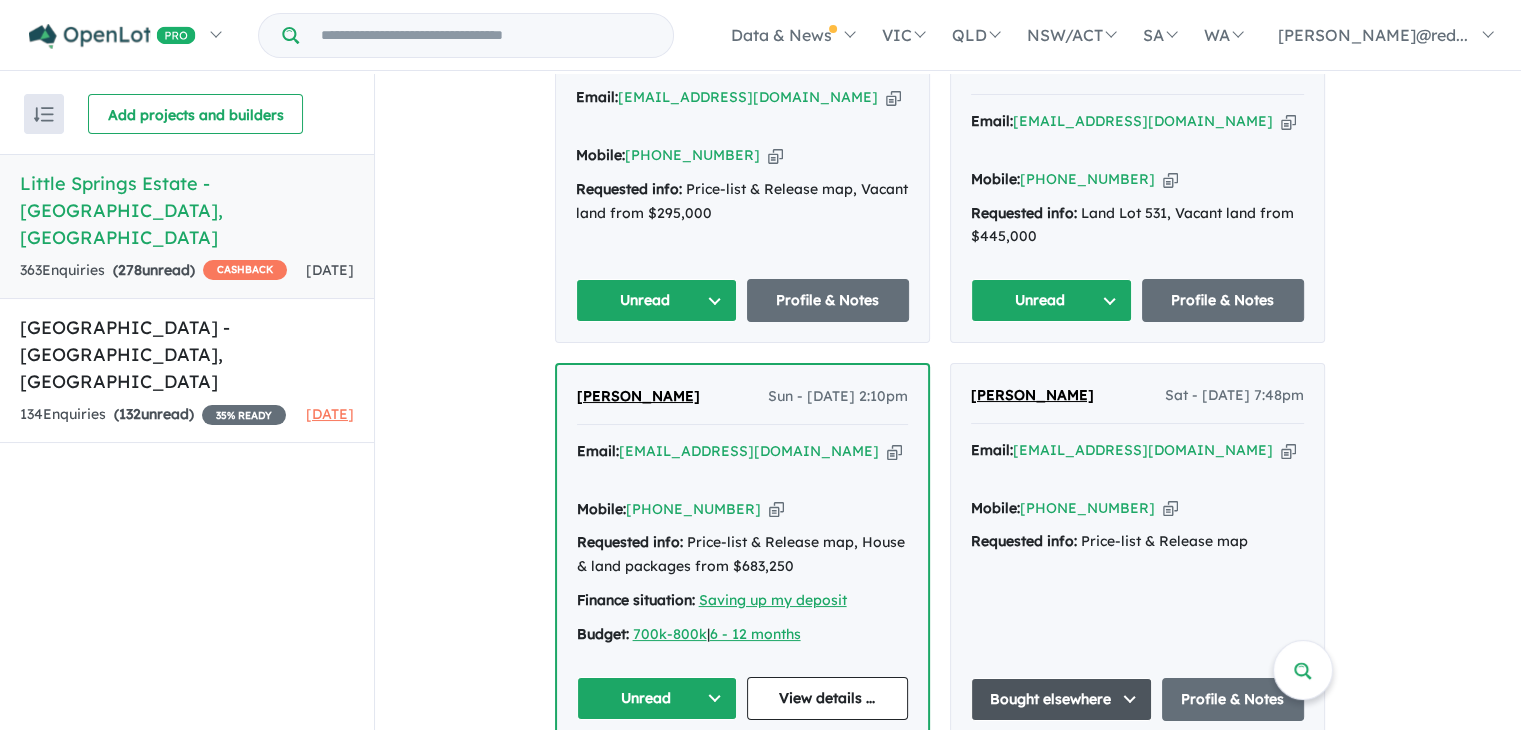 scroll, scrollTop: 976, scrollLeft: 0, axis: vertical 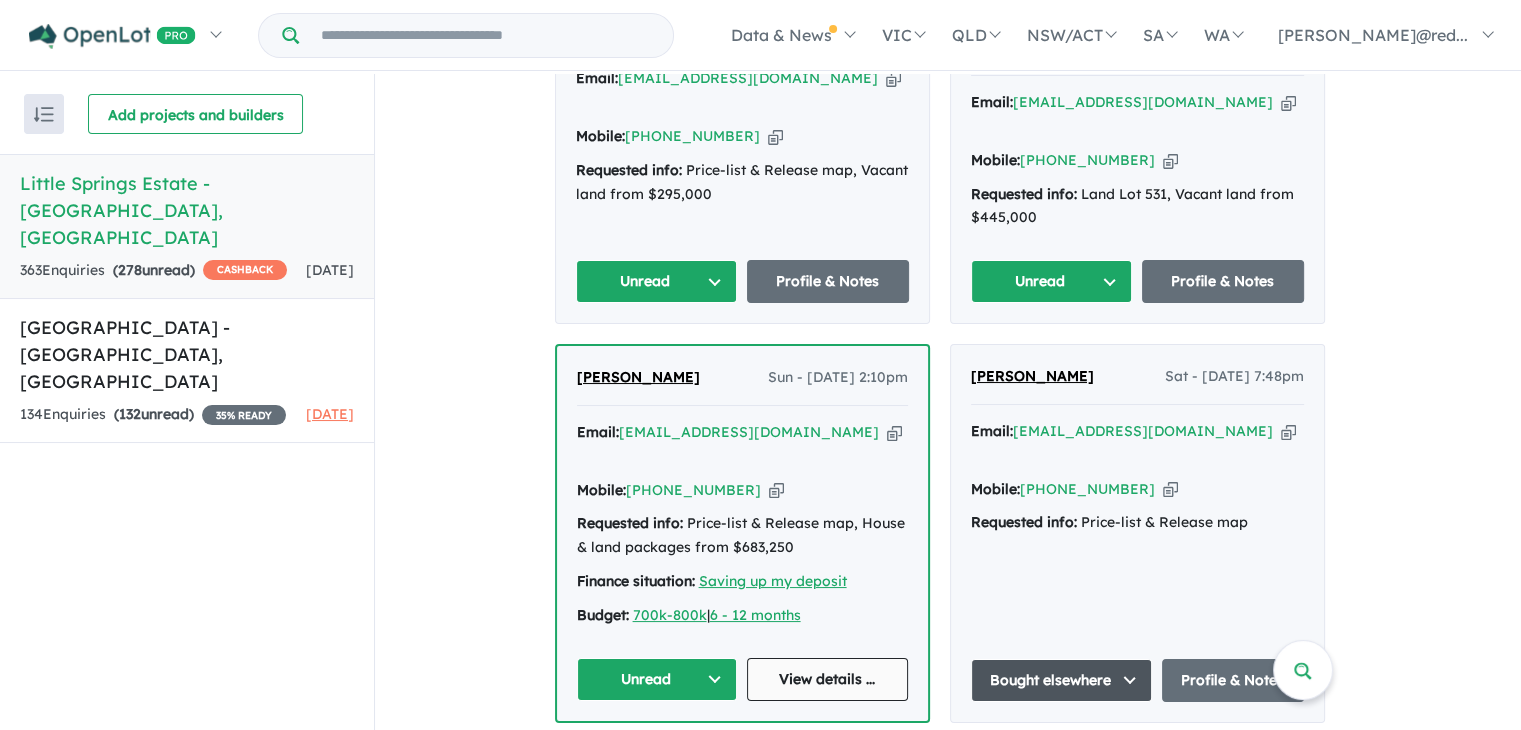 click on "View details ..." at bounding box center [827, 679] 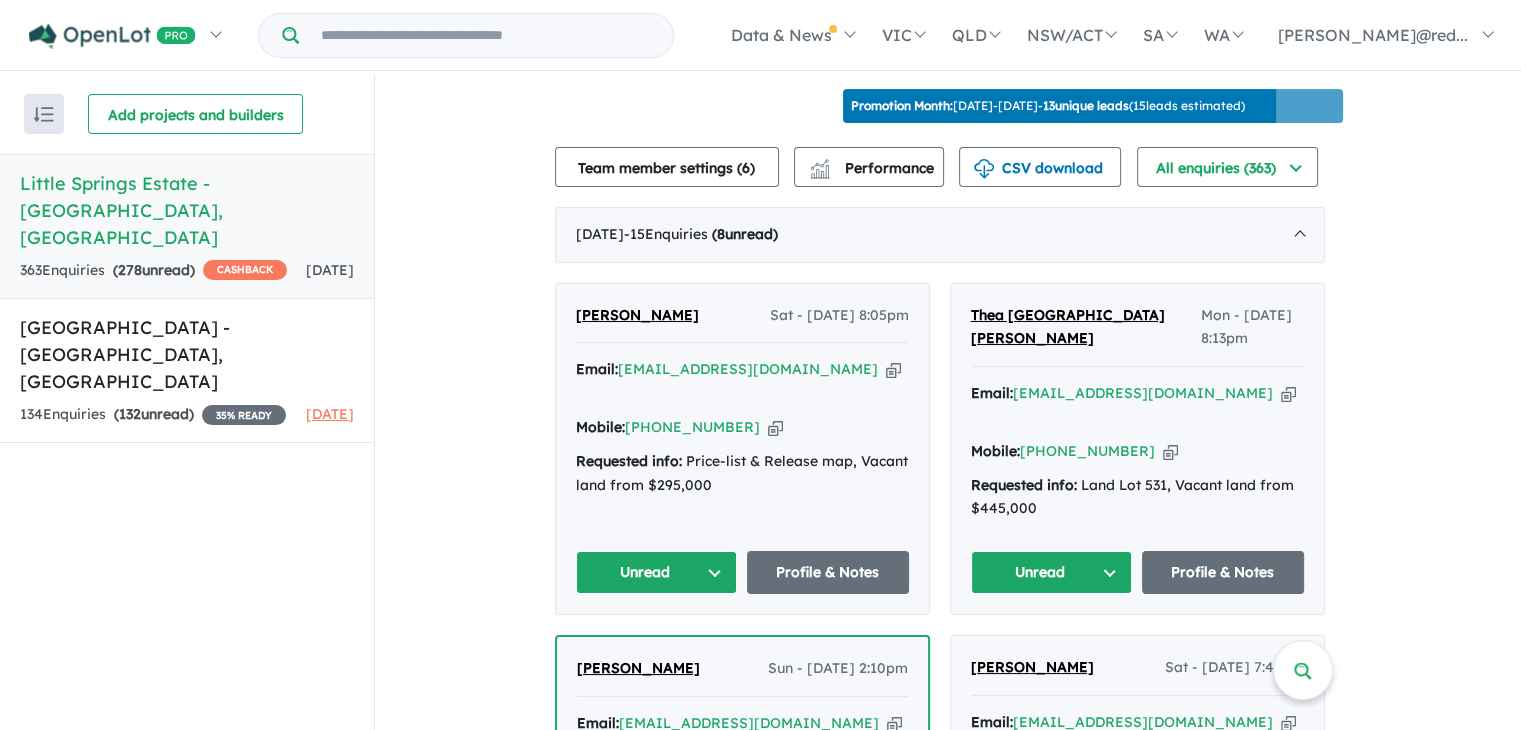 scroll, scrollTop: 638, scrollLeft: 0, axis: vertical 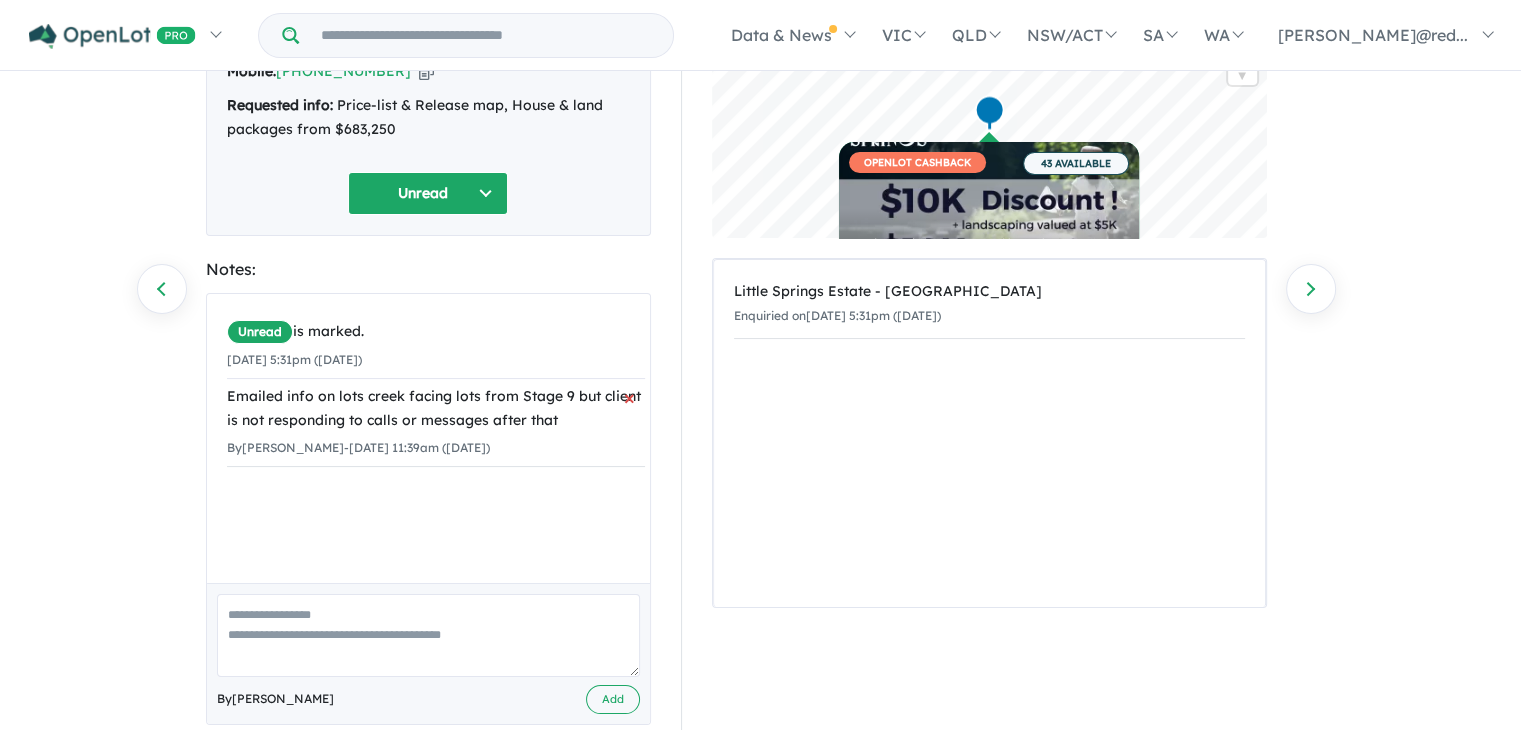 click on "Emailed info on lots creek facing lots from Stage 9 but client is not responding to calls or messages after that" at bounding box center [436, 409] 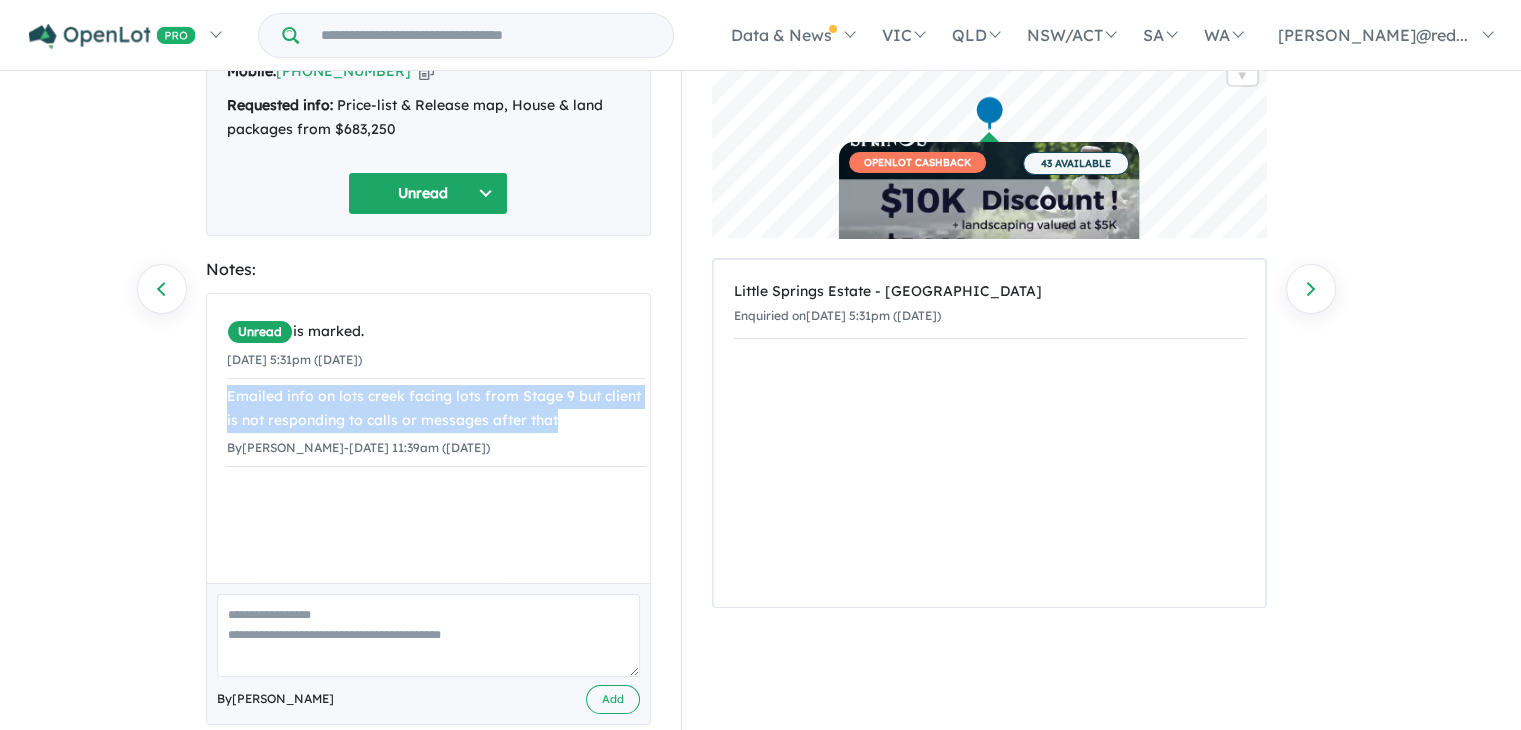 drag, startPoint x: 601, startPoint y: 415, endPoint x: 217, endPoint y: 399, distance: 384.3332 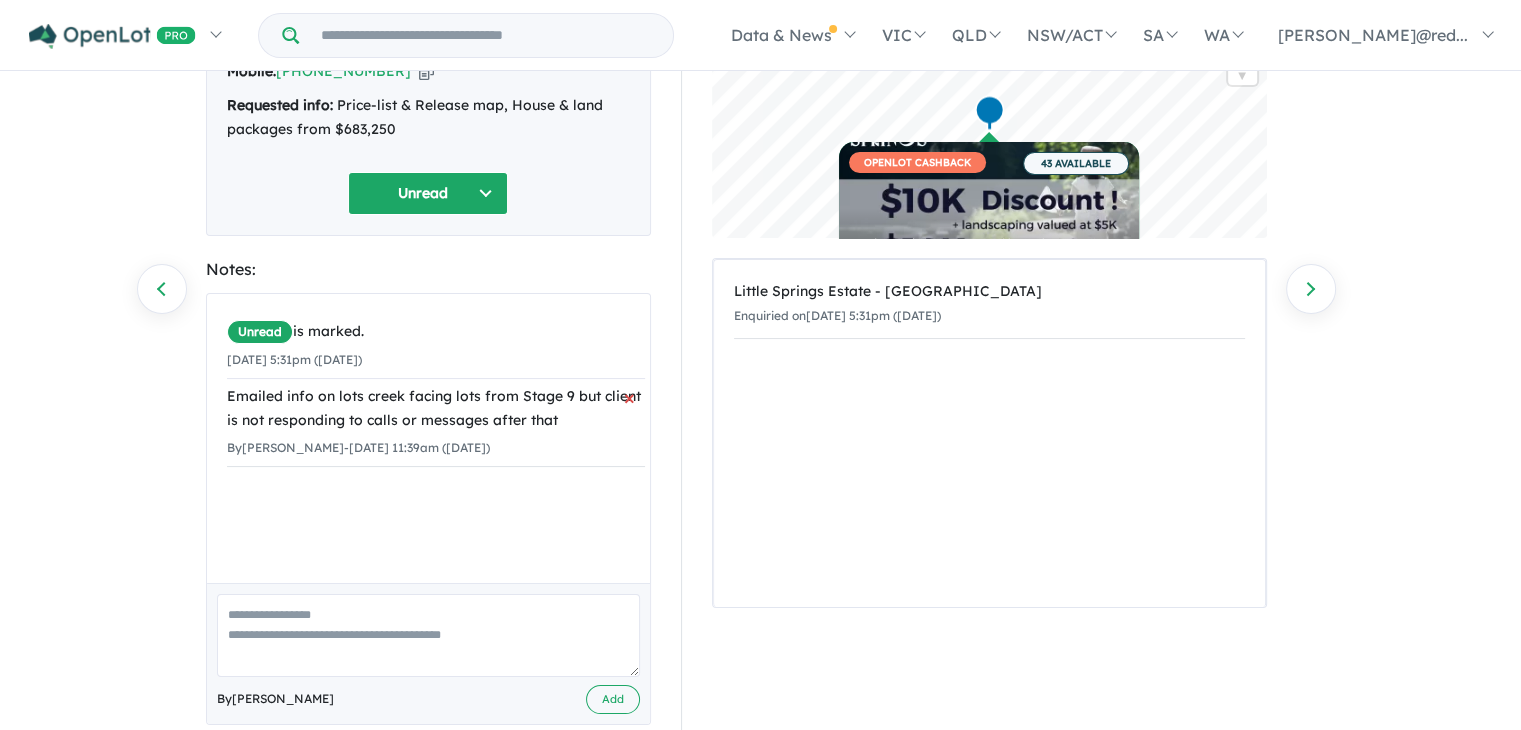 click on "×" at bounding box center (629, 397) 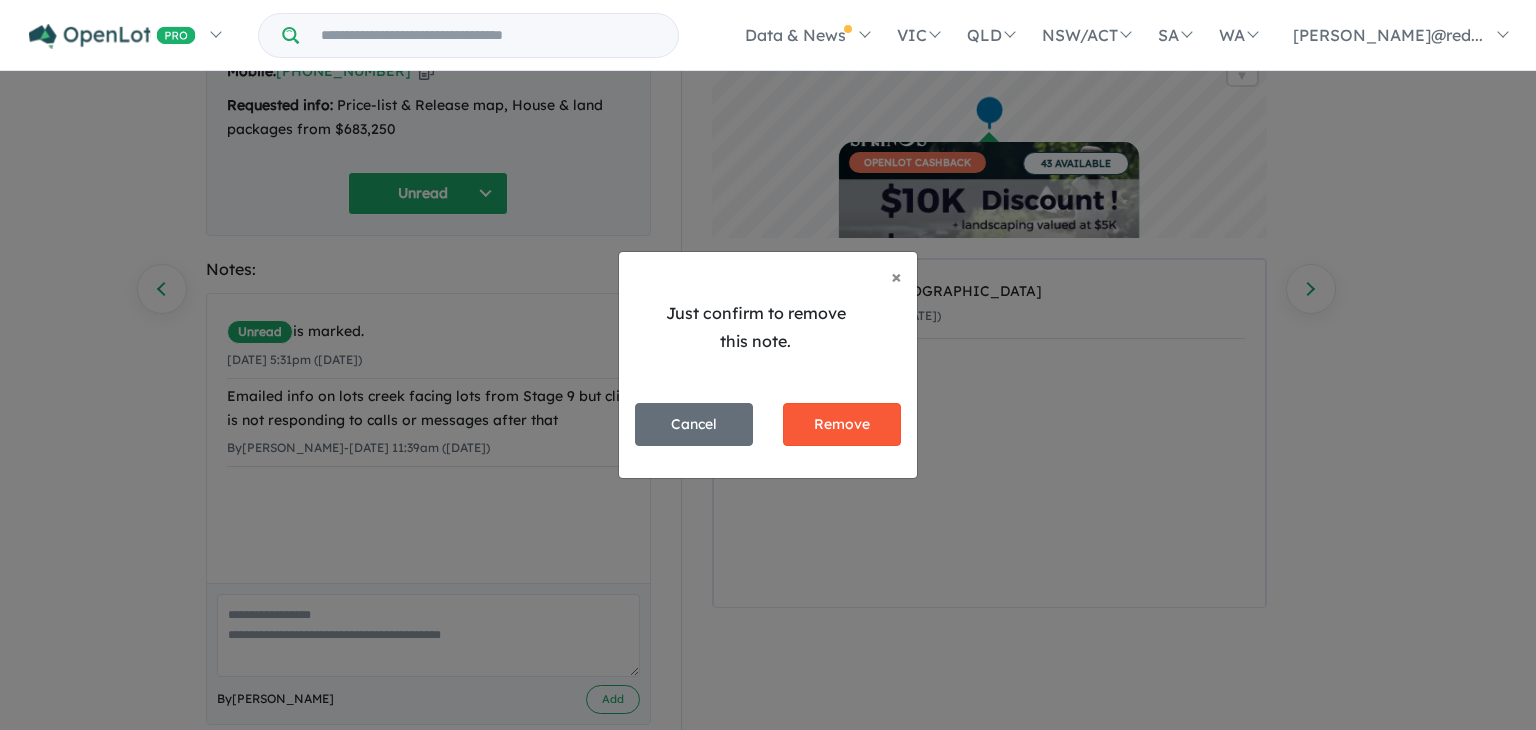 click on "Remove" at bounding box center [842, 424] 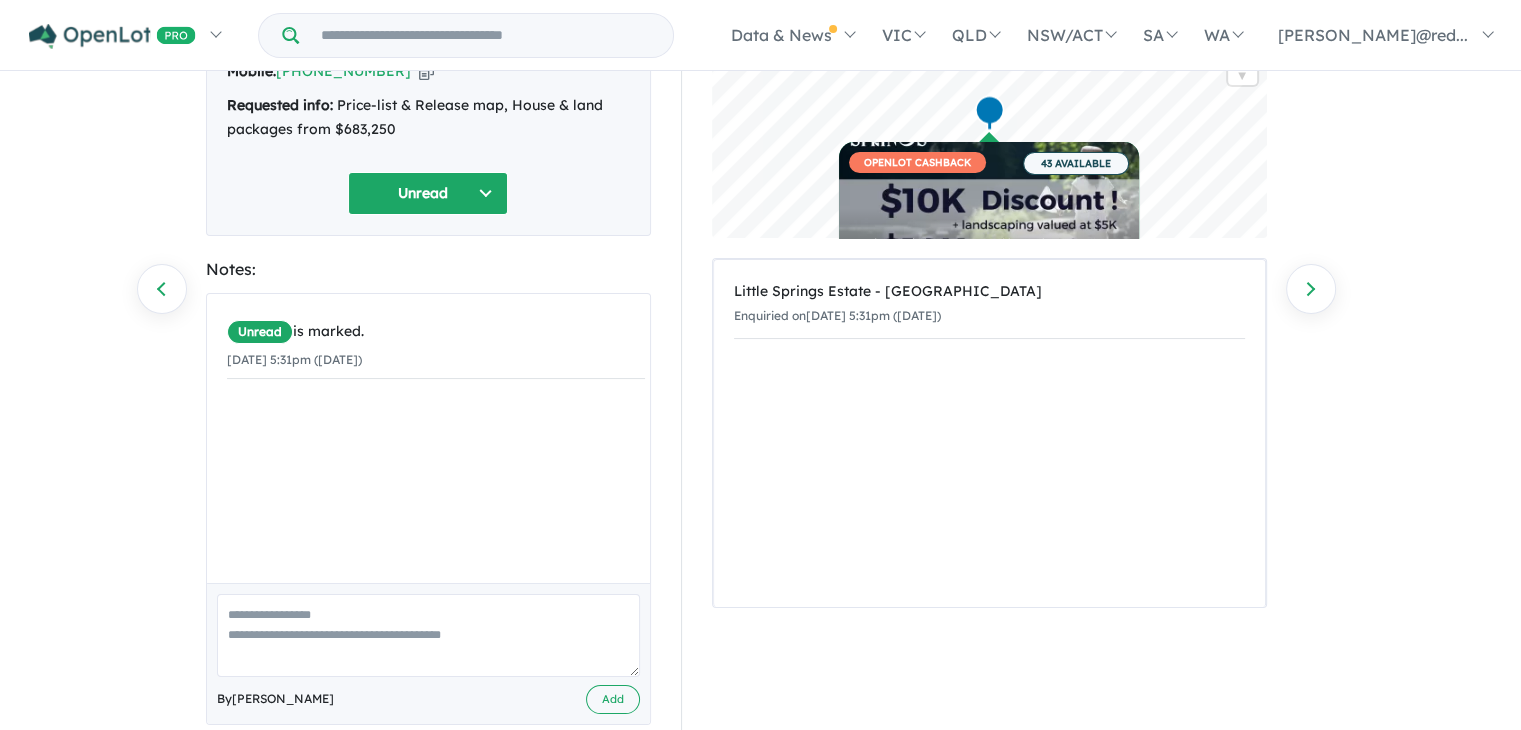 click at bounding box center (428, 635) 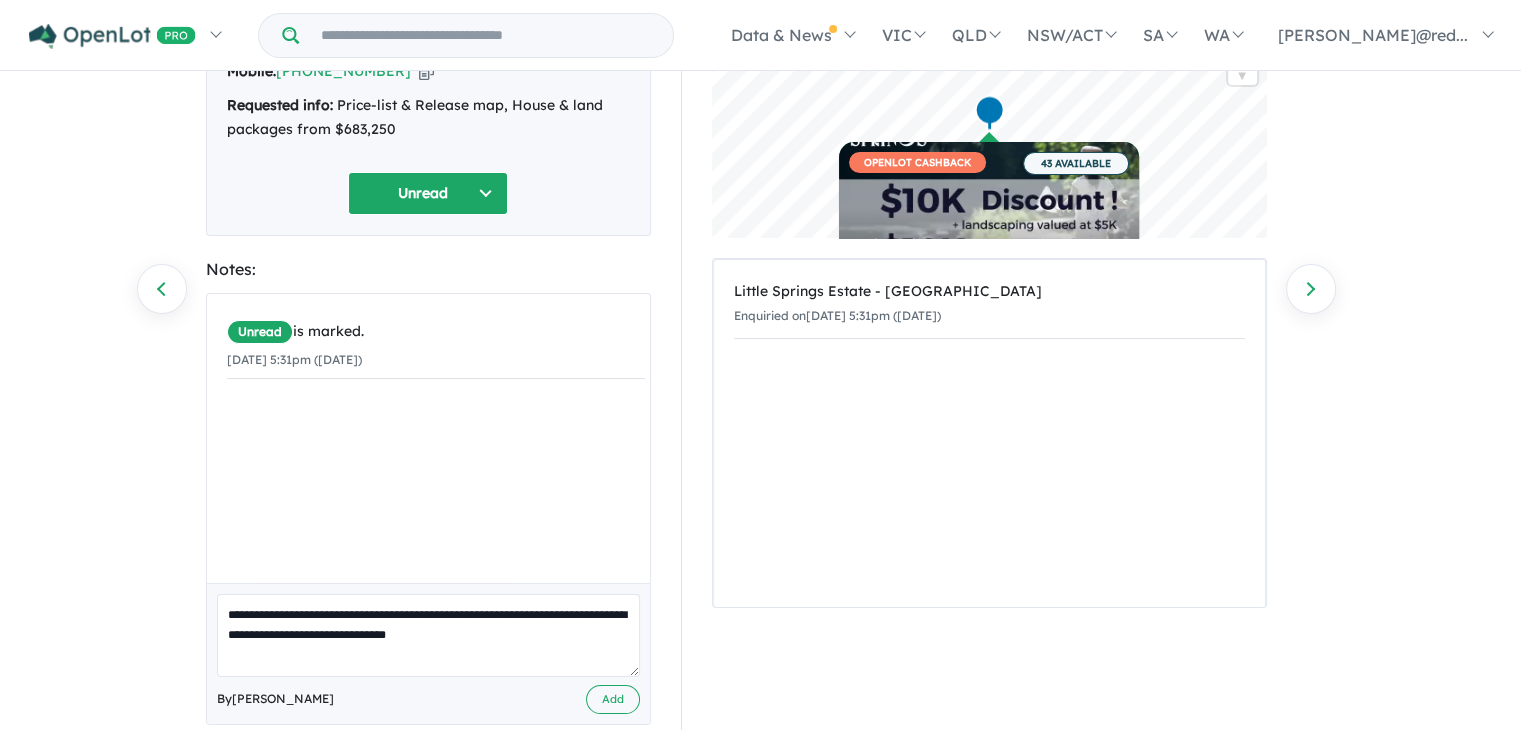 click on "**********" at bounding box center (428, 635) 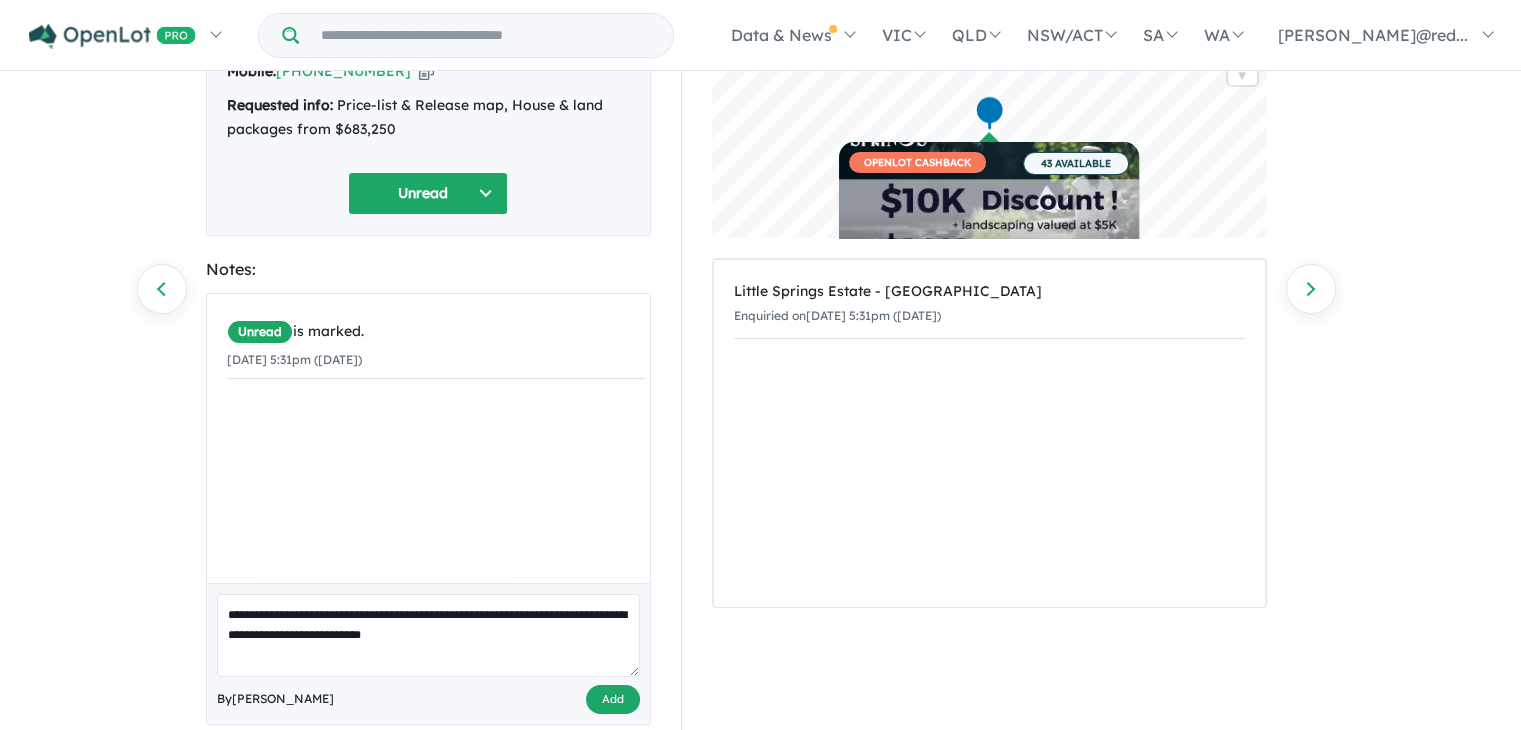 type on "**********" 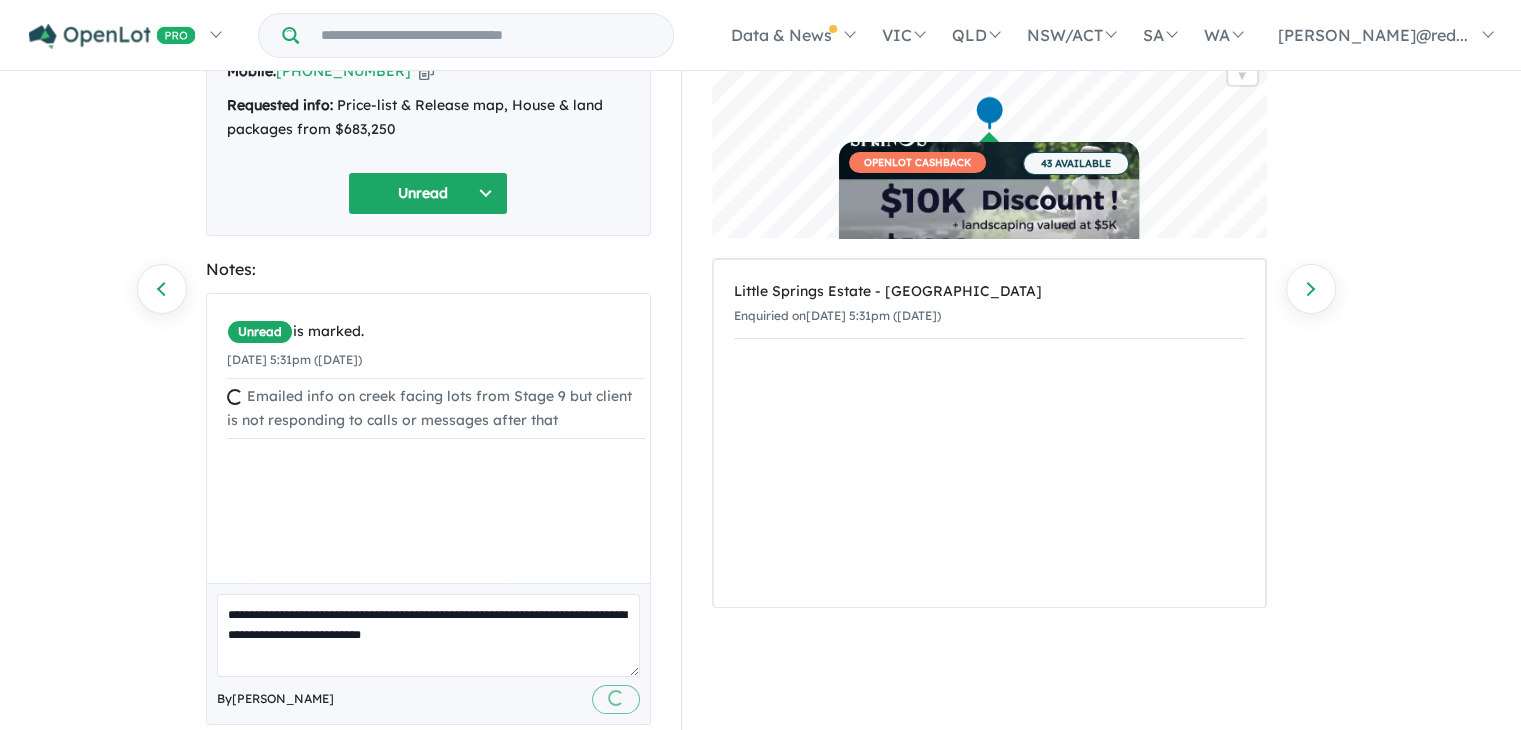 type 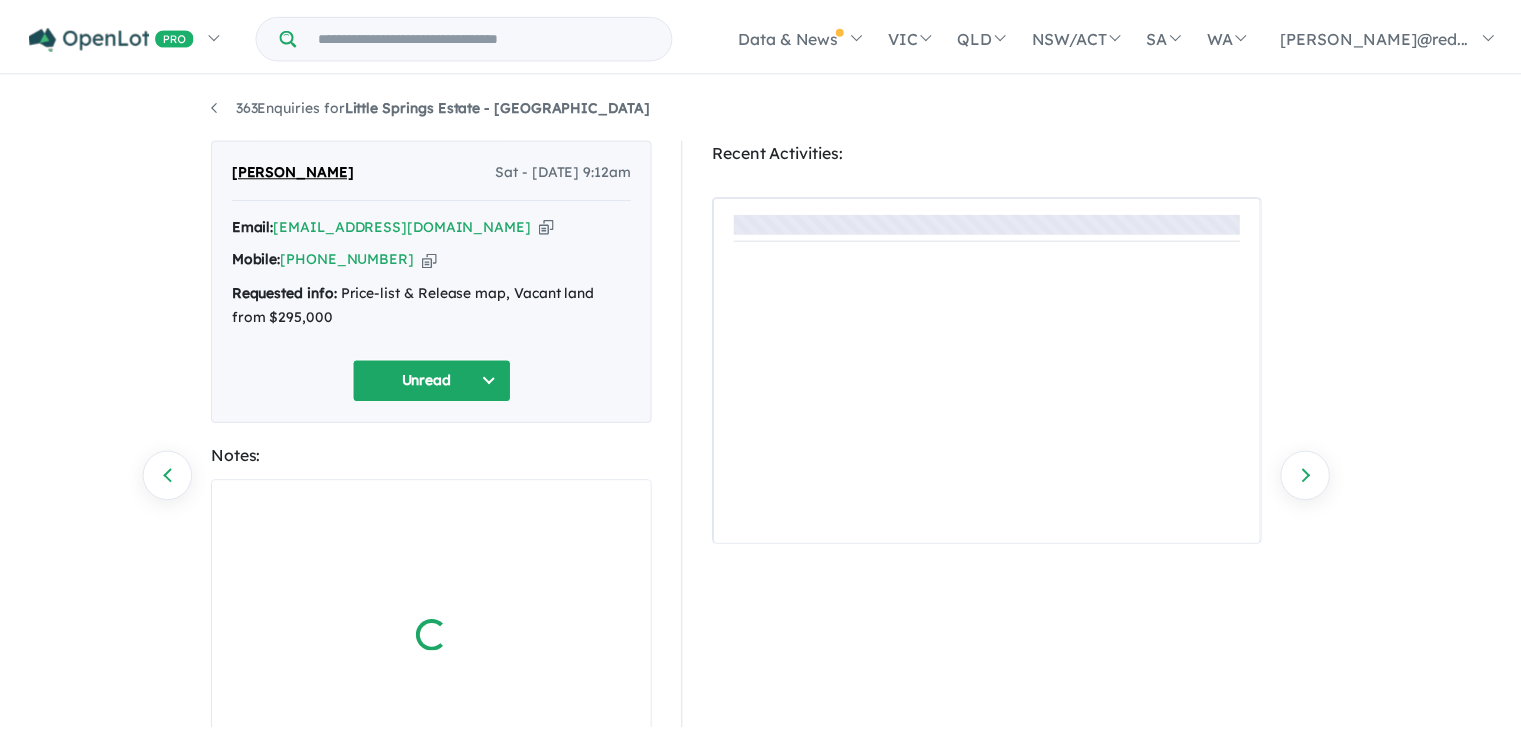 scroll, scrollTop: 0, scrollLeft: 0, axis: both 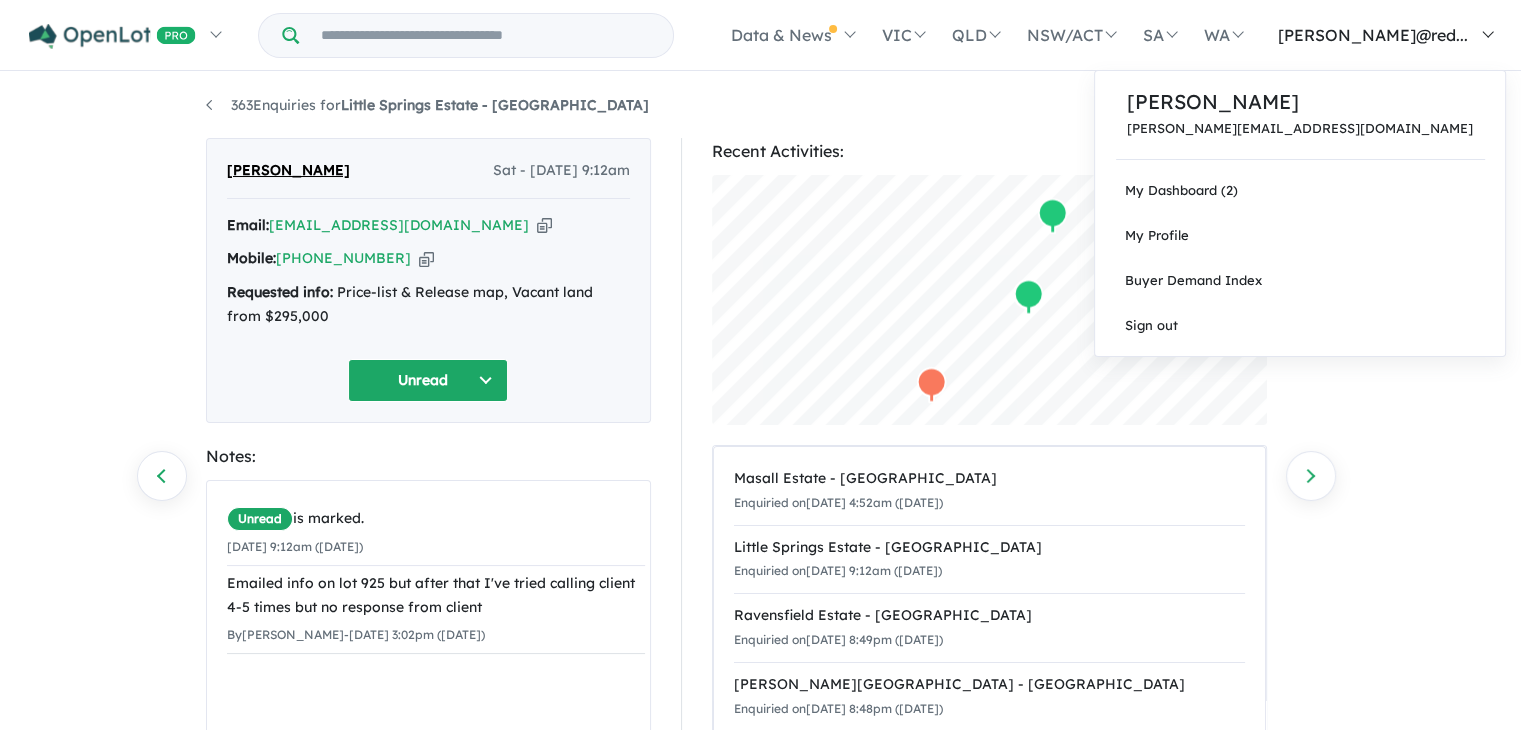 drag, startPoint x: 1529, startPoint y: 217, endPoint x: 1505, endPoint y: 25, distance: 193.49419 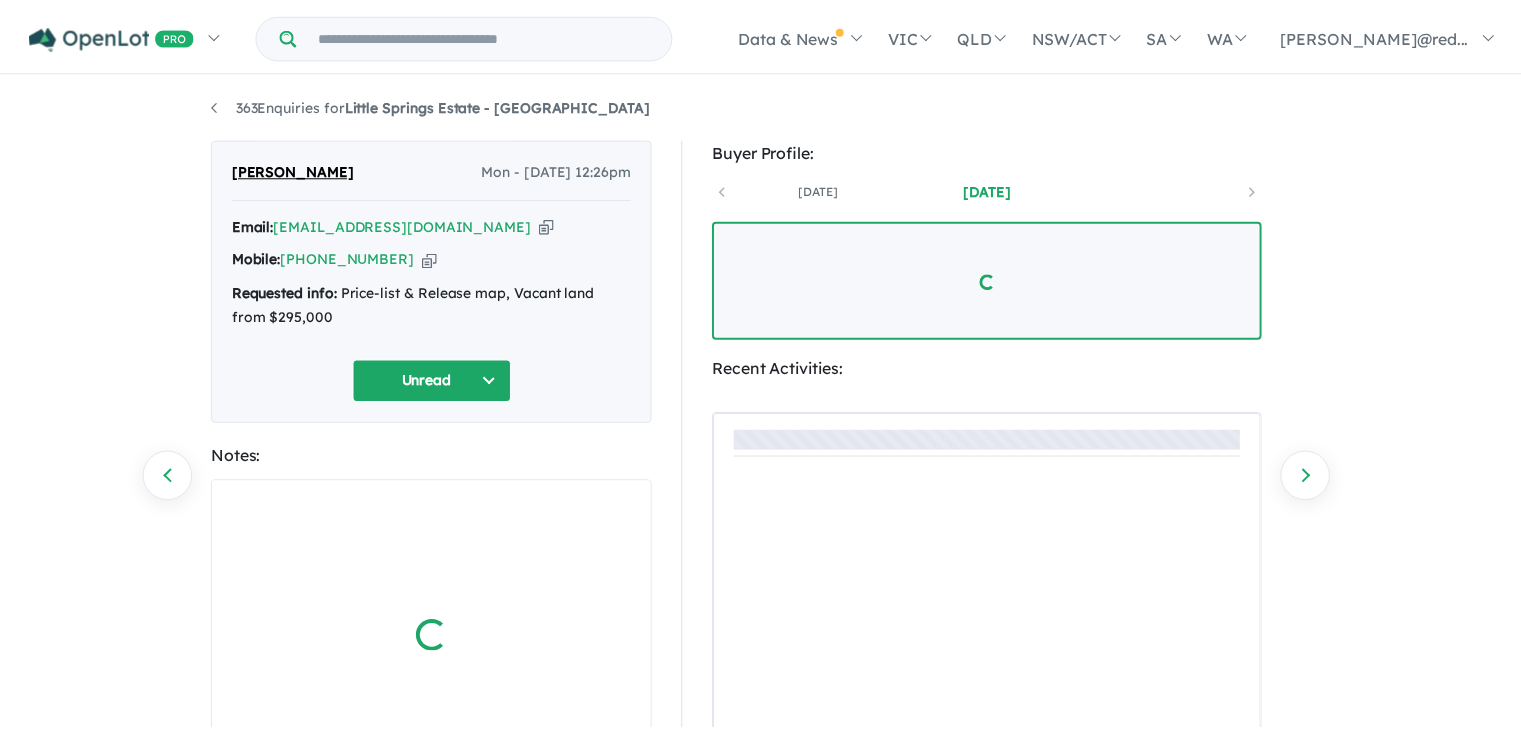 scroll, scrollTop: 0, scrollLeft: 0, axis: both 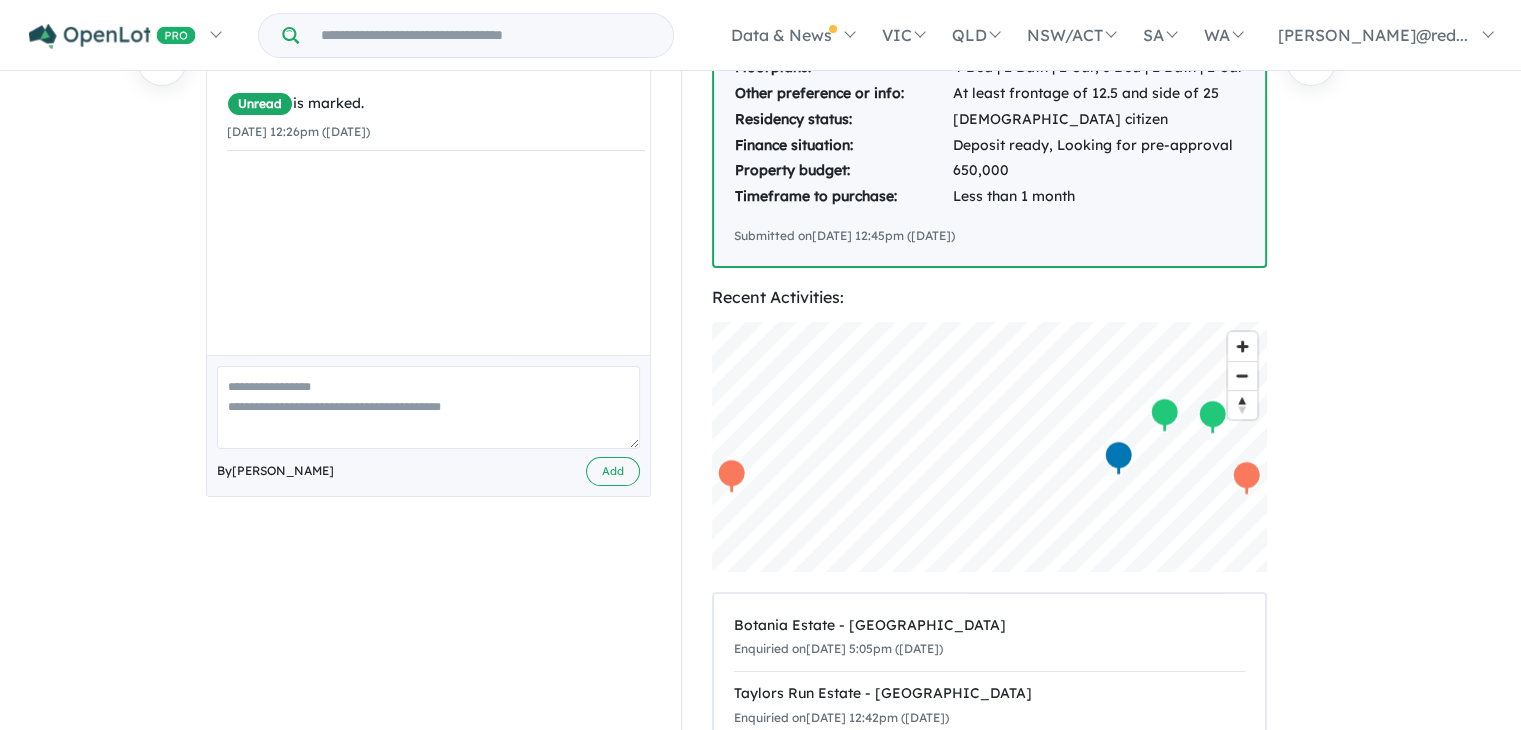 click at bounding box center [428, 407] 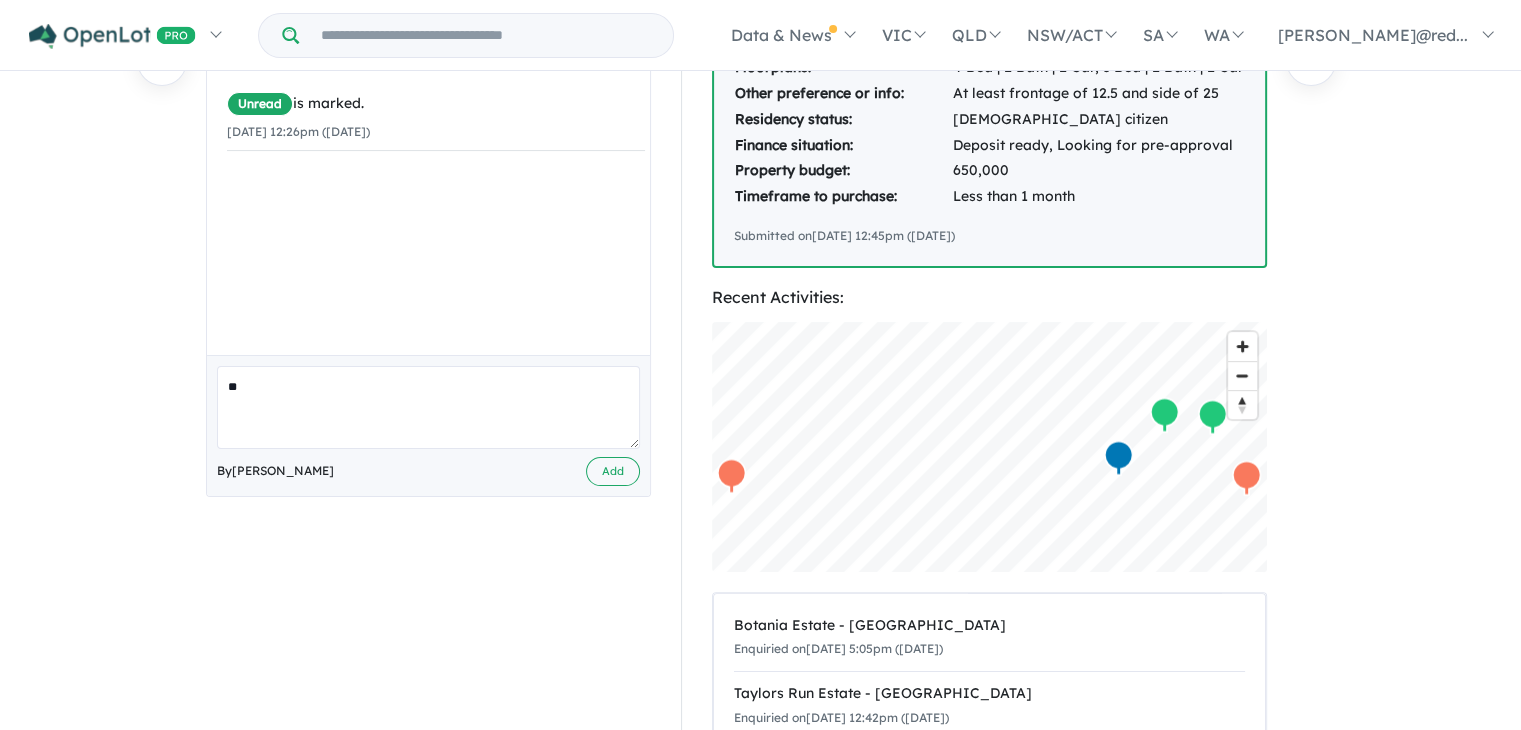 type on "*" 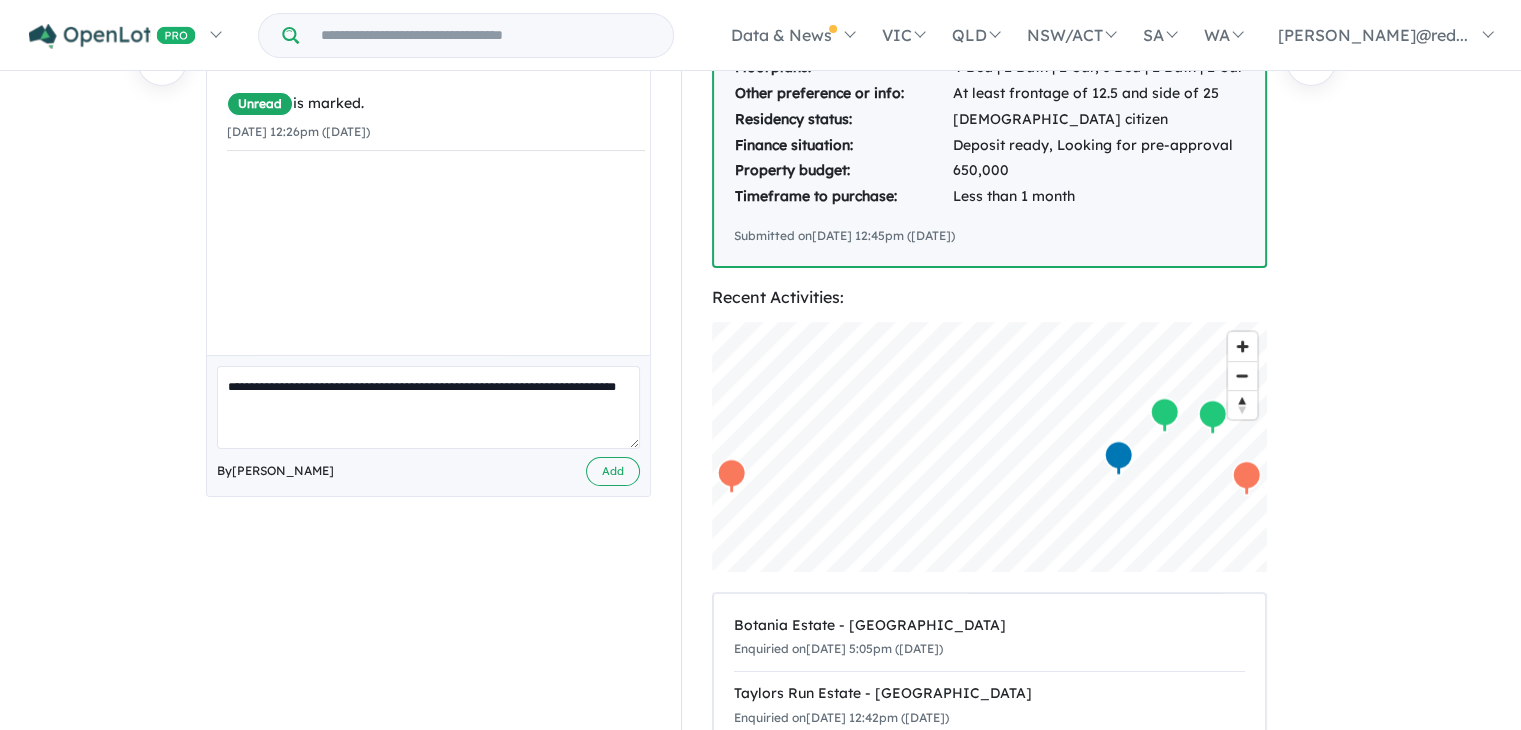 scroll, scrollTop: 0, scrollLeft: 0, axis: both 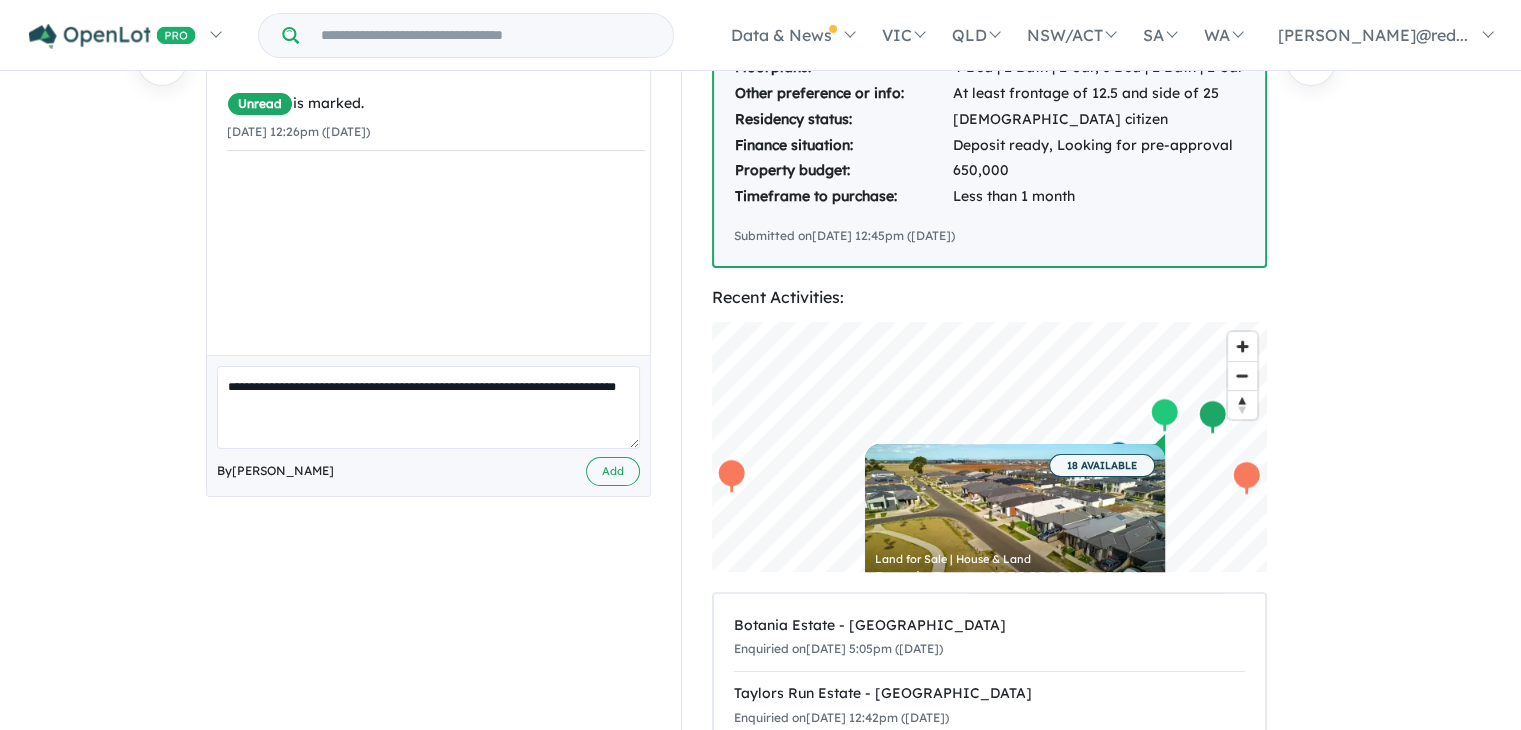 click on "**********" at bounding box center (428, 407) 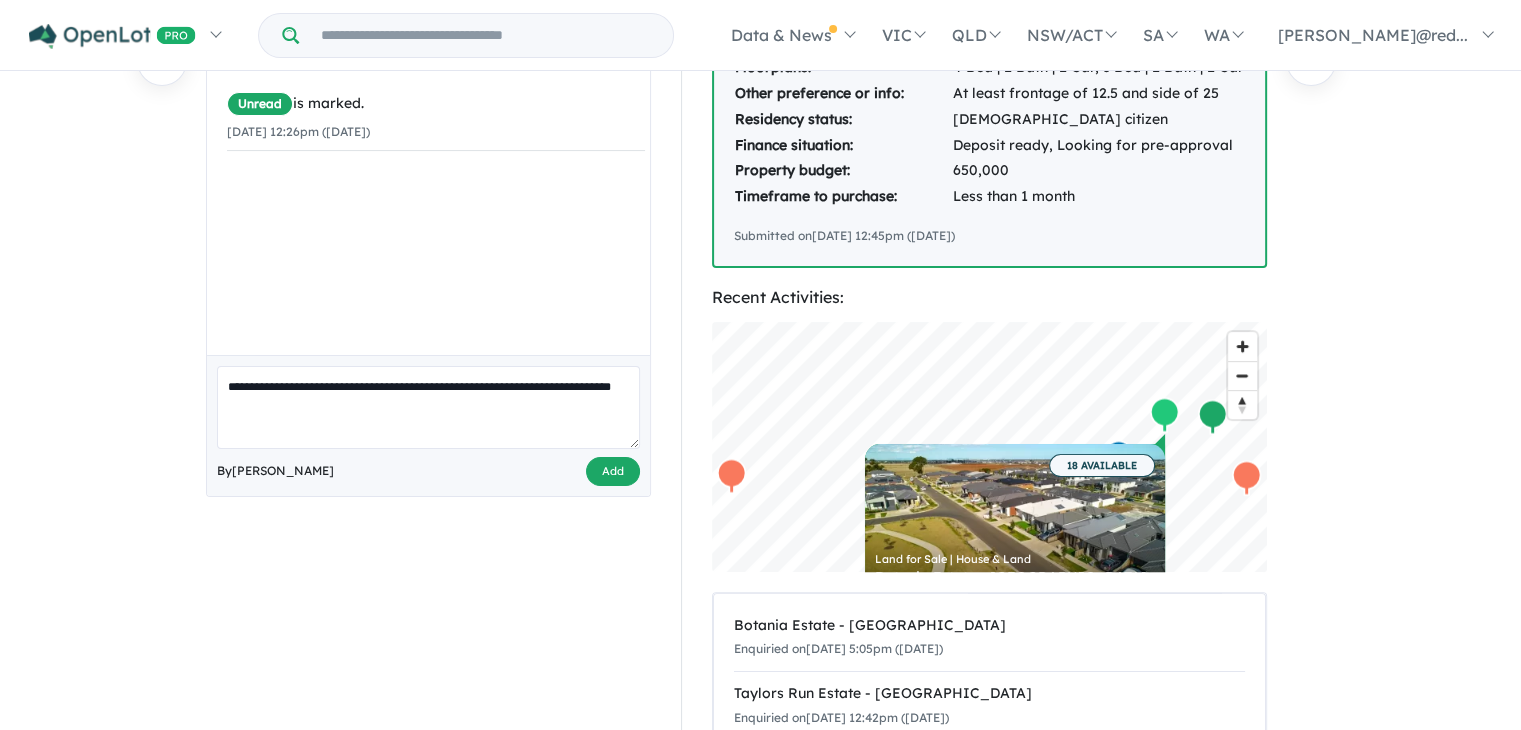 type on "**********" 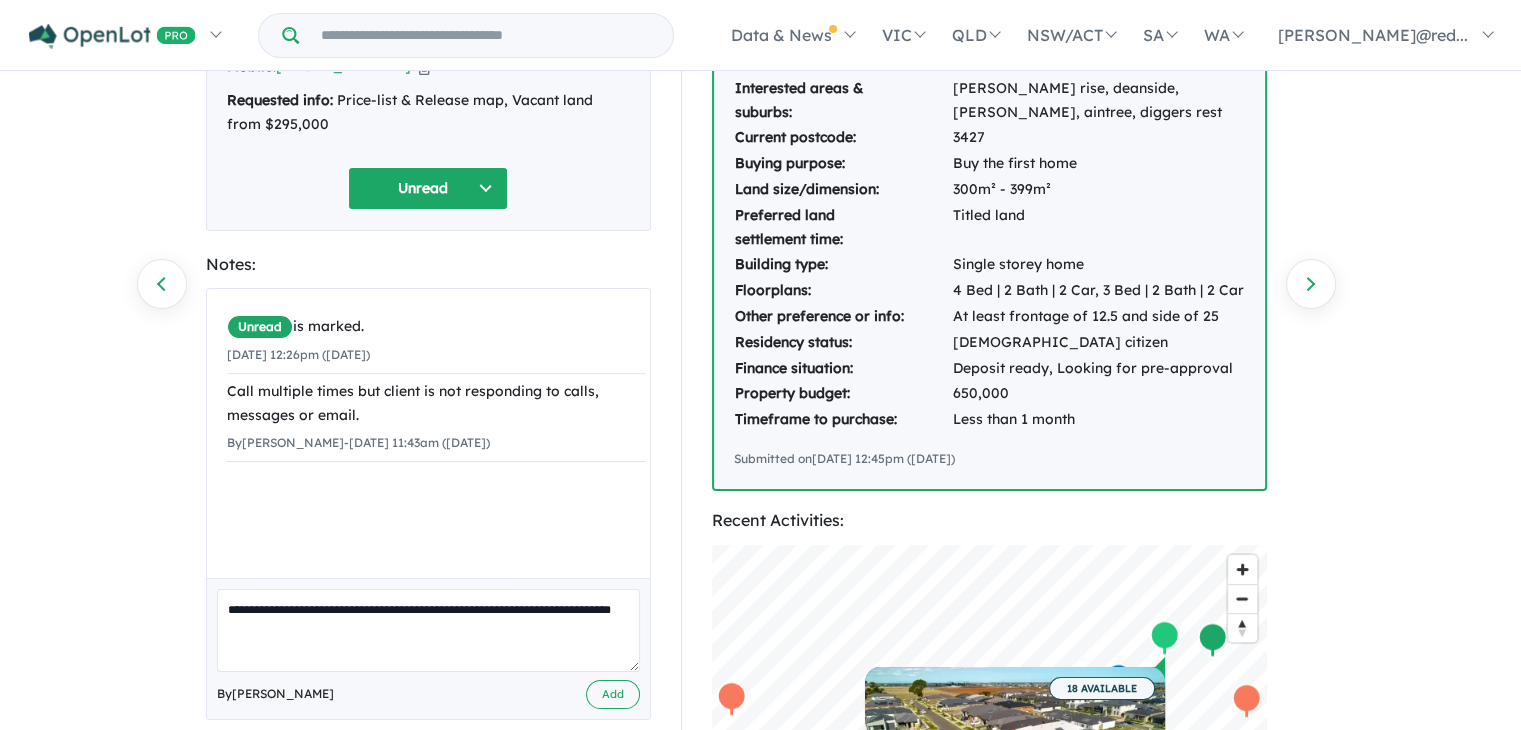 scroll, scrollTop: 0, scrollLeft: 0, axis: both 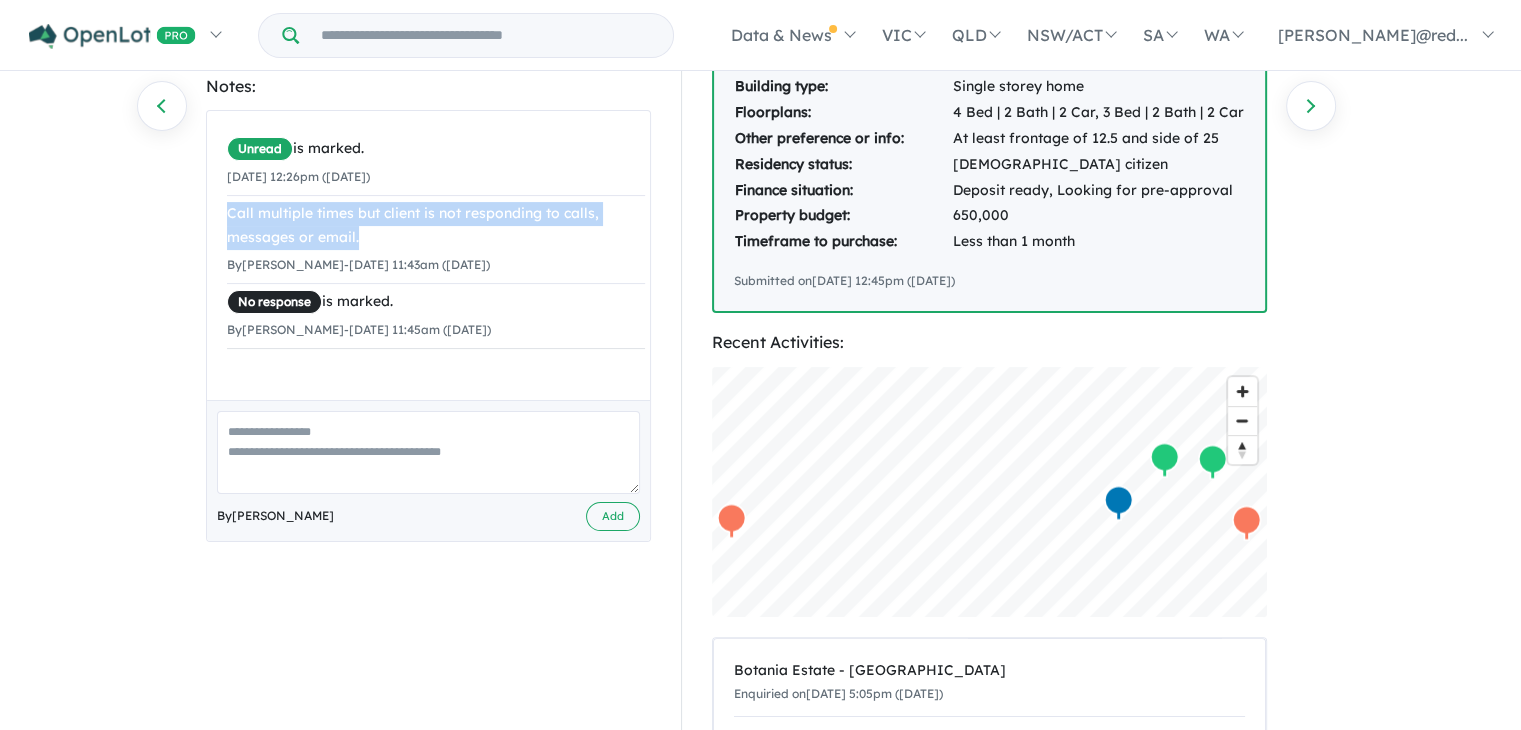 drag, startPoint x: 372, startPoint y: 236, endPoint x: 217, endPoint y: 217, distance: 156.16017 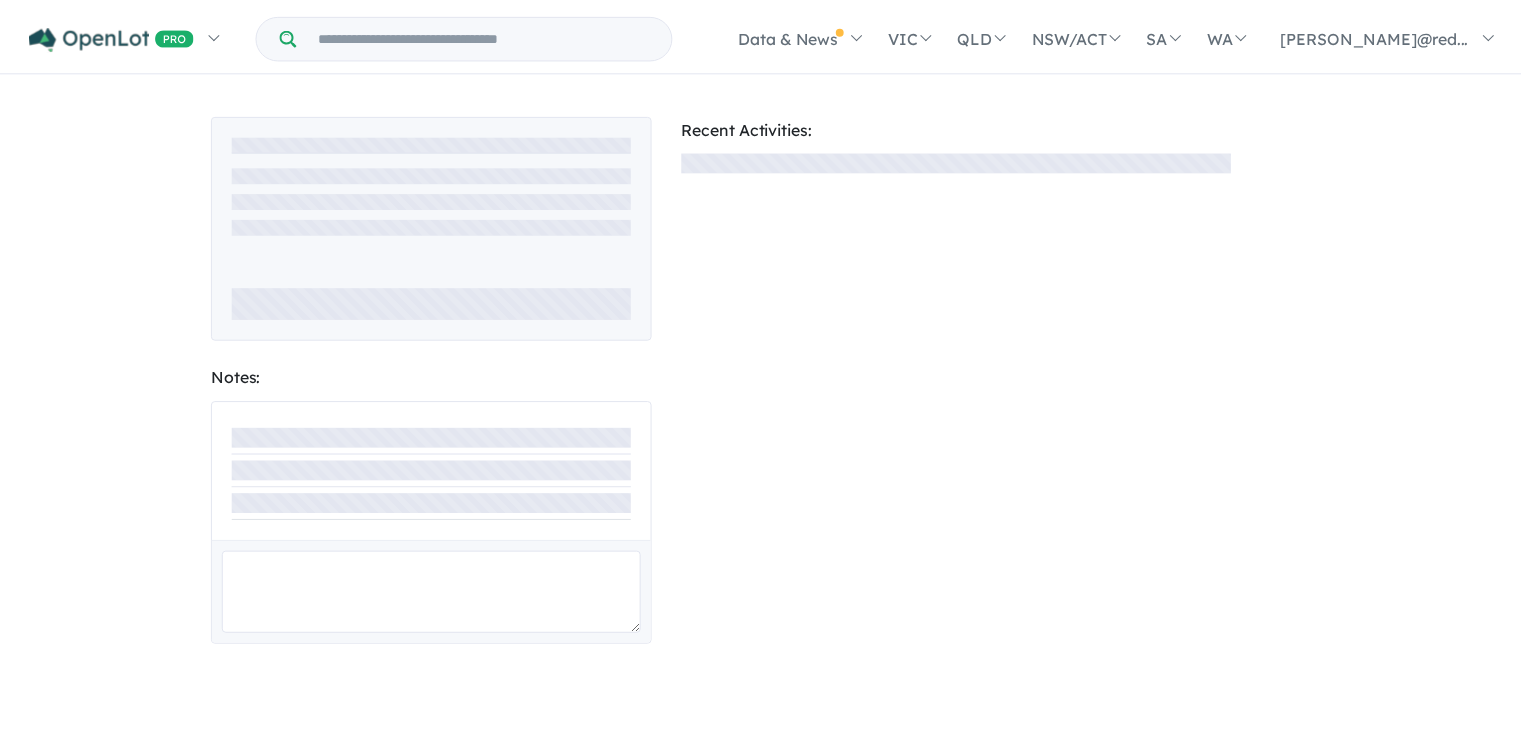 scroll, scrollTop: 0, scrollLeft: 0, axis: both 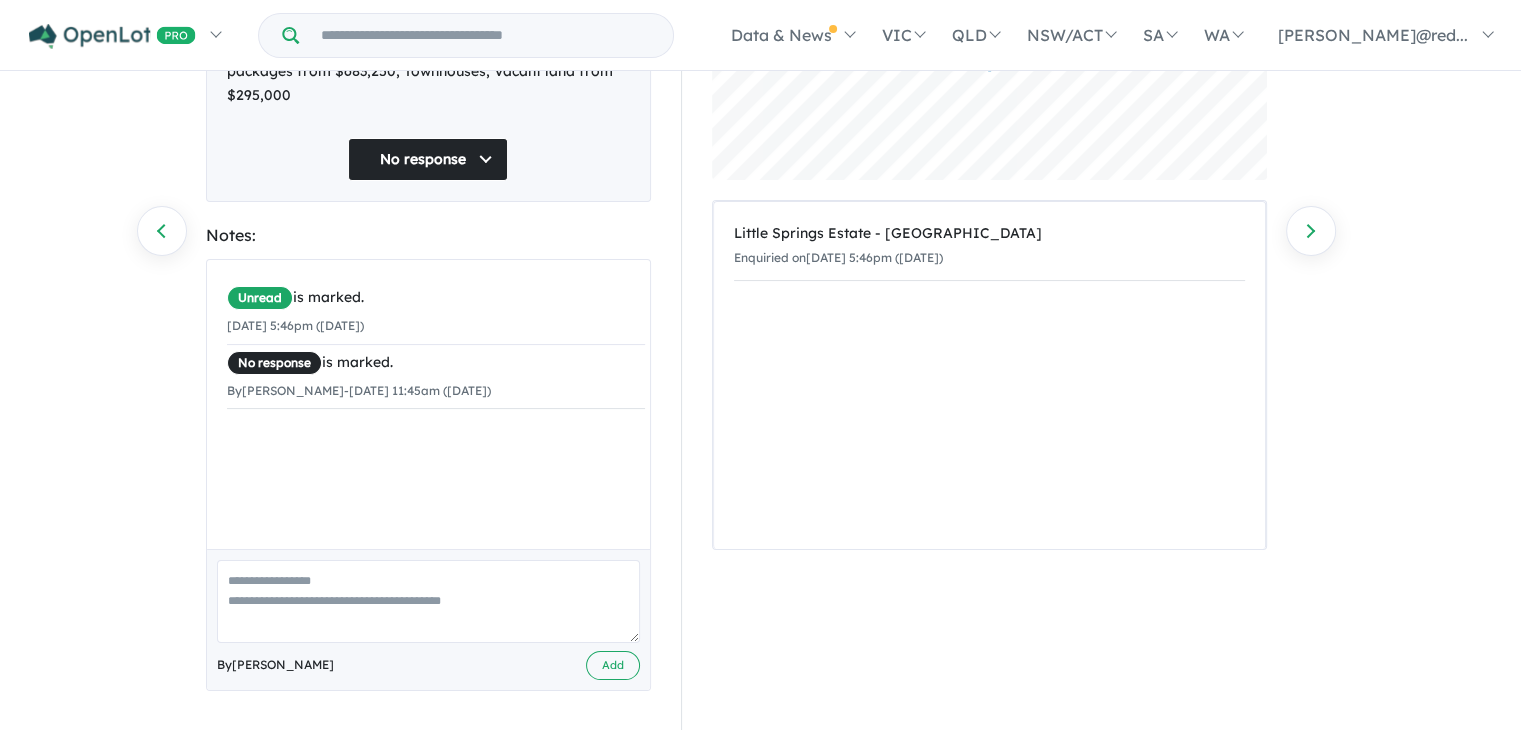click at bounding box center [428, 601] 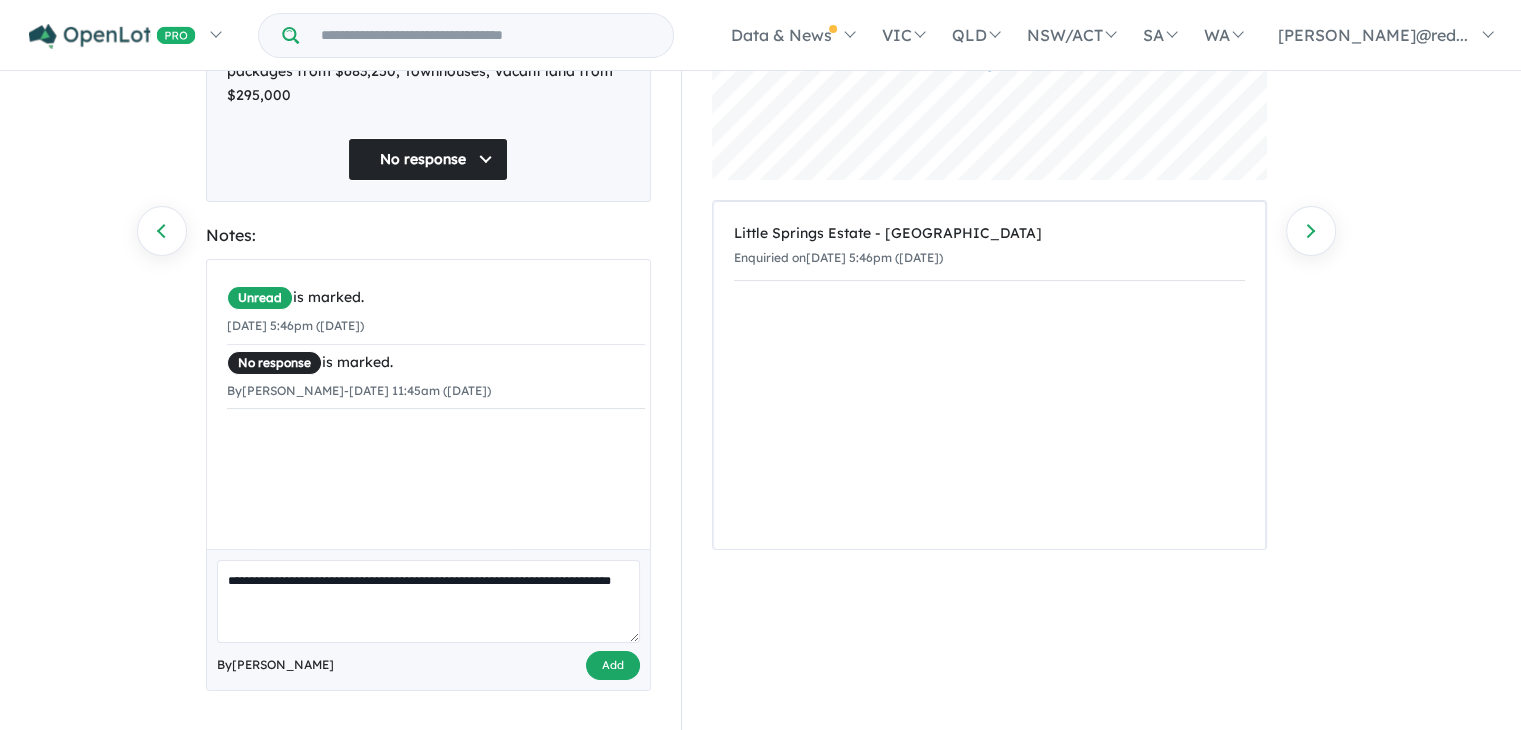 type on "**********" 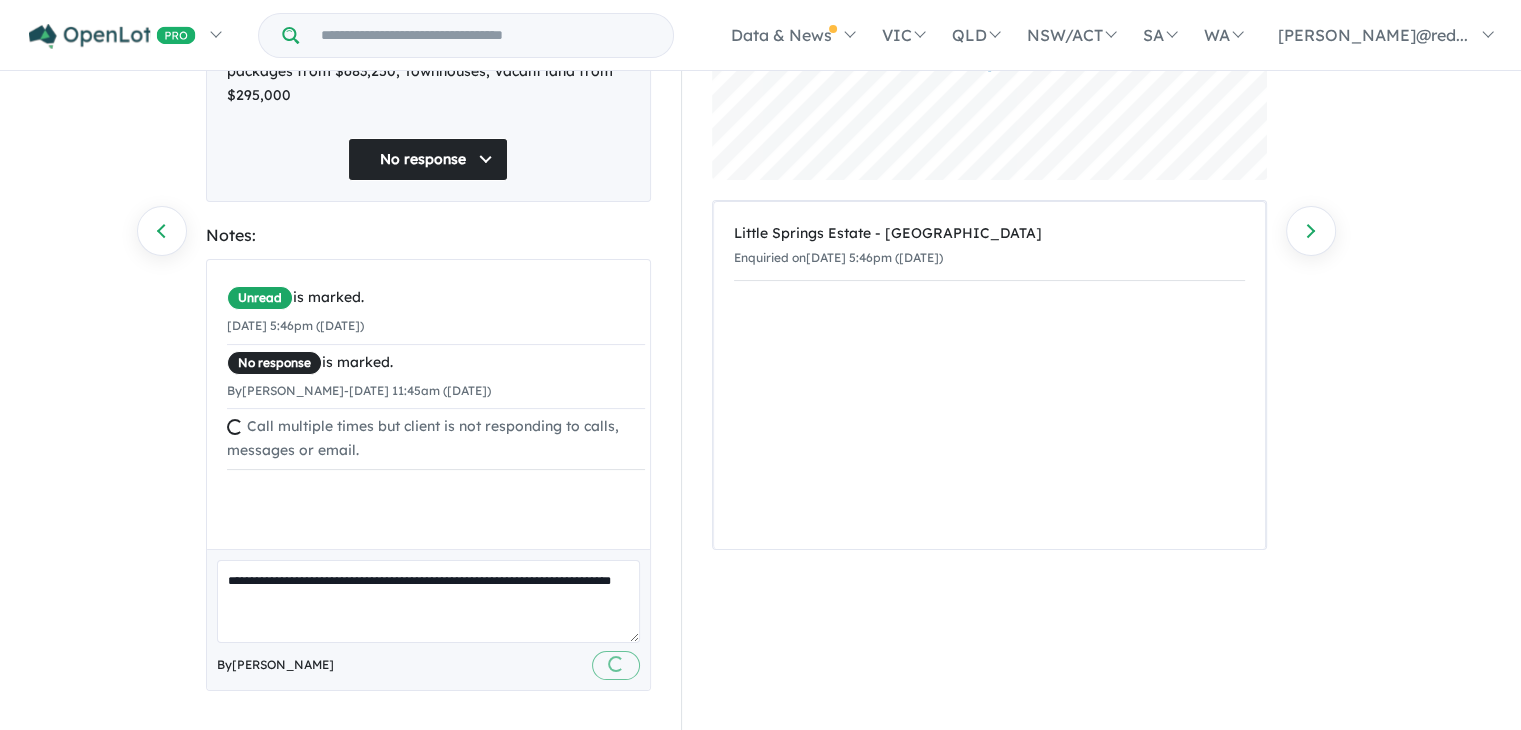 type 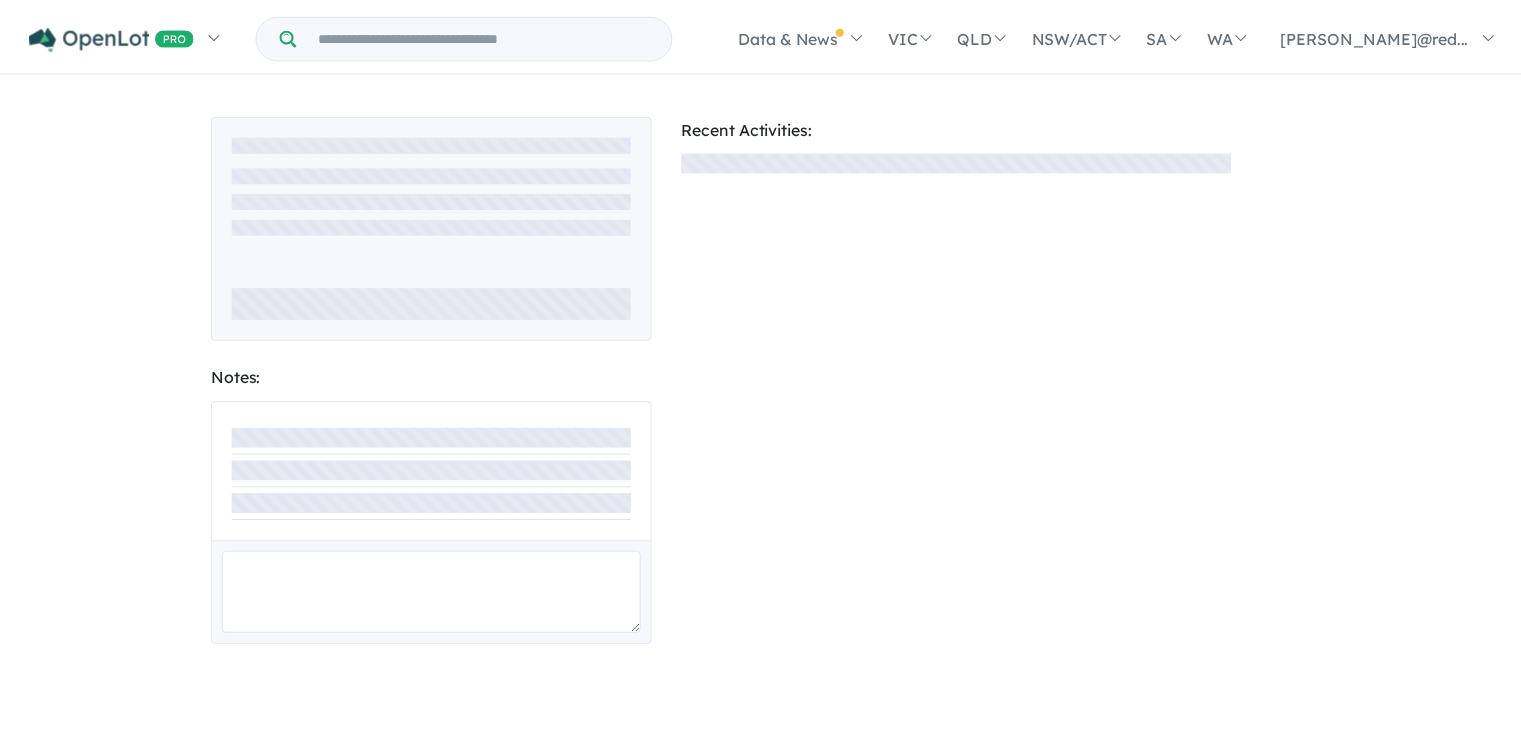 scroll, scrollTop: 0, scrollLeft: 0, axis: both 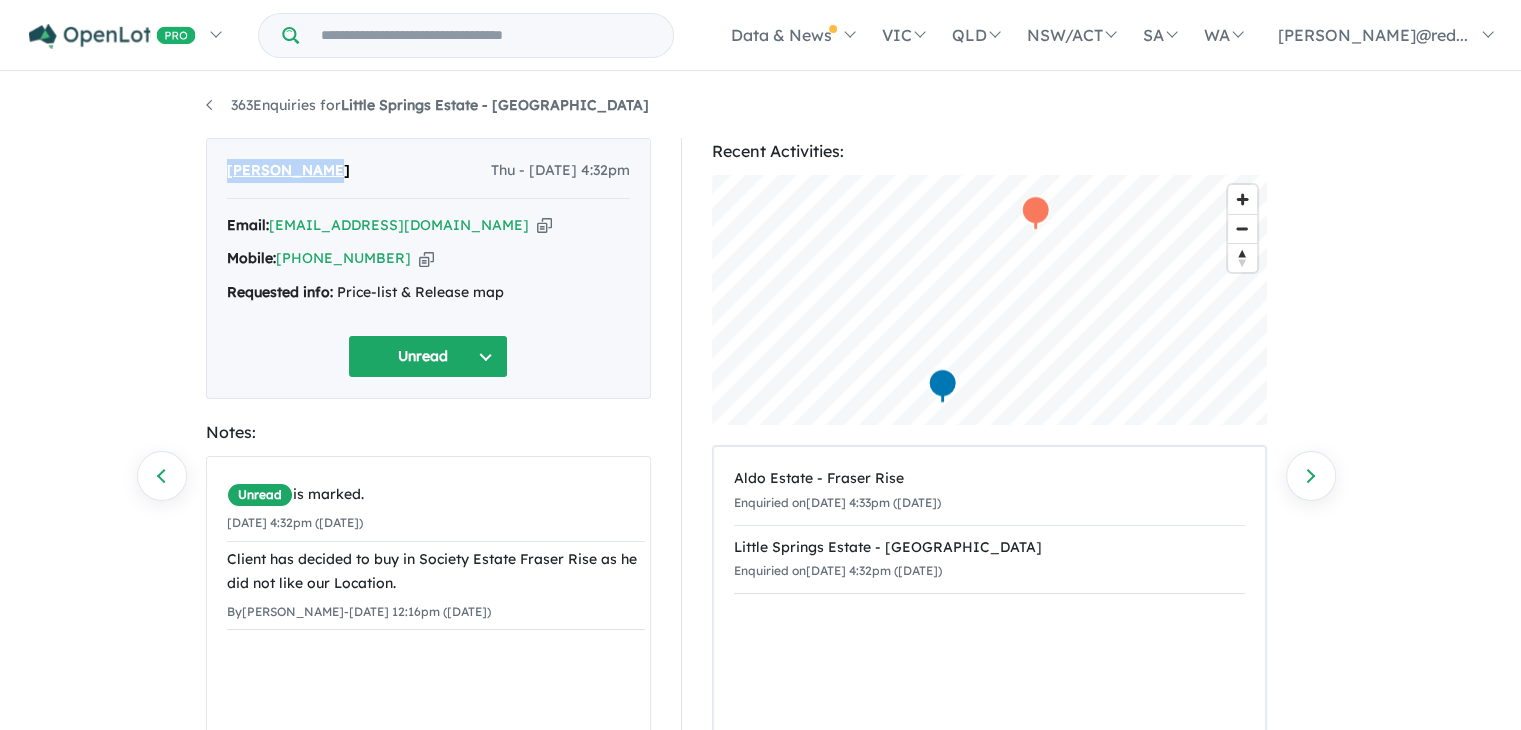 drag, startPoint x: 333, startPoint y: 168, endPoint x: 202, endPoint y: 169, distance: 131.00381 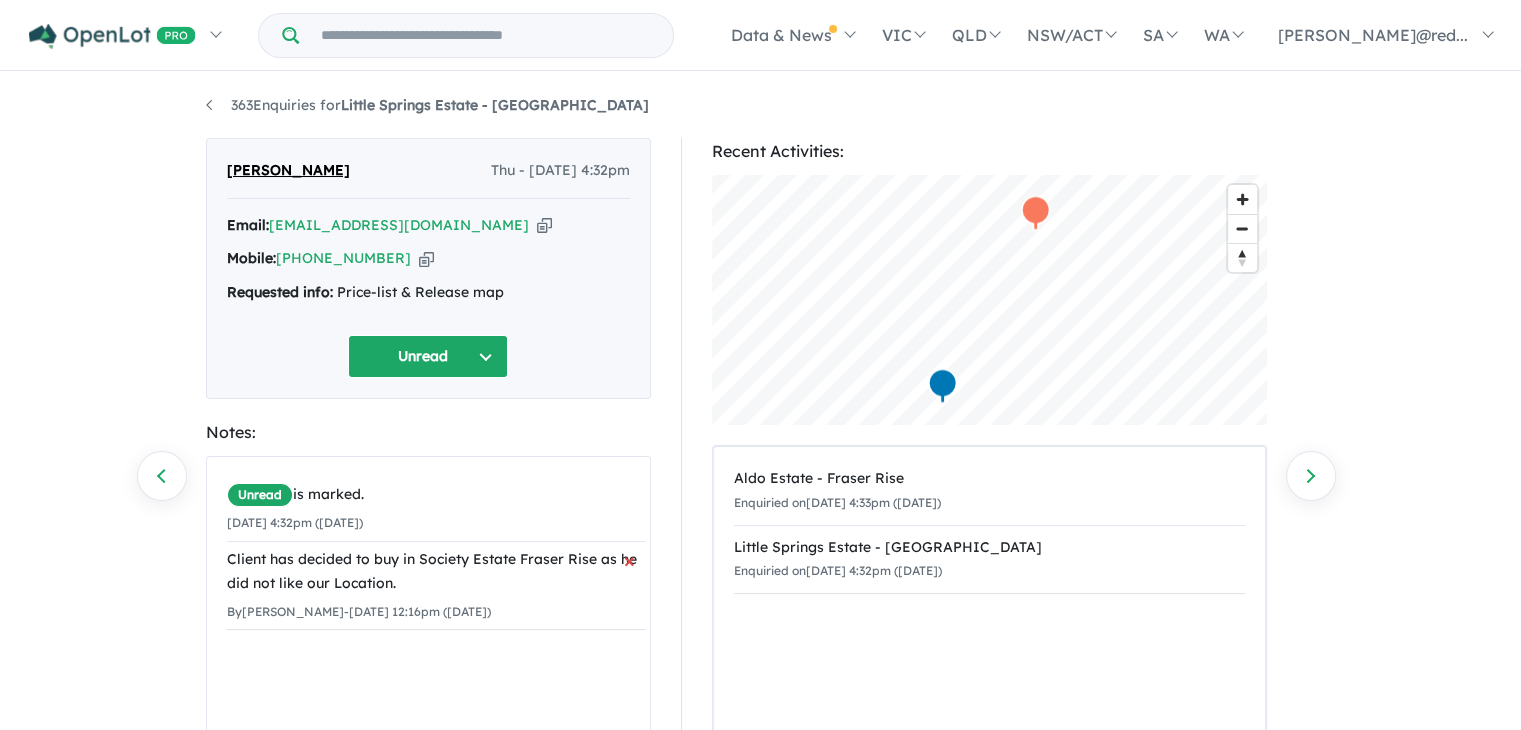 click on "×" at bounding box center [629, 560] 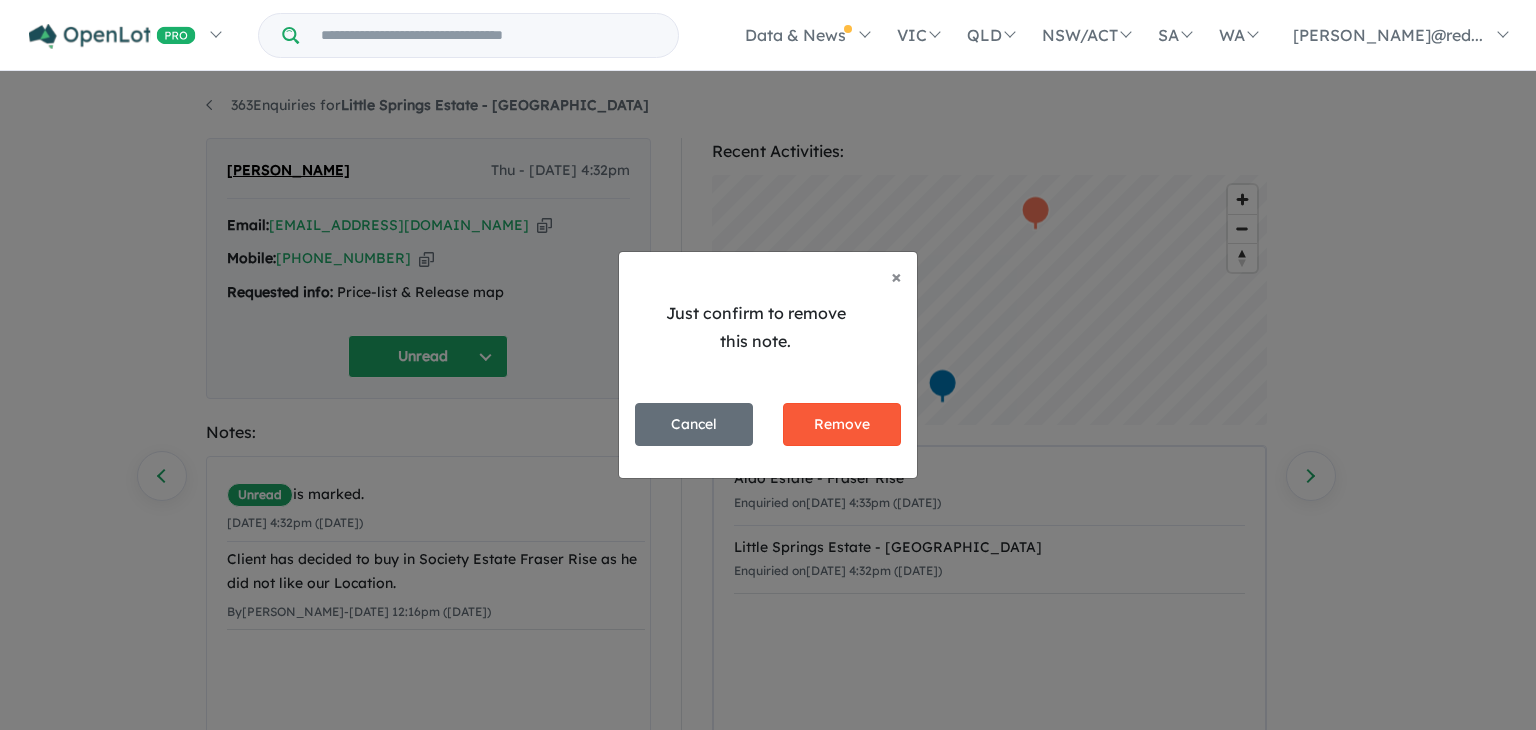 click on "Remove" at bounding box center [842, 424] 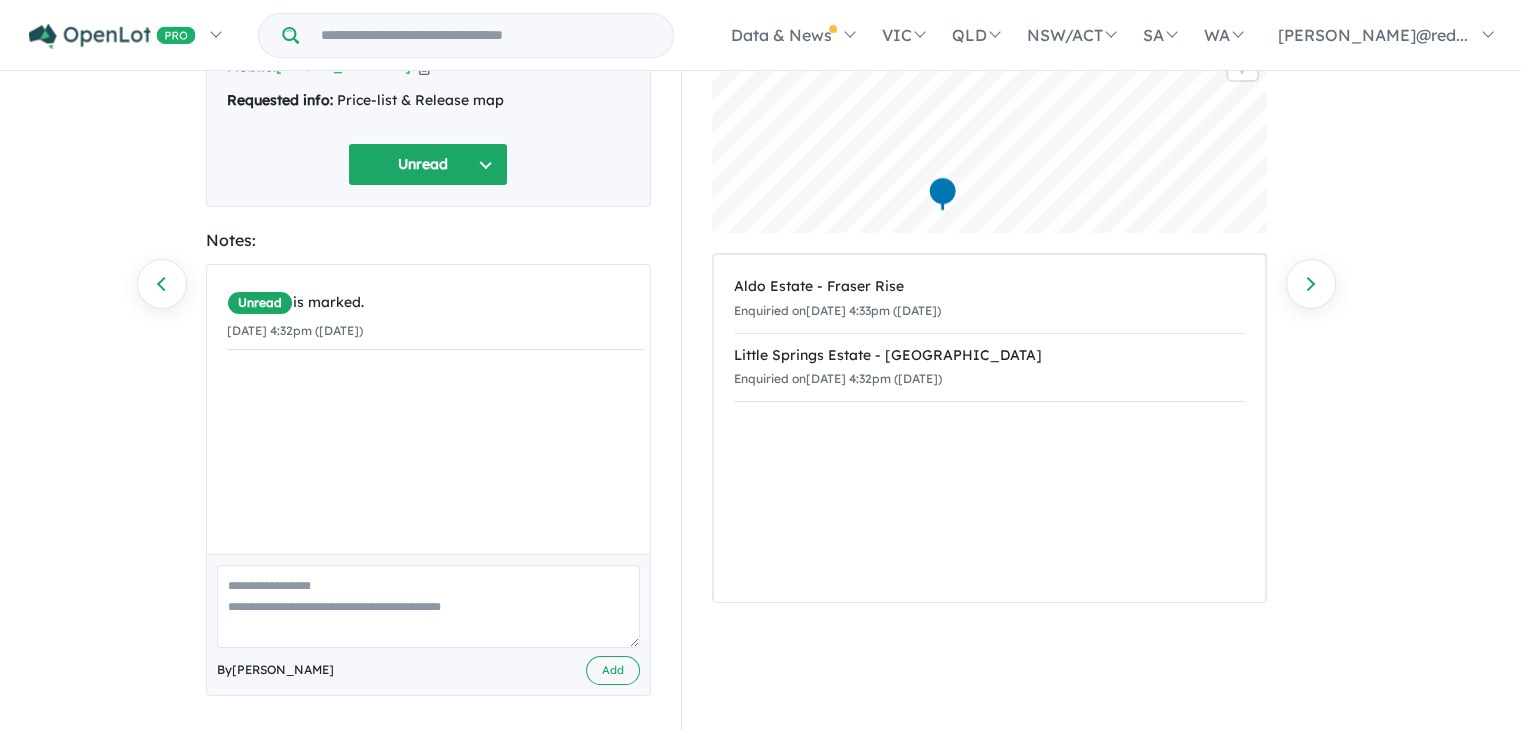scroll, scrollTop: 195, scrollLeft: 0, axis: vertical 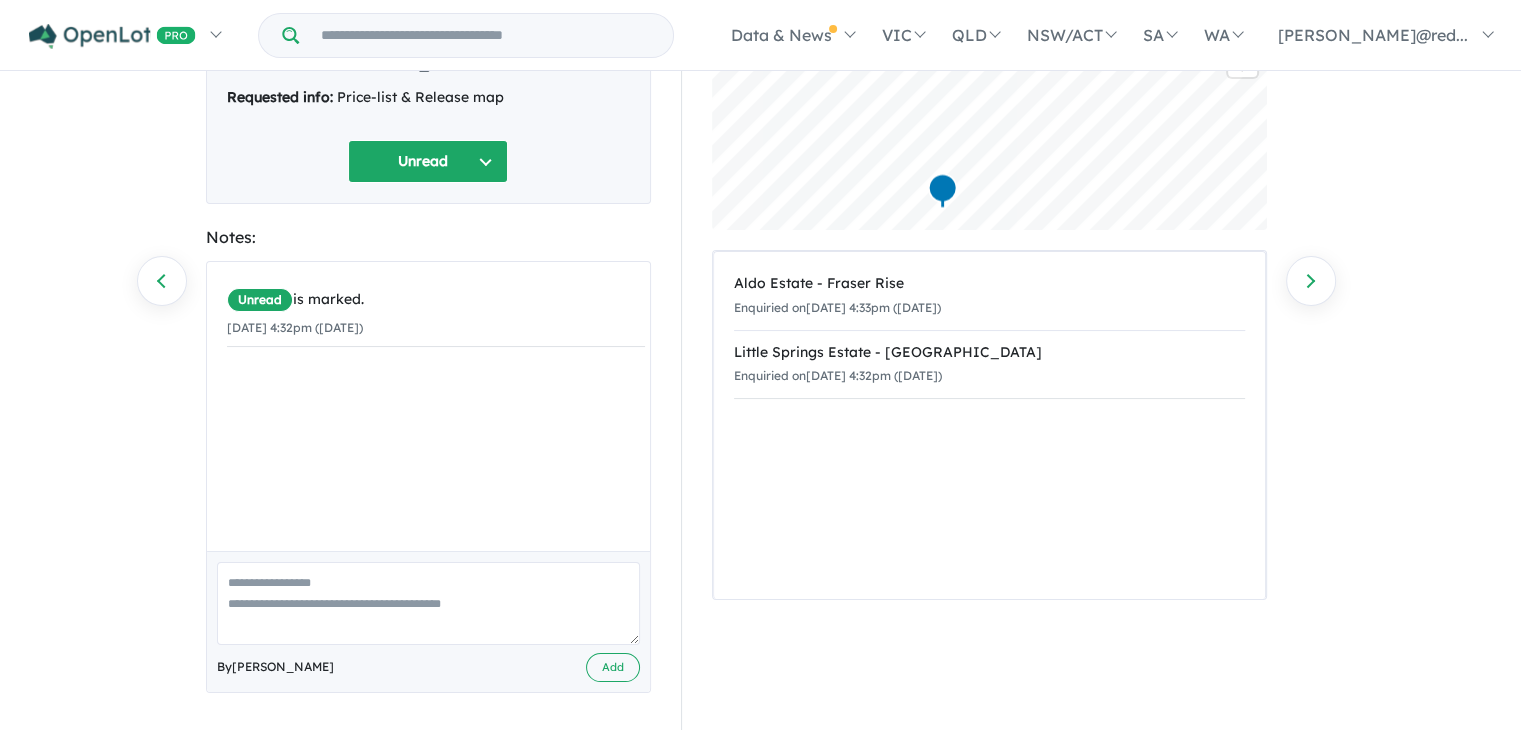 click at bounding box center [428, 603] 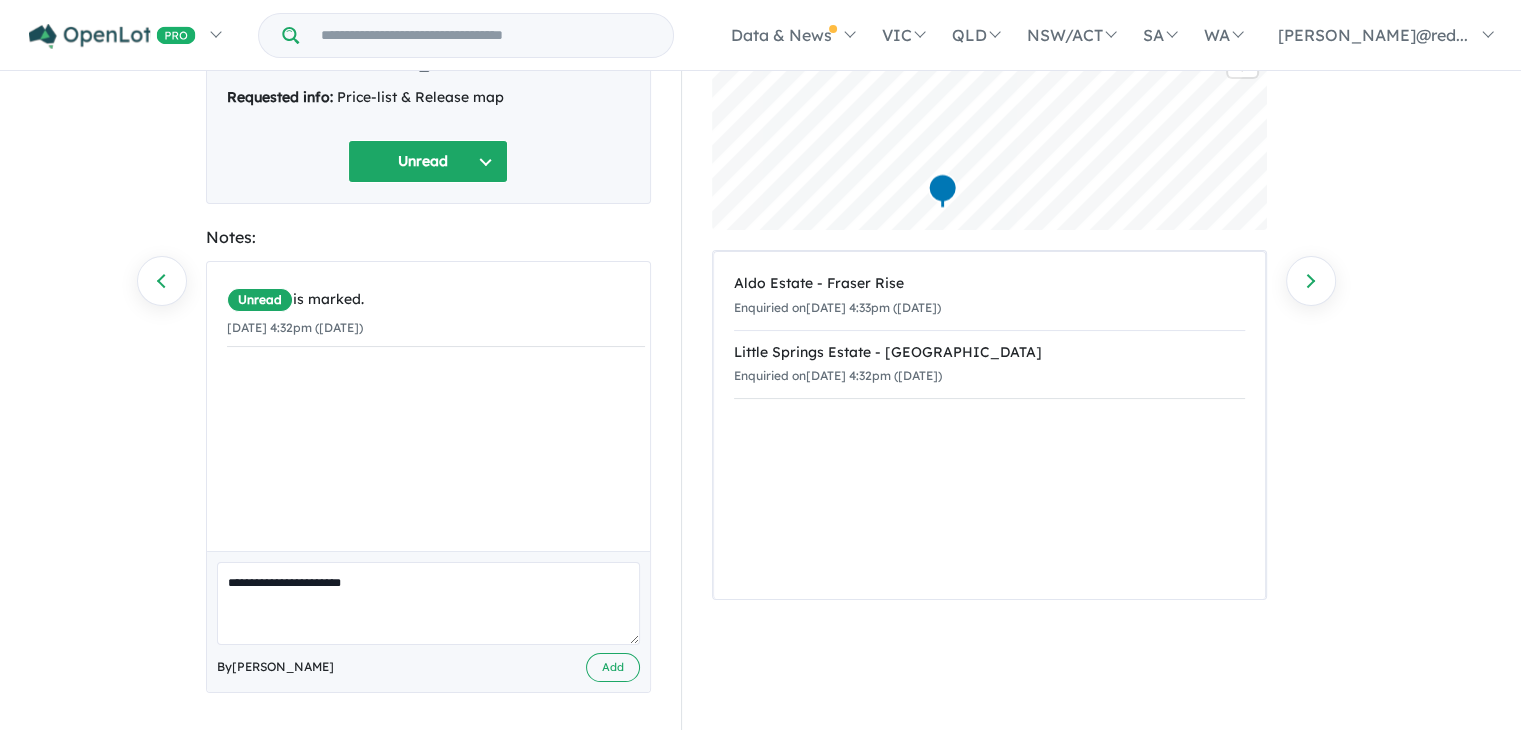 click on "**********" at bounding box center (428, 603) 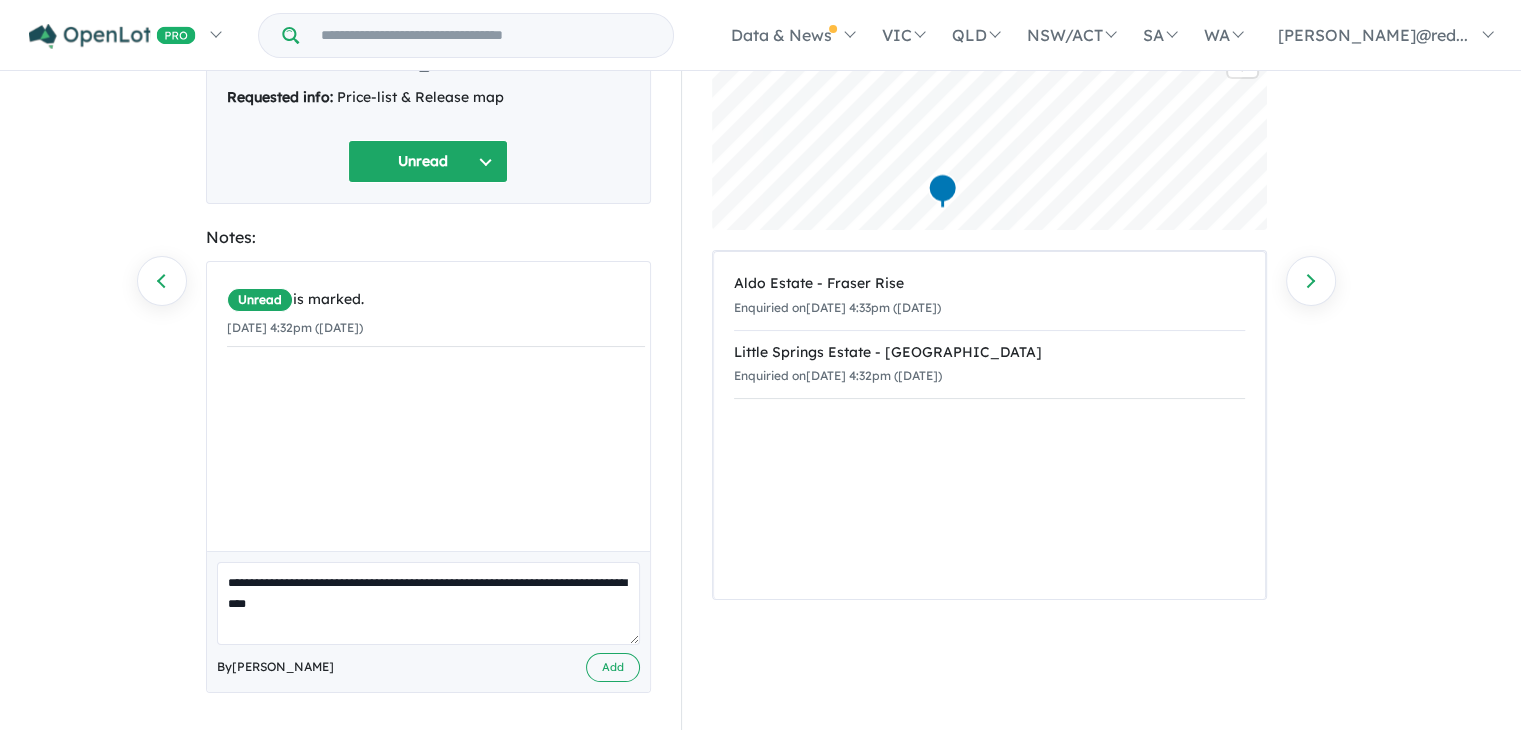 click on "**********" at bounding box center [428, 603] 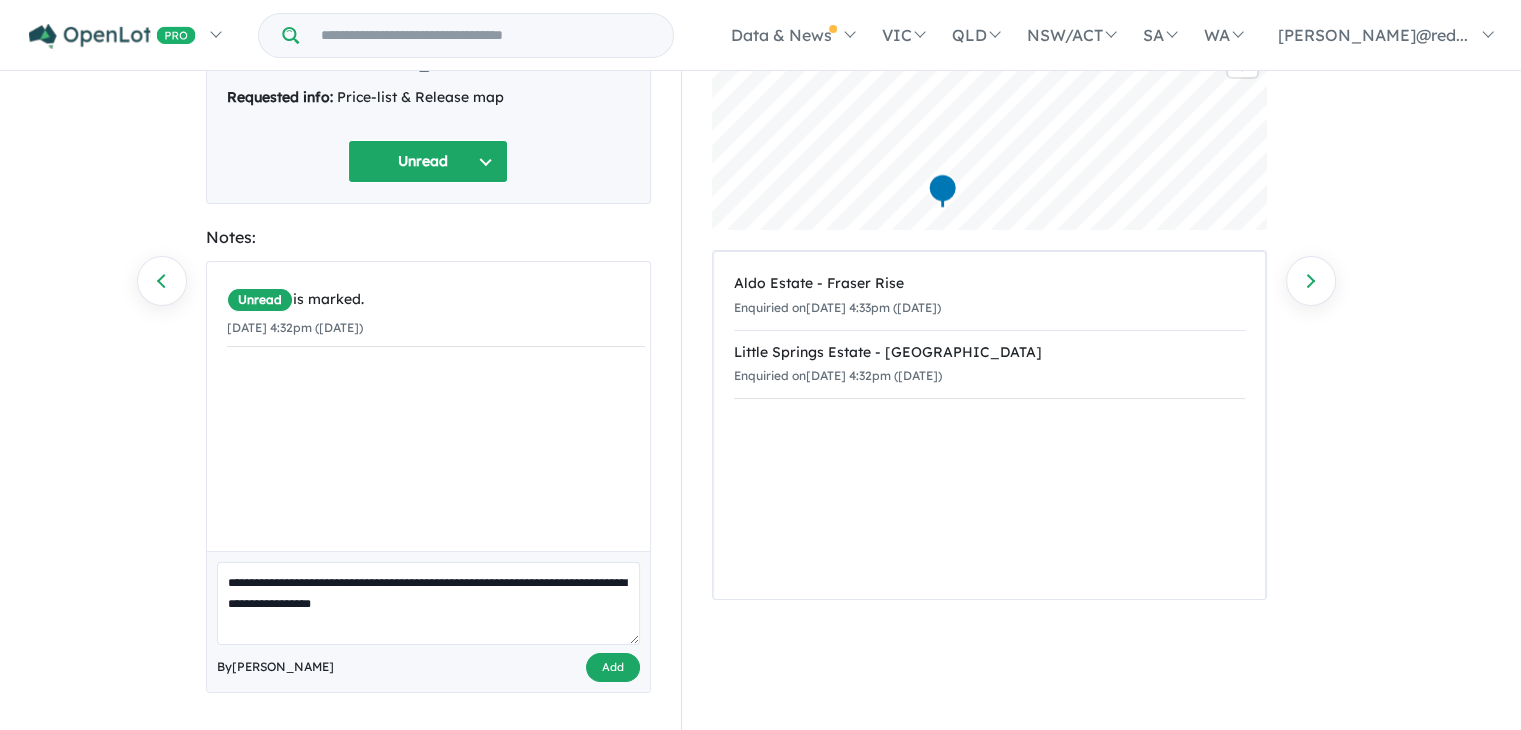 type on "**********" 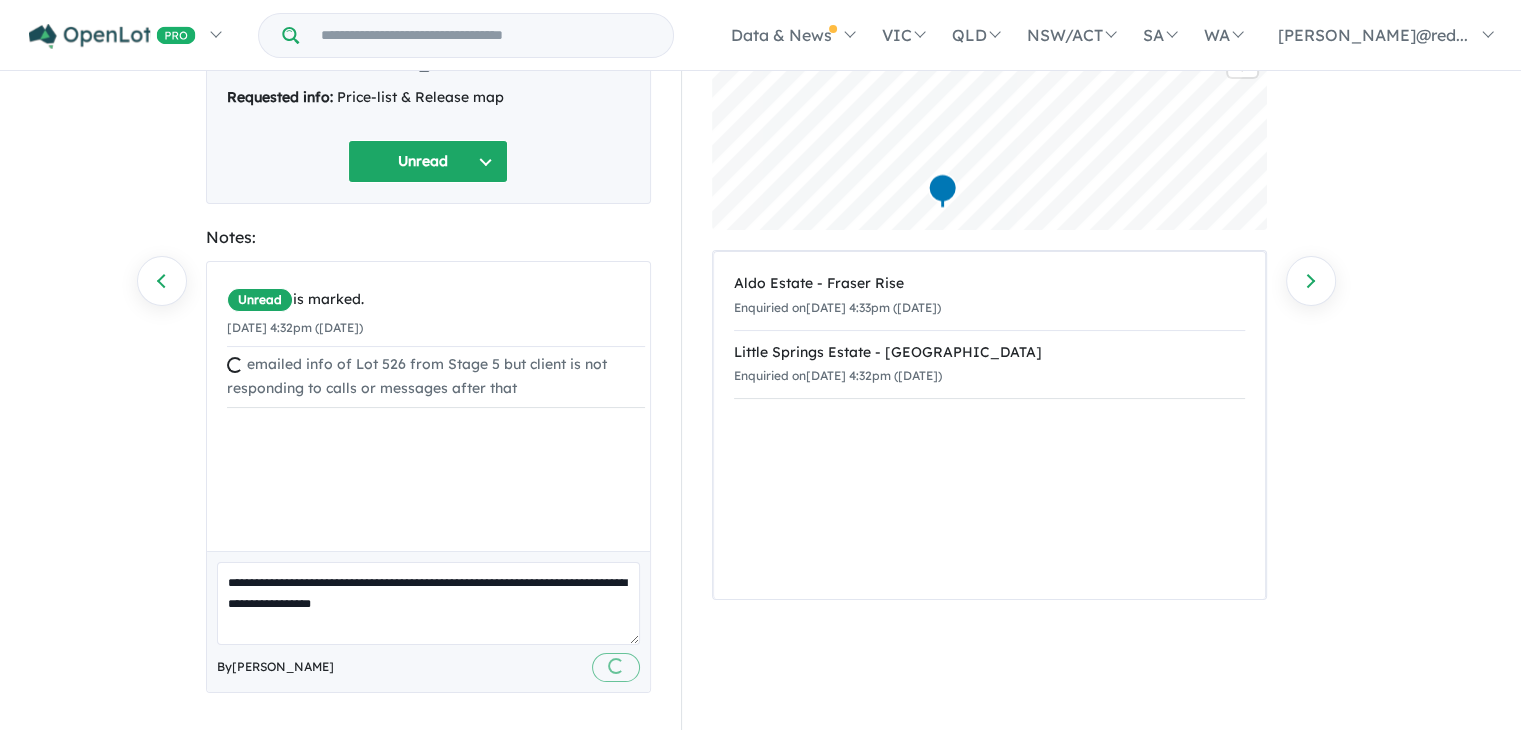 type 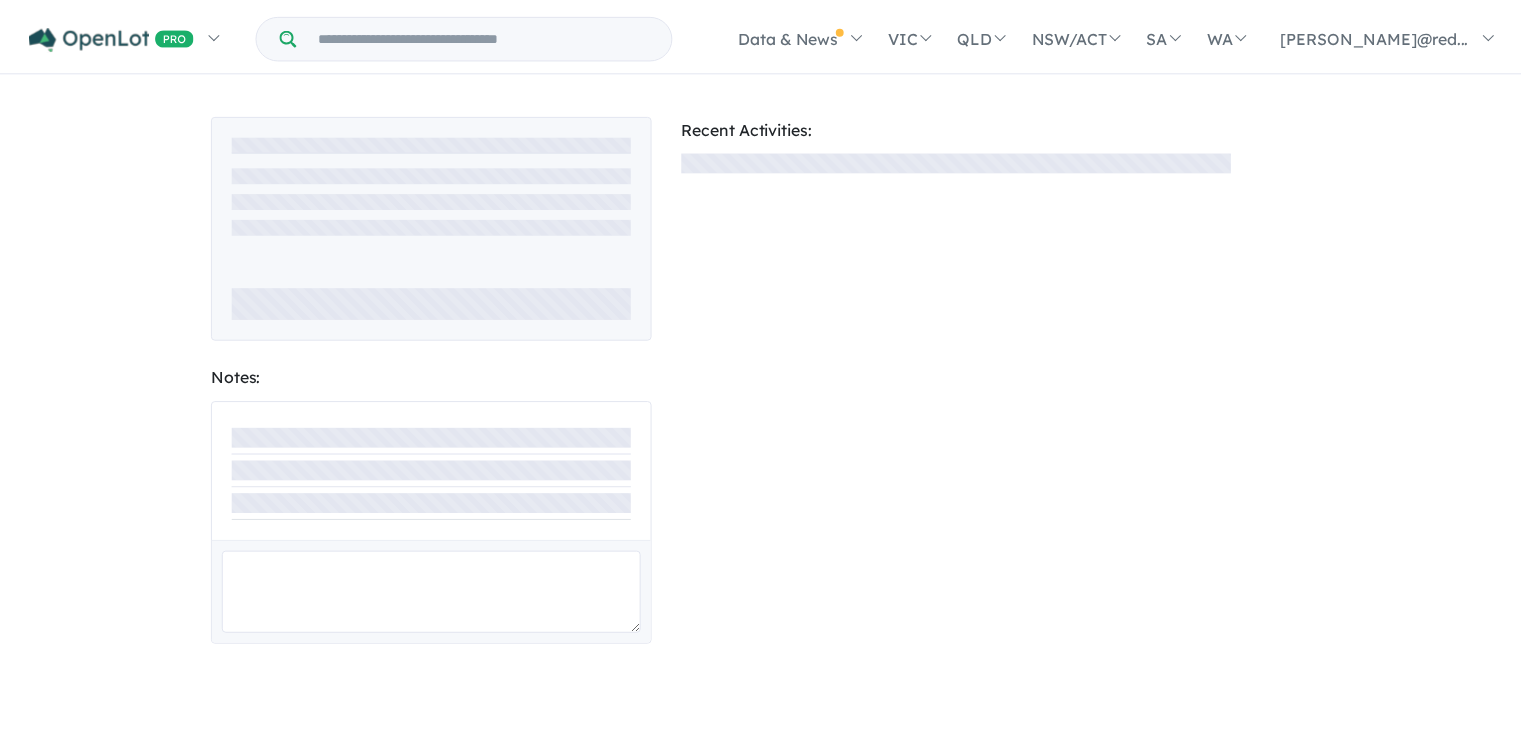 scroll, scrollTop: 0, scrollLeft: 0, axis: both 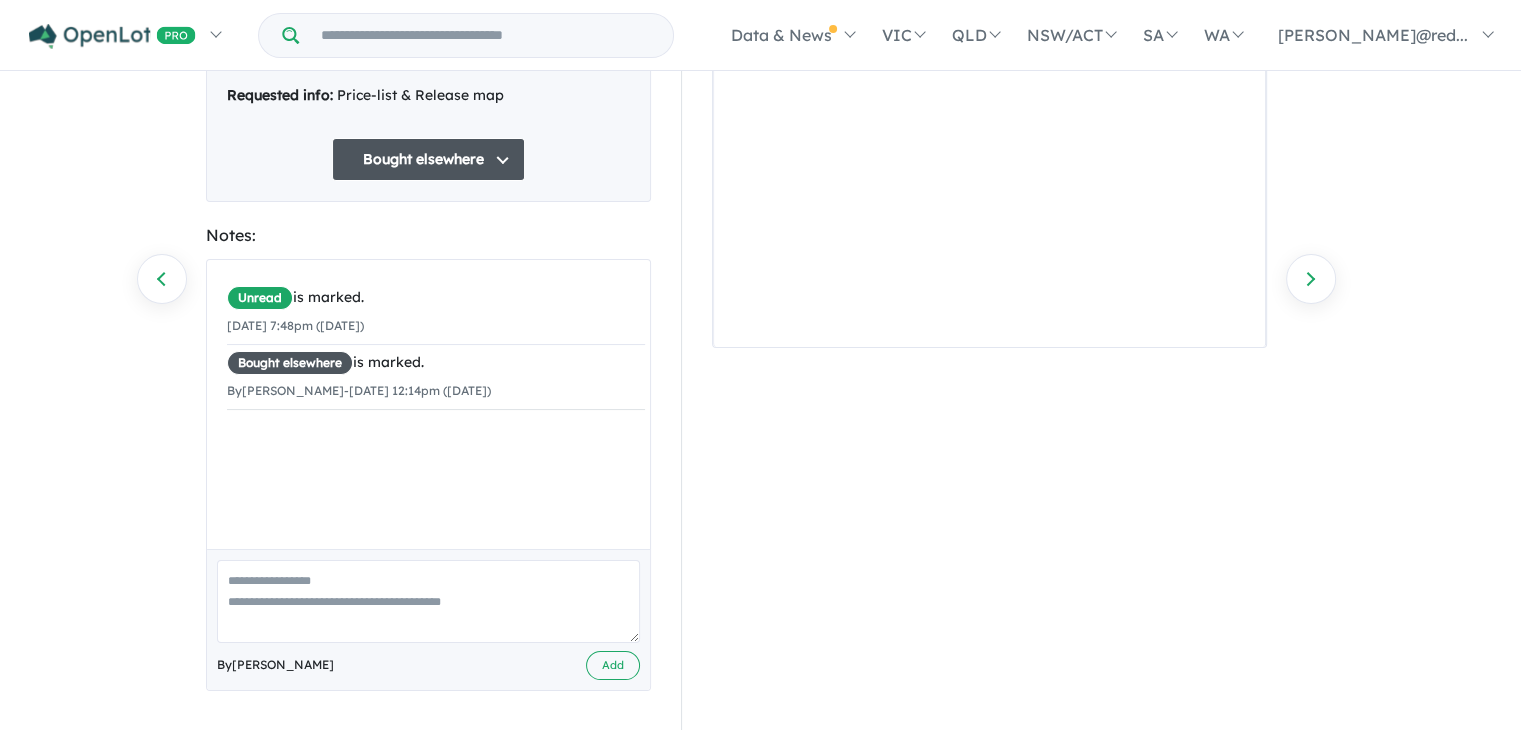 drag, startPoint x: 0, startPoint y: 0, endPoint x: 1520, endPoint y: 359, distance: 1561.8198 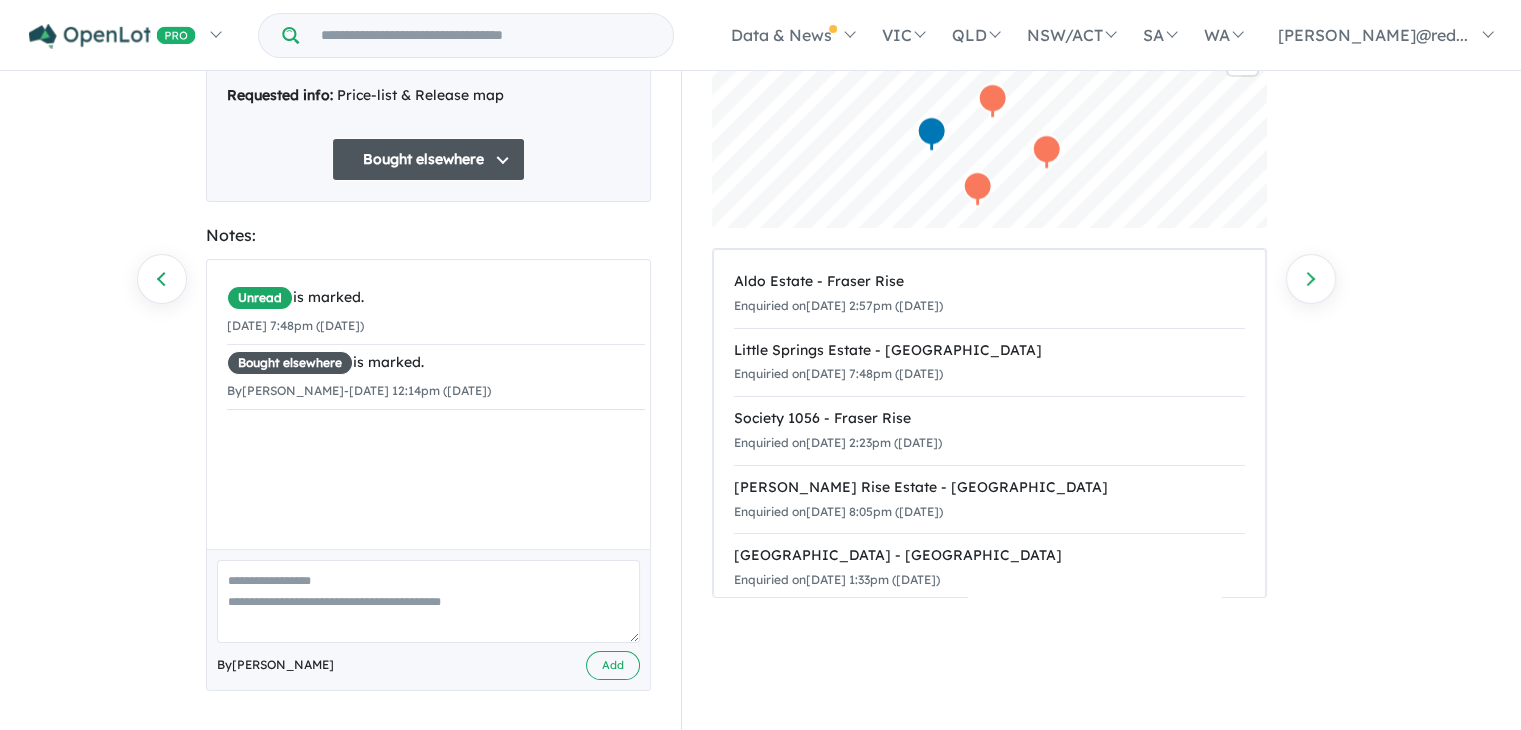 scroll, scrollTop: 175, scrollLeft: 0, axis: vertical 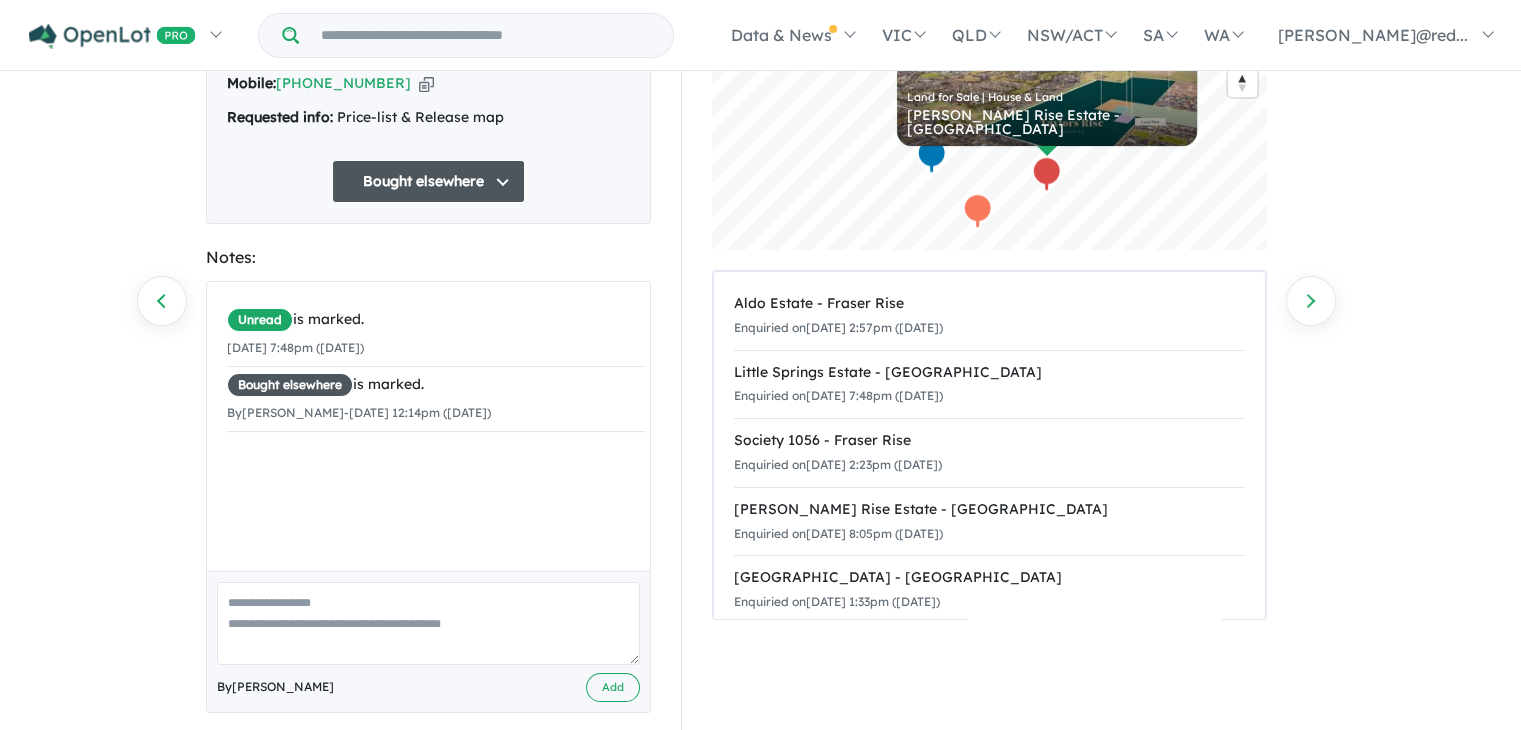 click at bounding box center (428, 623) 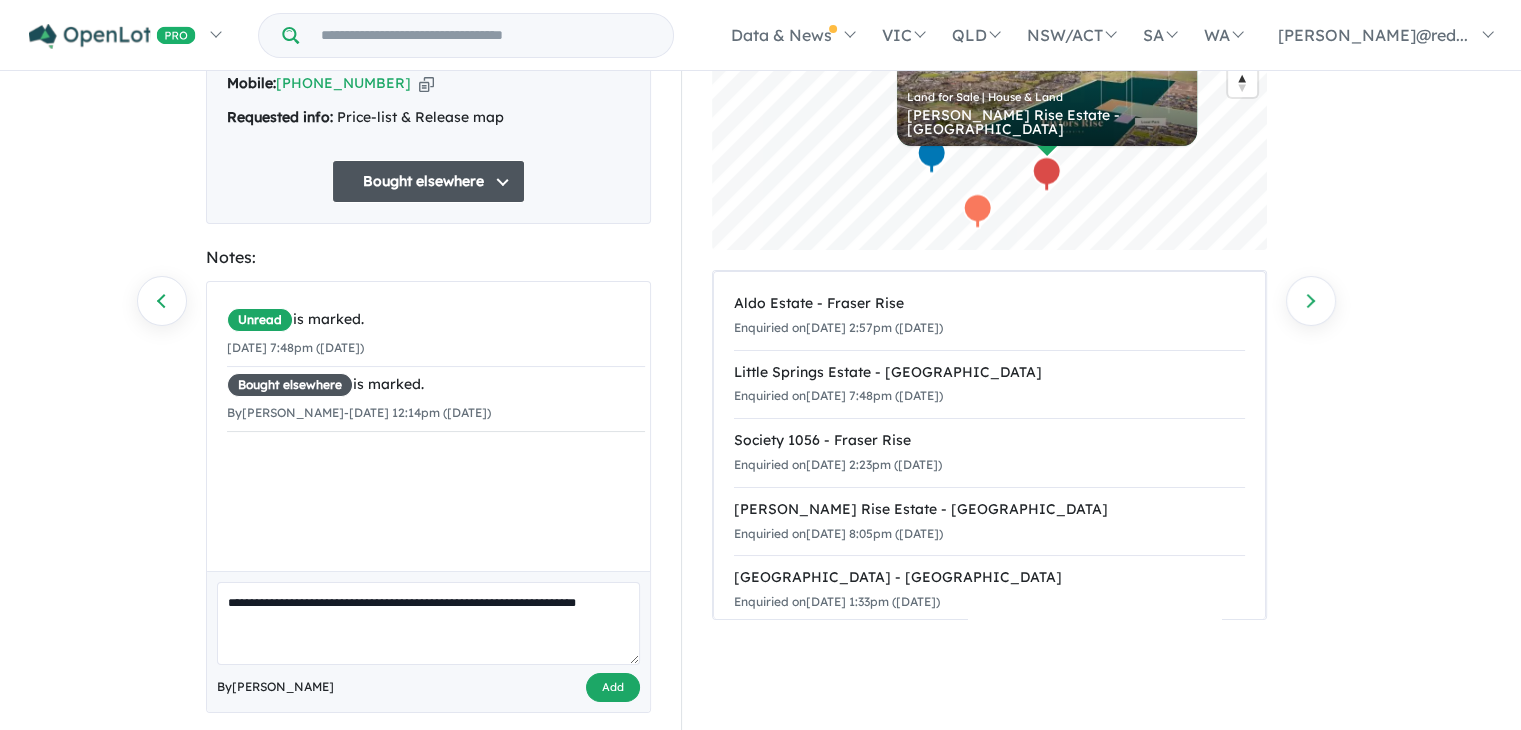 type on "**********" 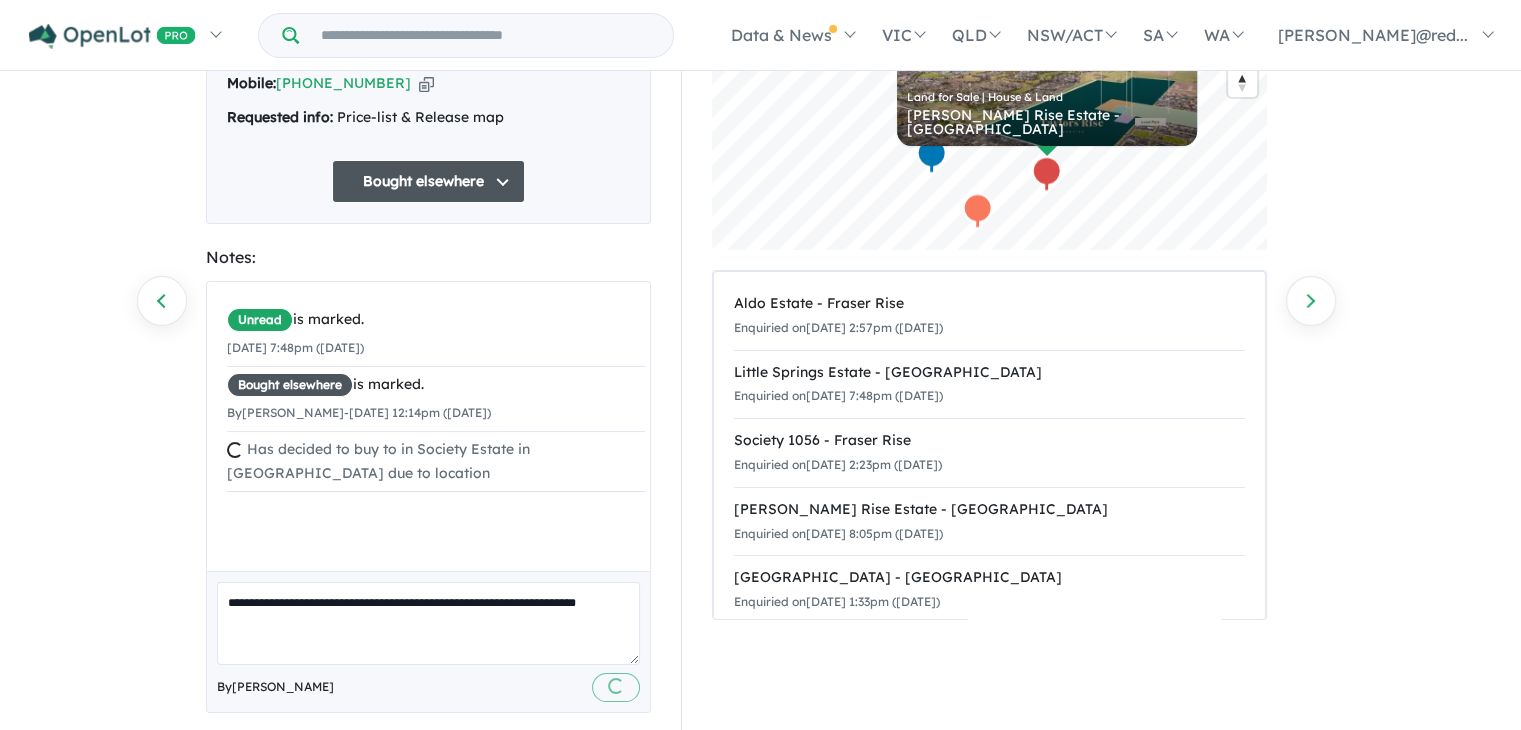 type 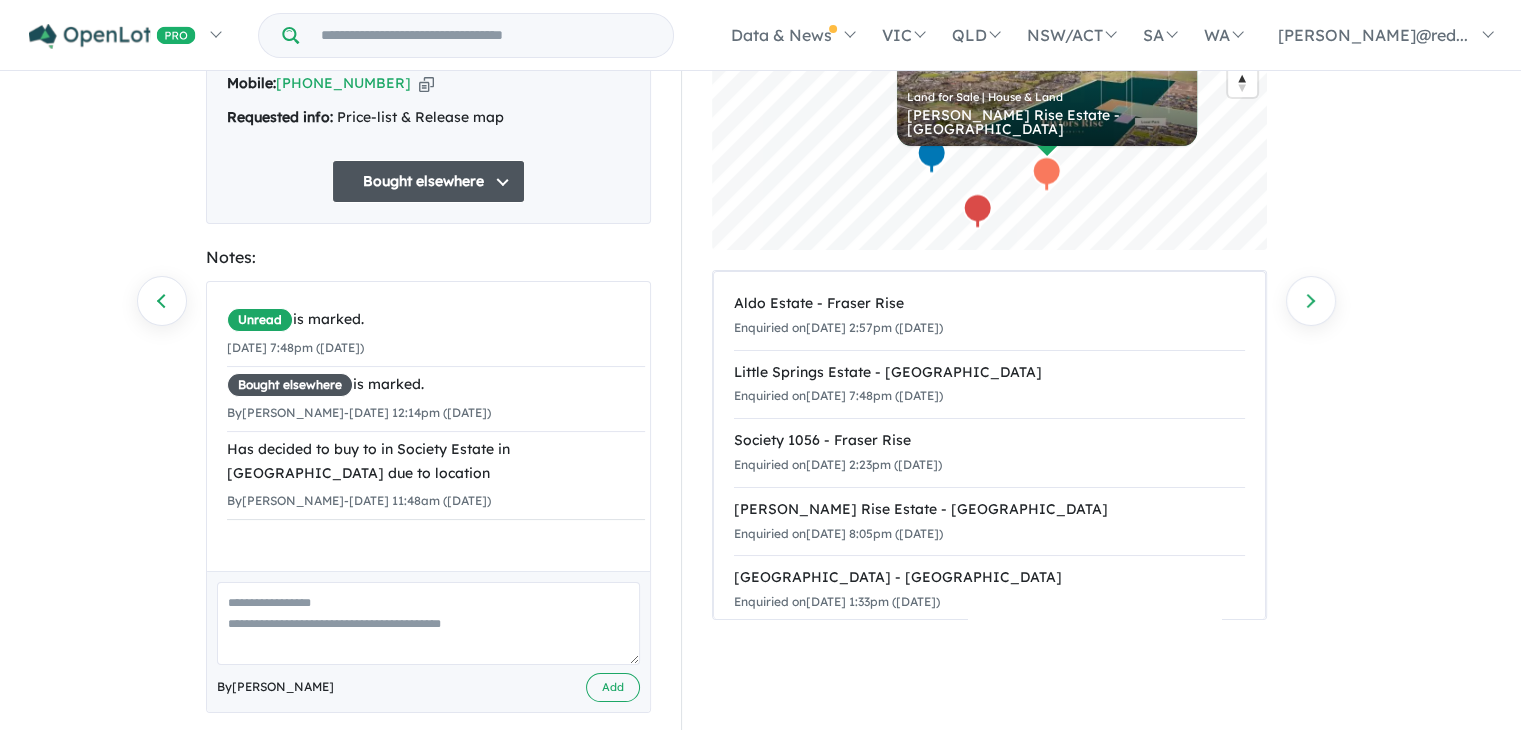 scroll, scrollTop: 0, scrollLeft: 0, axis: both 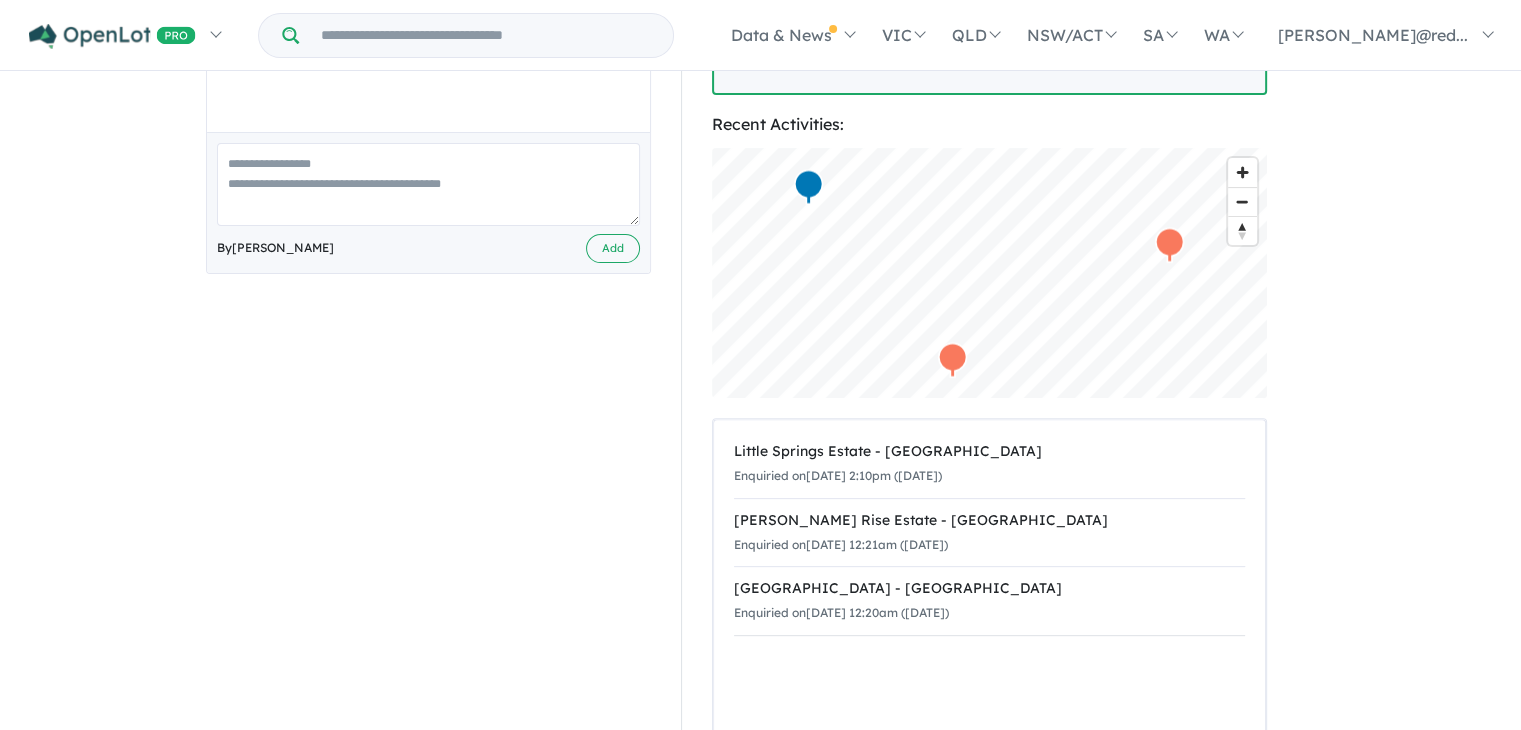 click at bounding box center [428, 184] 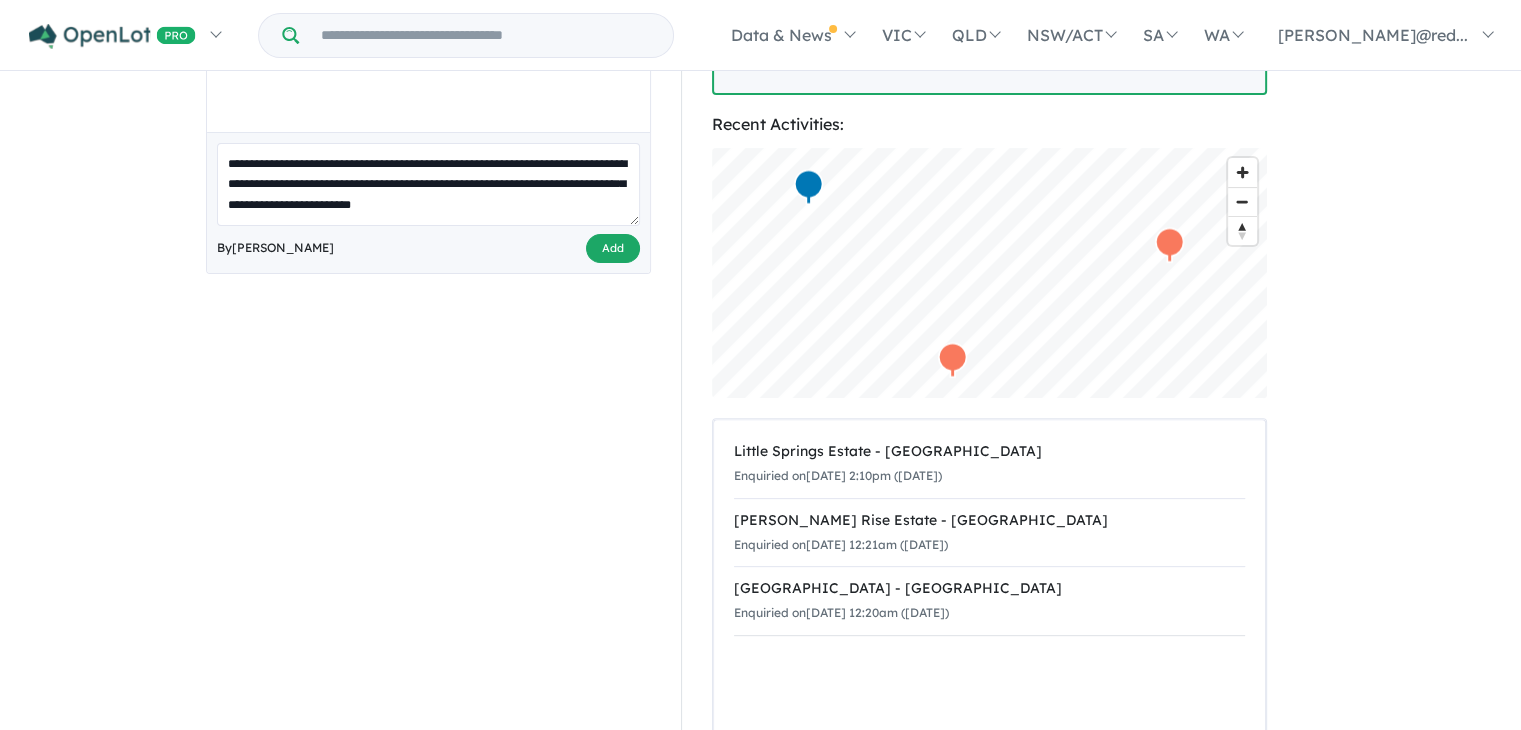 type on "**********" 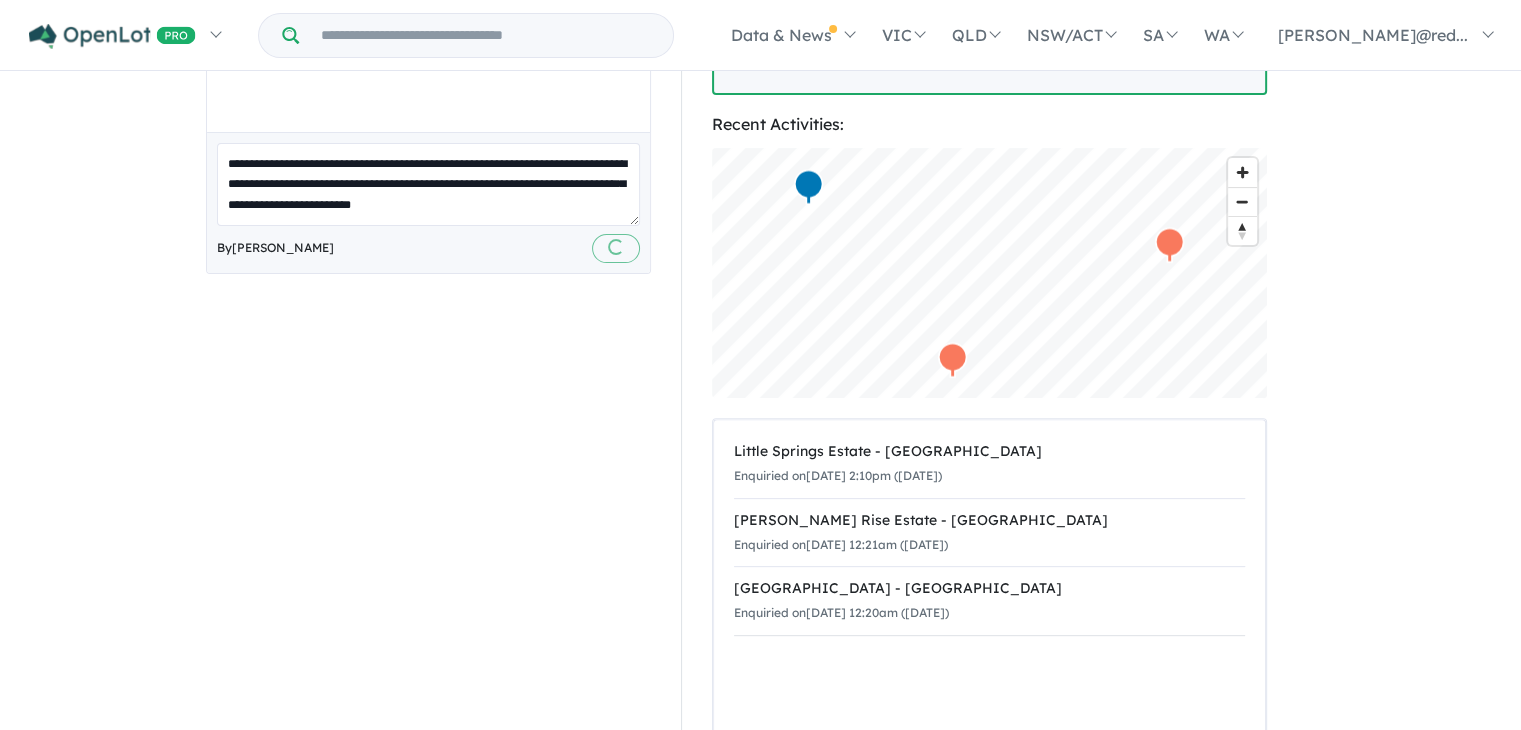 type 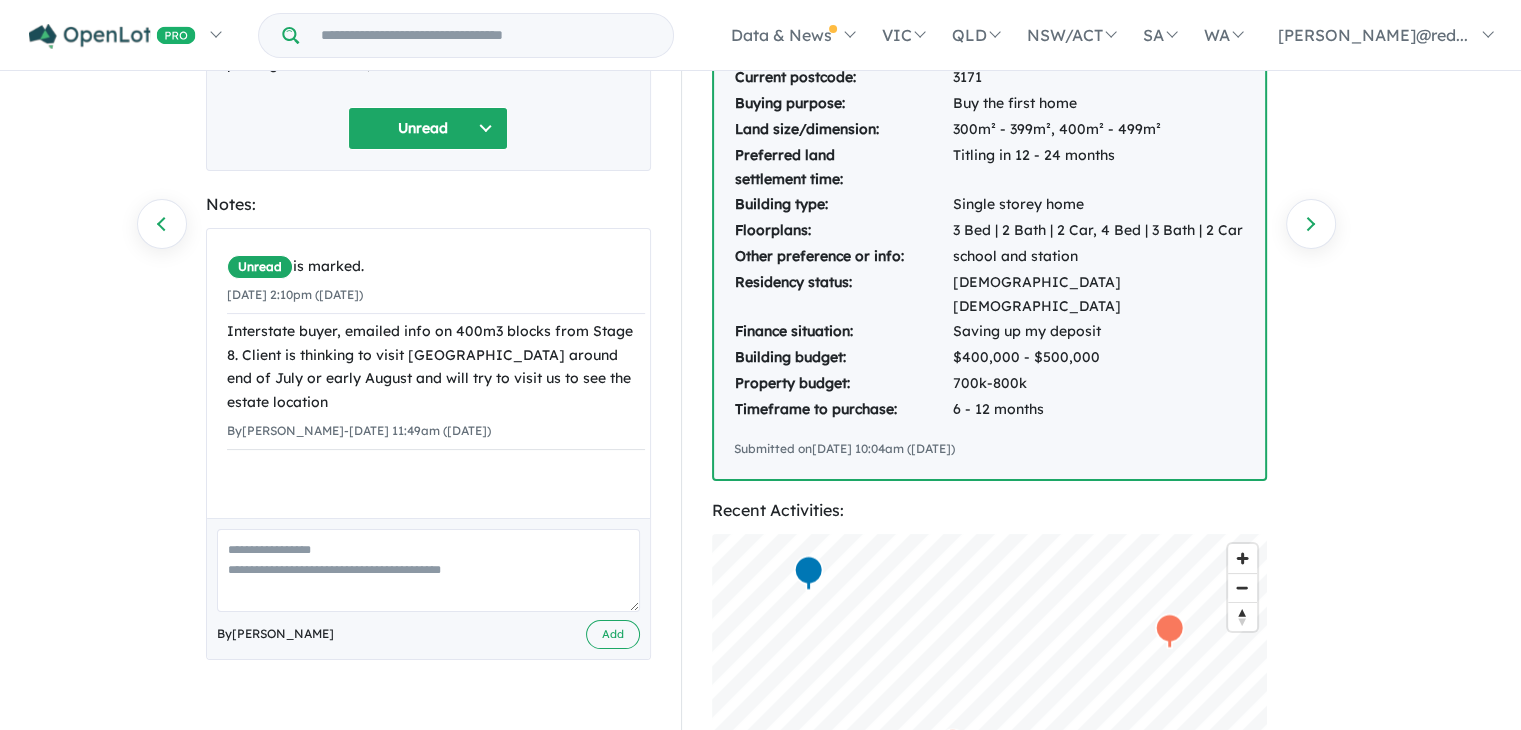 scroll, scrollTop: 0, scrollLeft: 0, axis: both 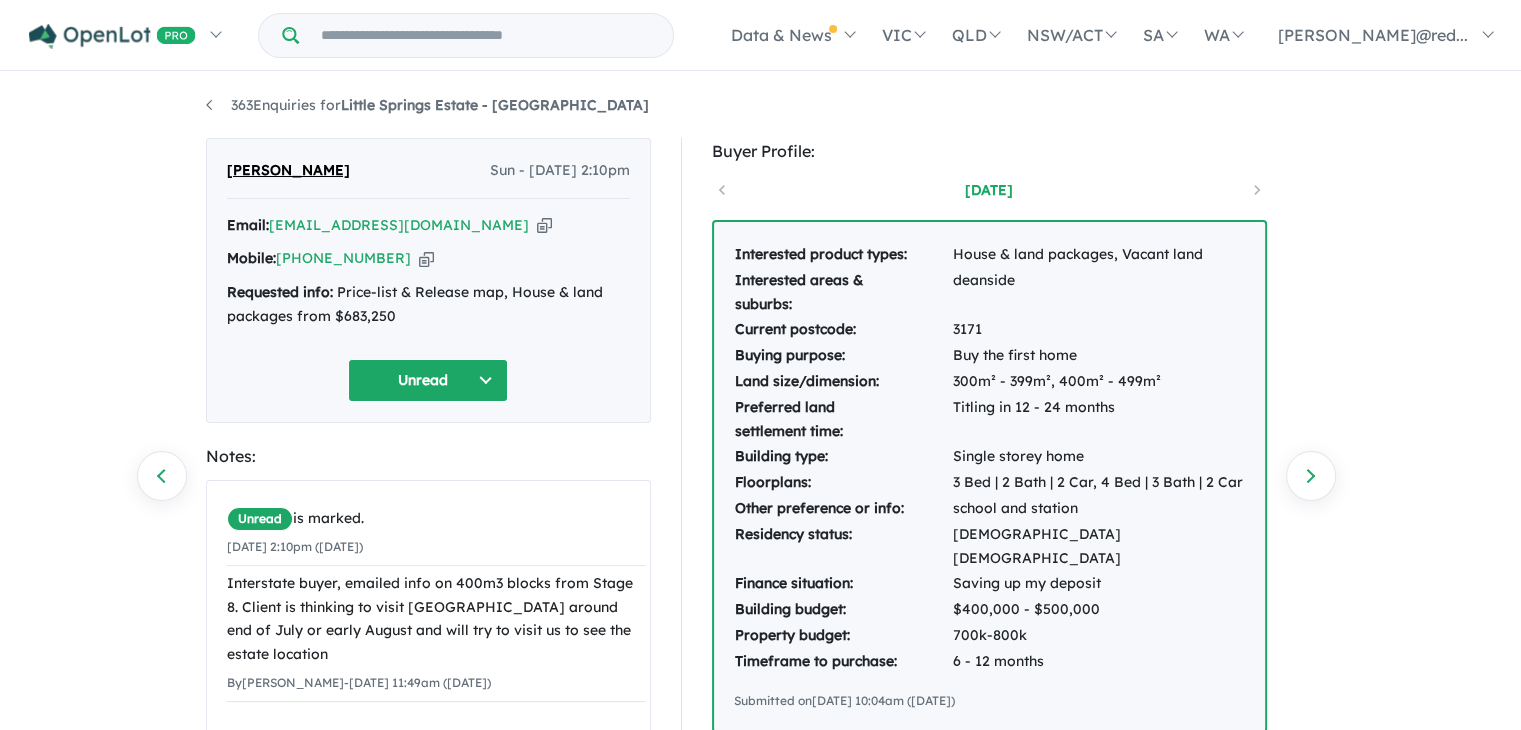 click on "Unread" at bounding box center [428, 380] 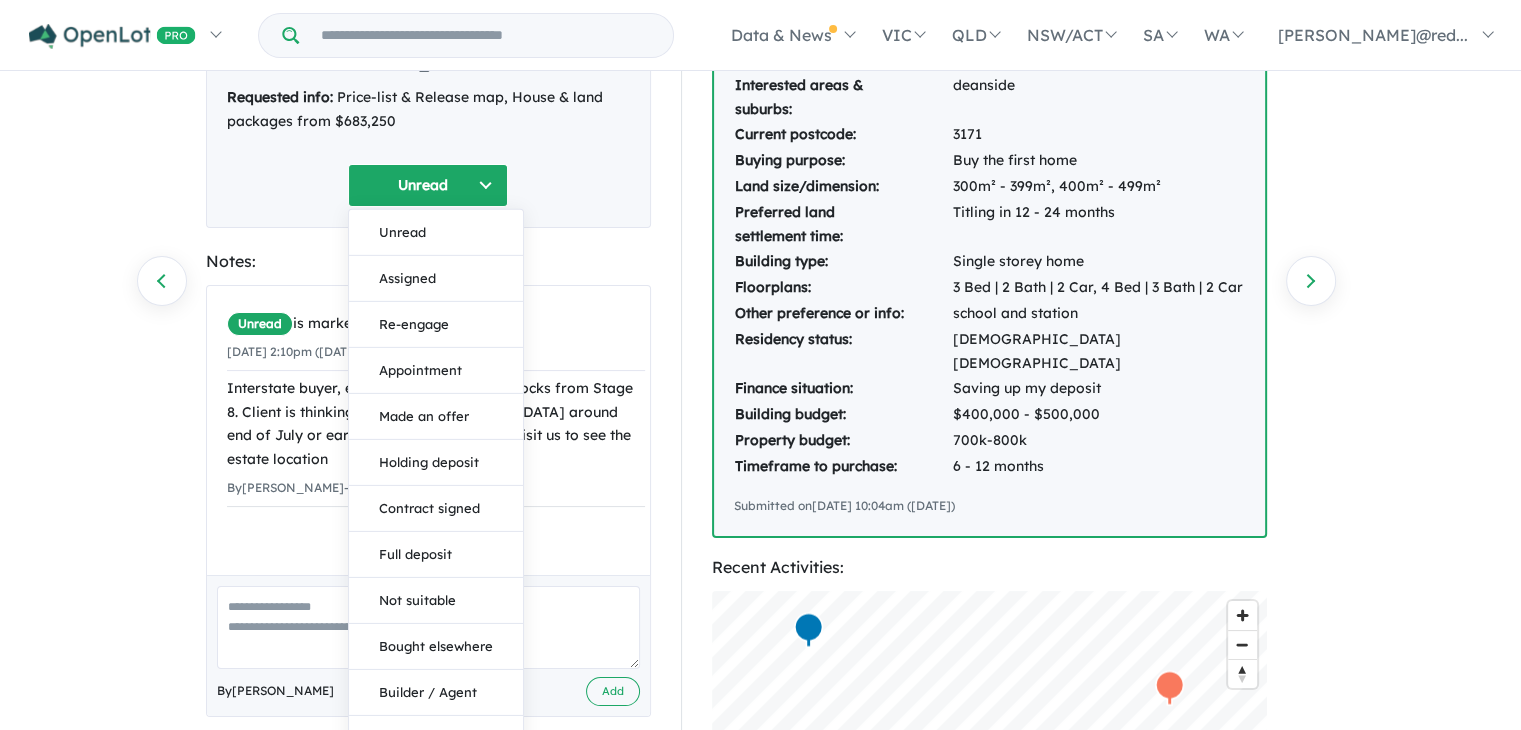 scroll, scrollTop: 170, scrollLeft: 0, axis: vertical 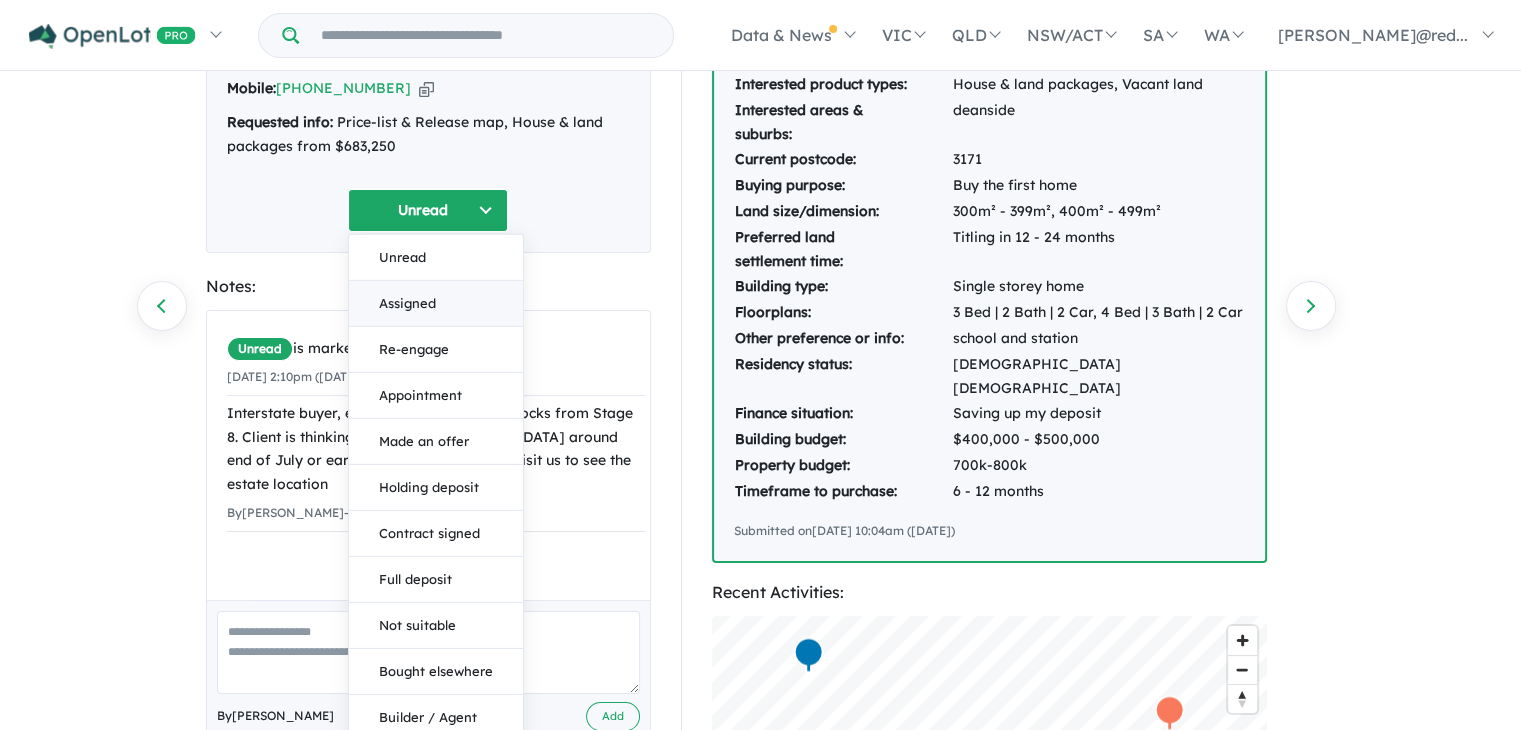 click on "Assigned" at bounding box center (436, 304) 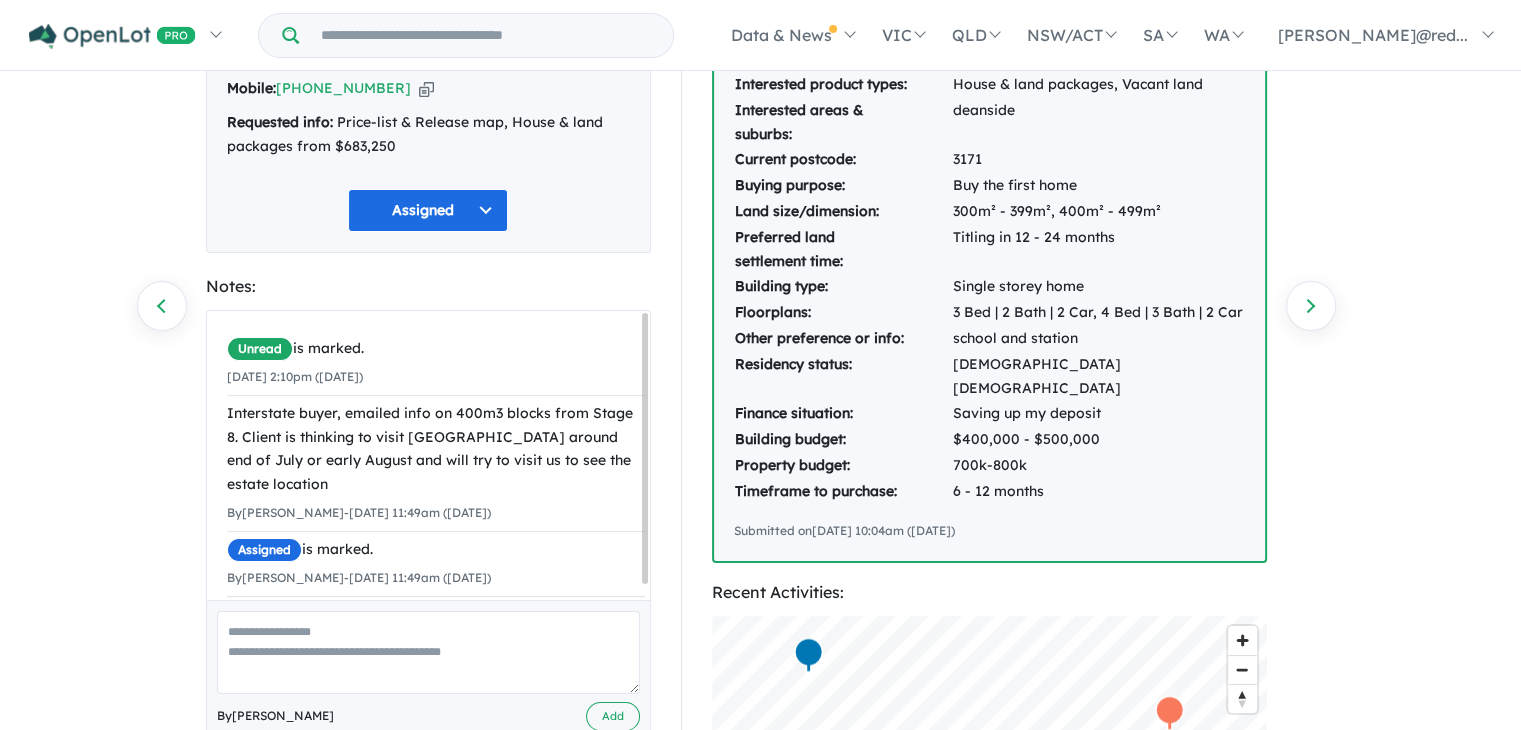 scroll, scrollTop: 0, scrollLeft: 0, axis: both 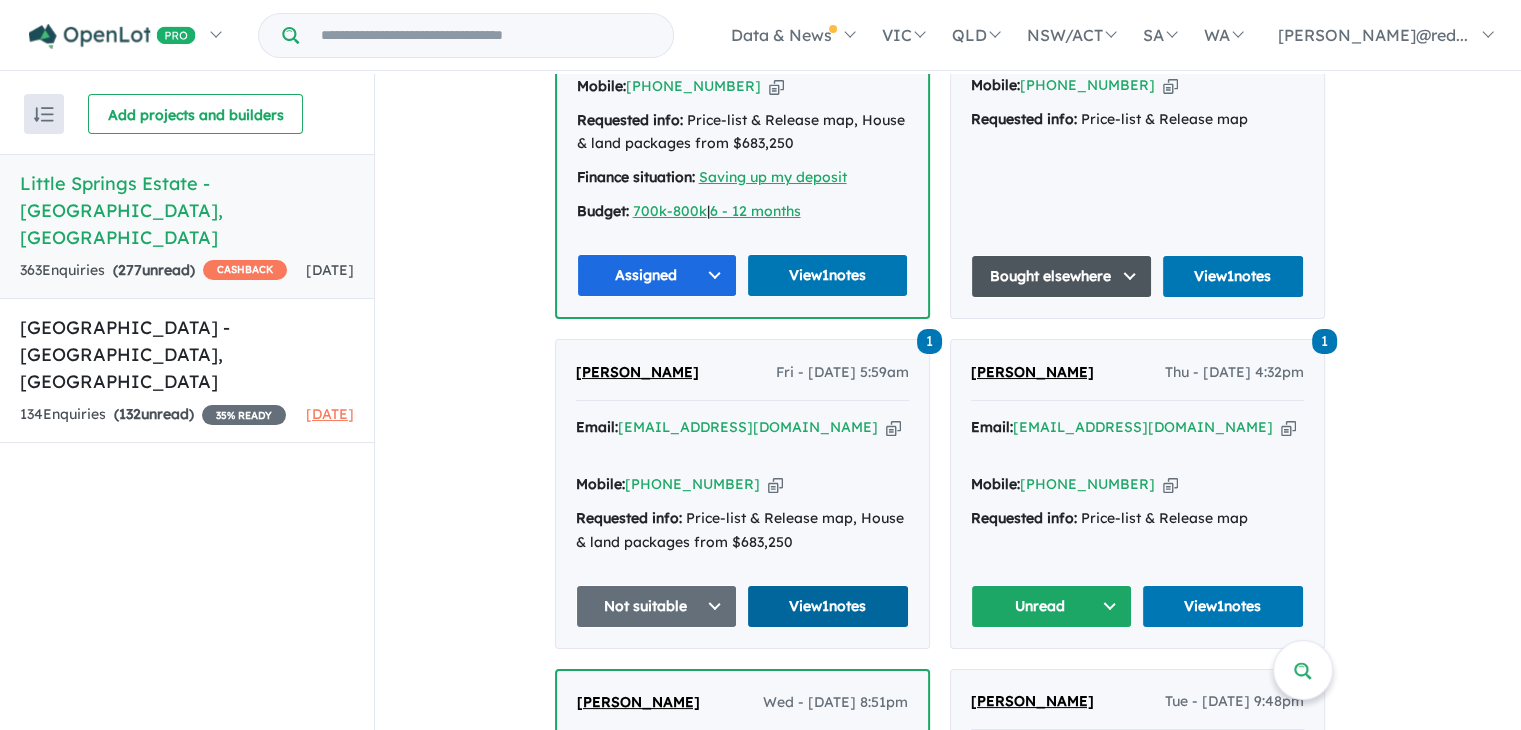 click on "View  1  notes" at bounding box center (828, 606) 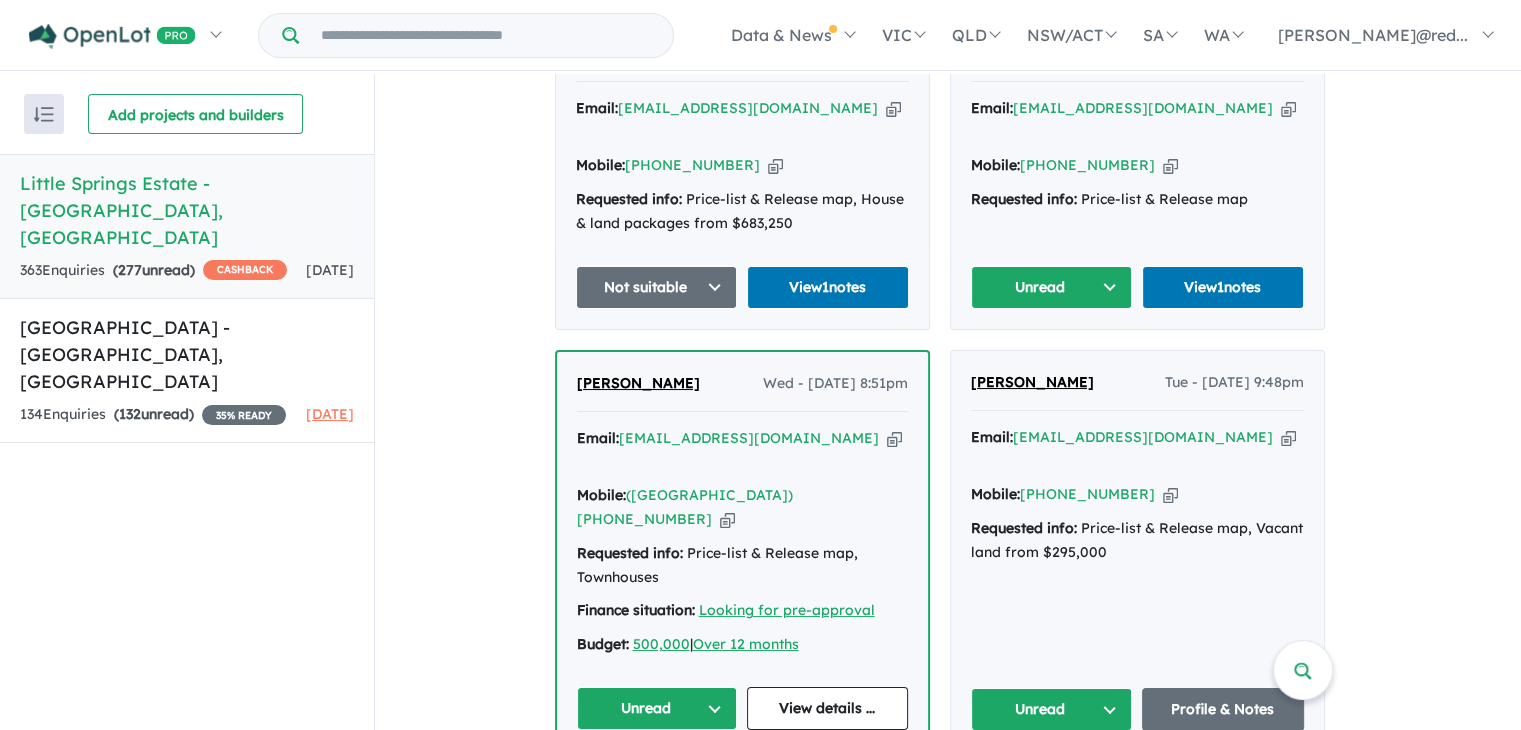 scroll, scrollTop: 1748, scrollLeft: 0, axis: vertical 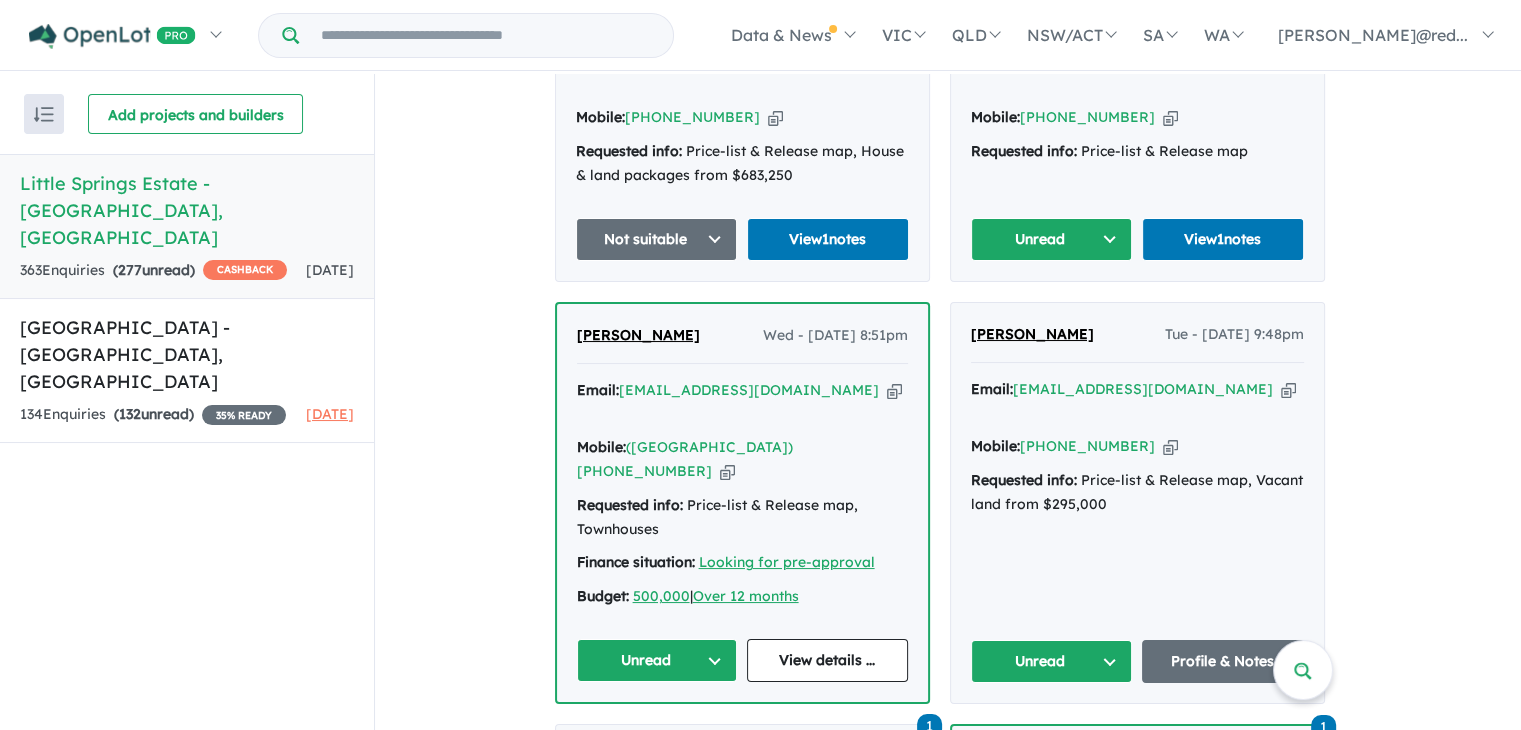 click on "Unread" at bounding box center [657, 660] 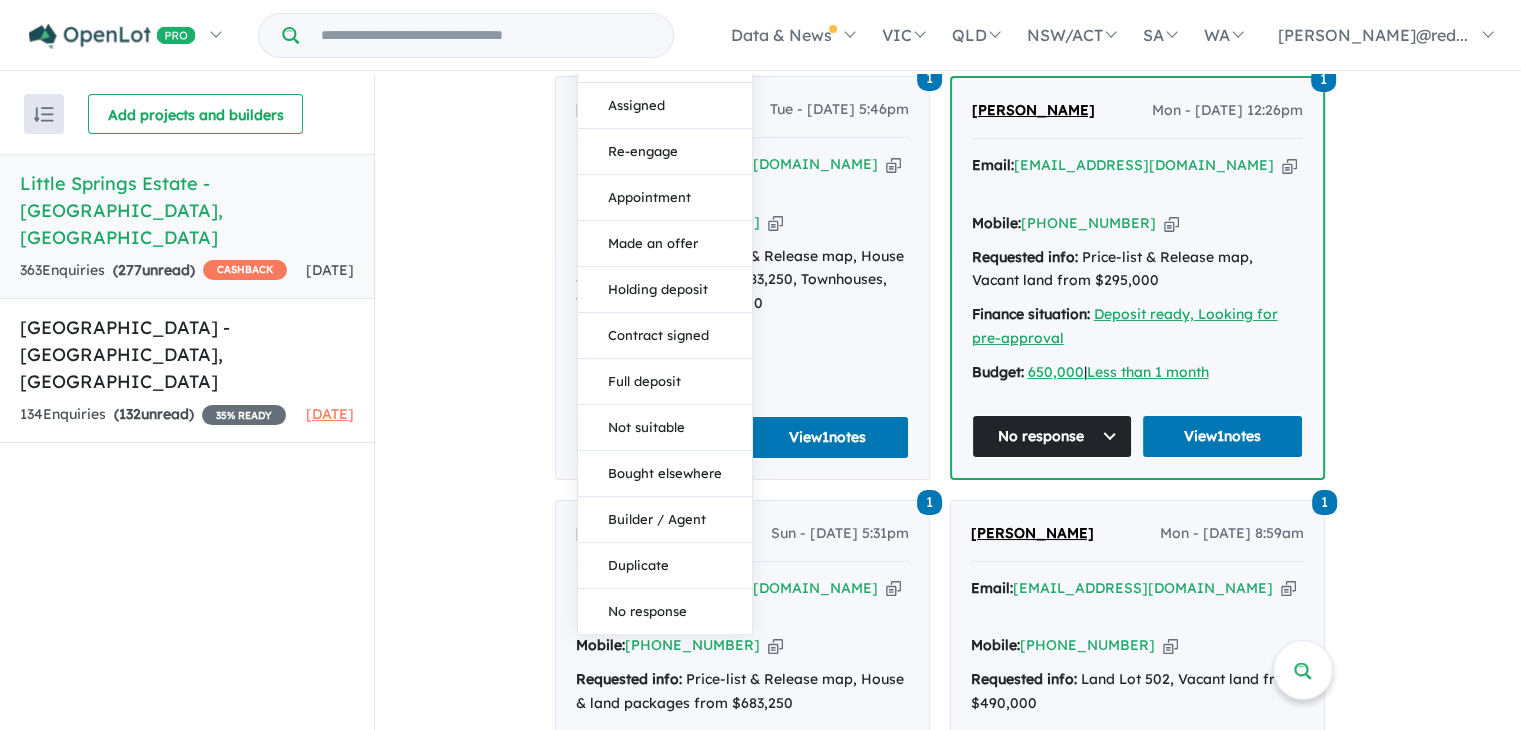 scroll, scrollTop: 2415, scrollLeft: 0, axis: vertical 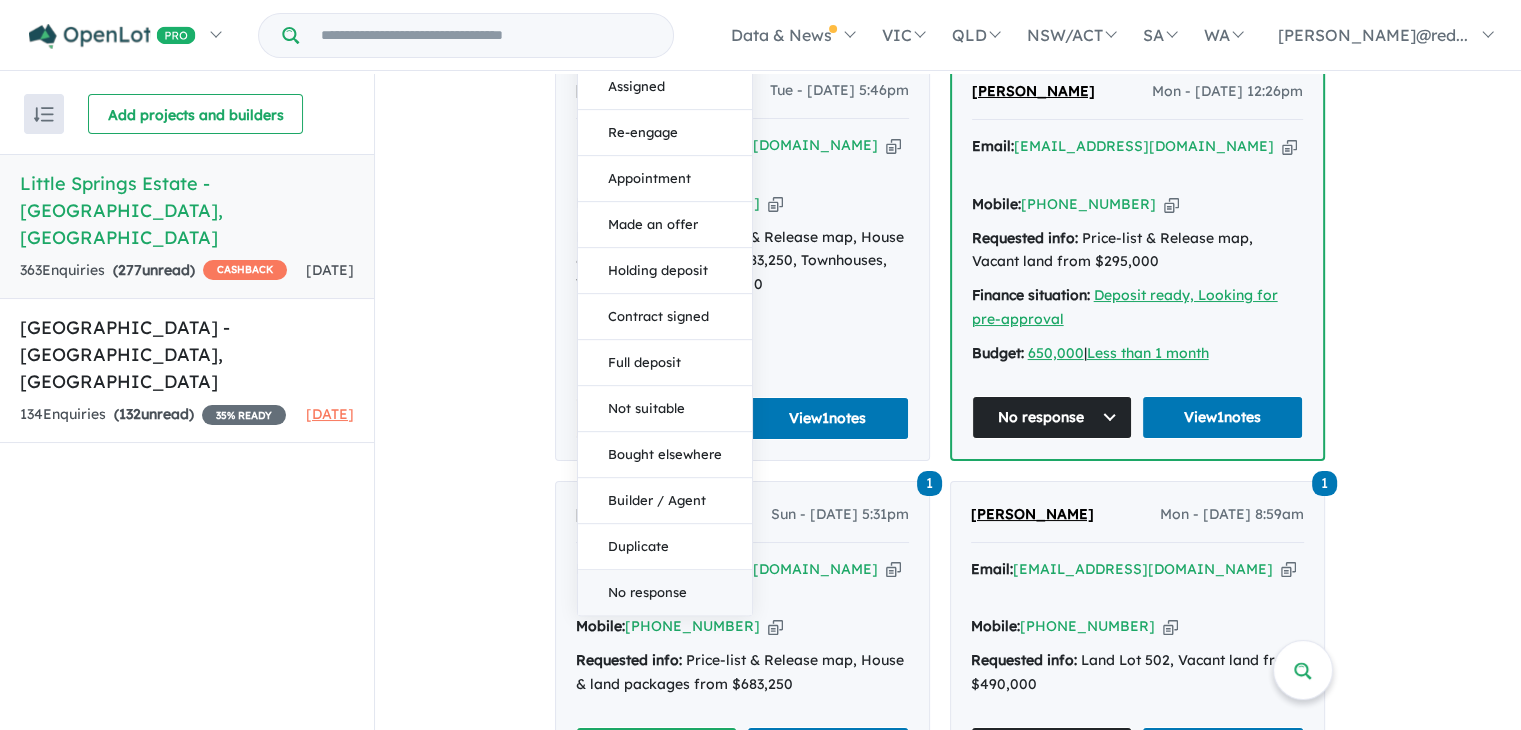 click on "No response" at bounding box center [665, 592] 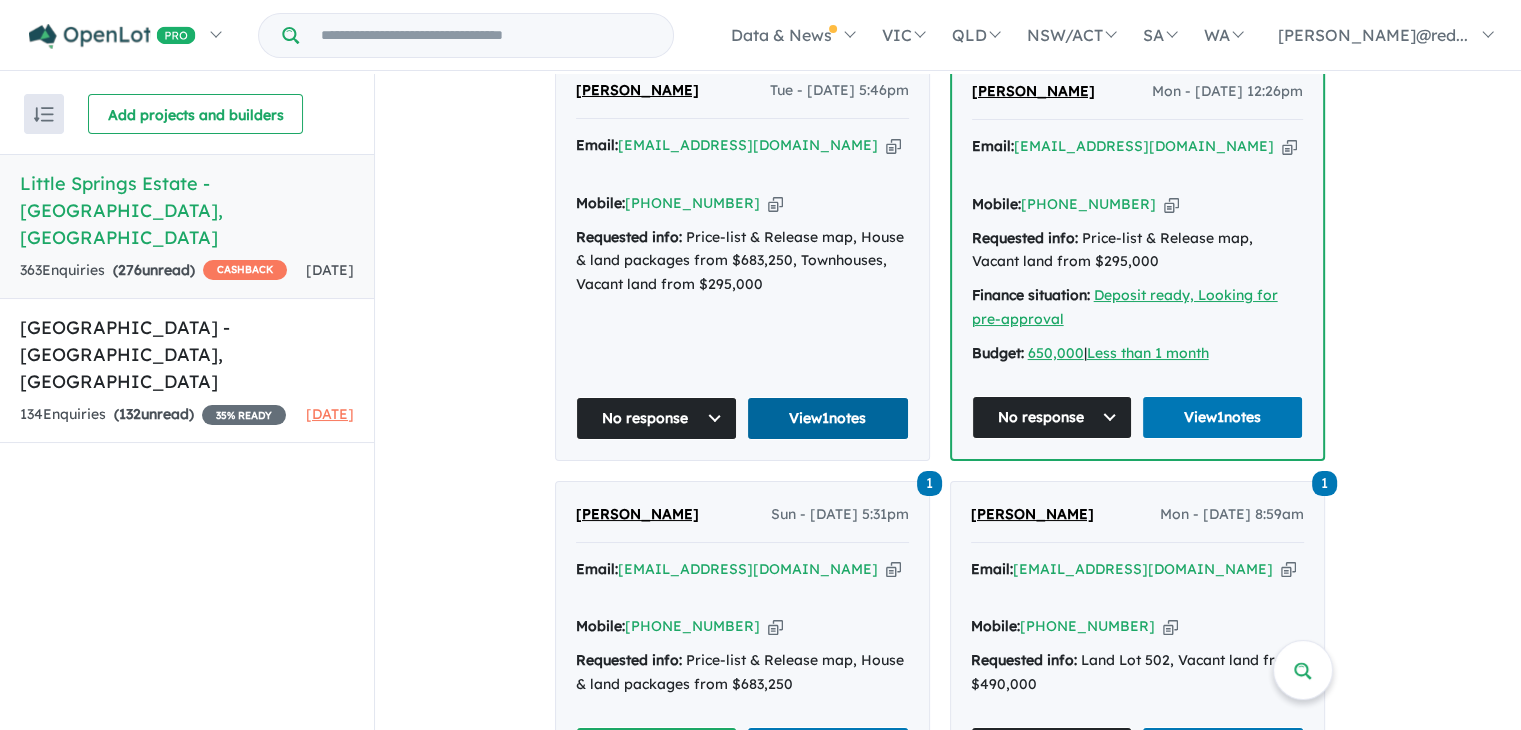 click on "View  1  notes" at bounding box center (828, 418) 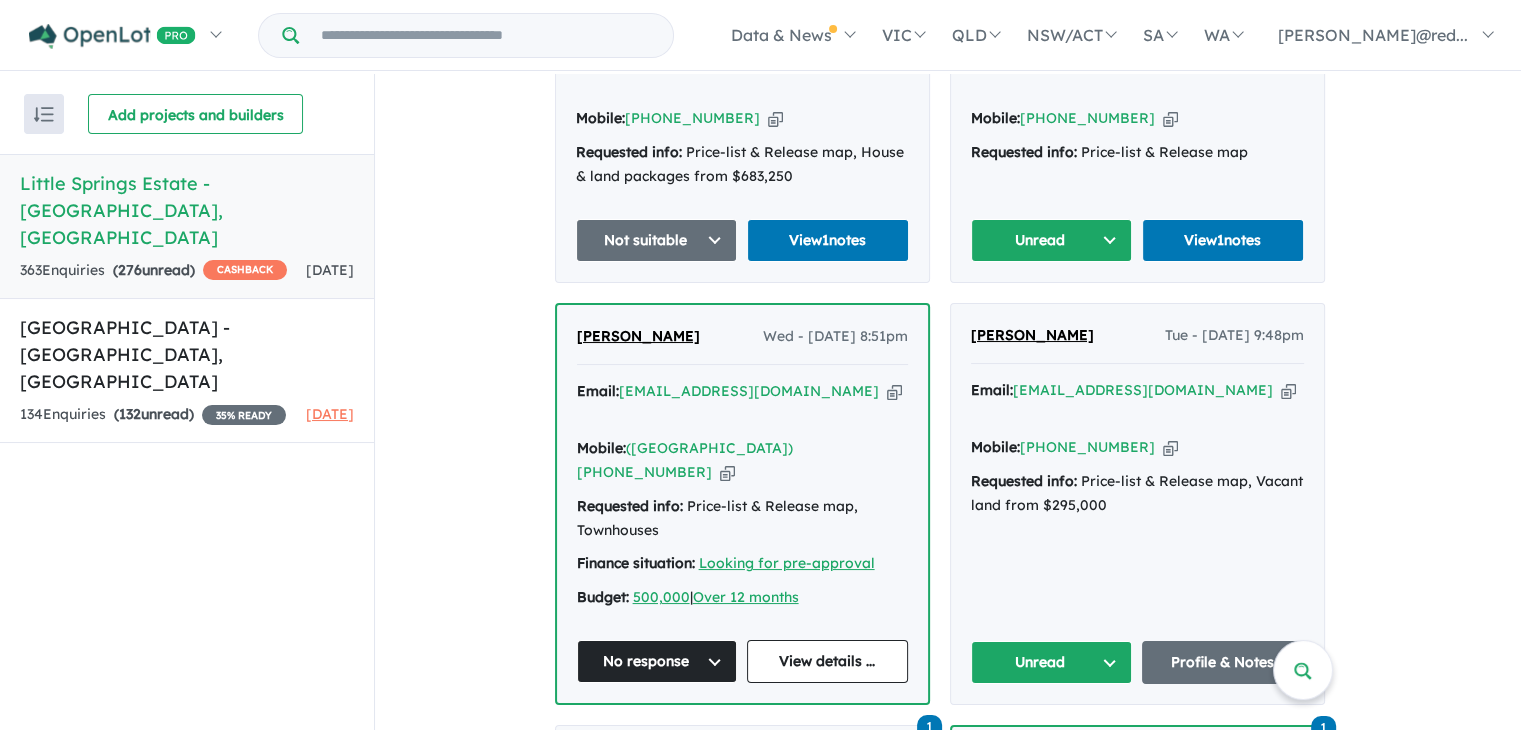 scroll, scrollTop: 1700, scrollLeft: 0, axis: vertical 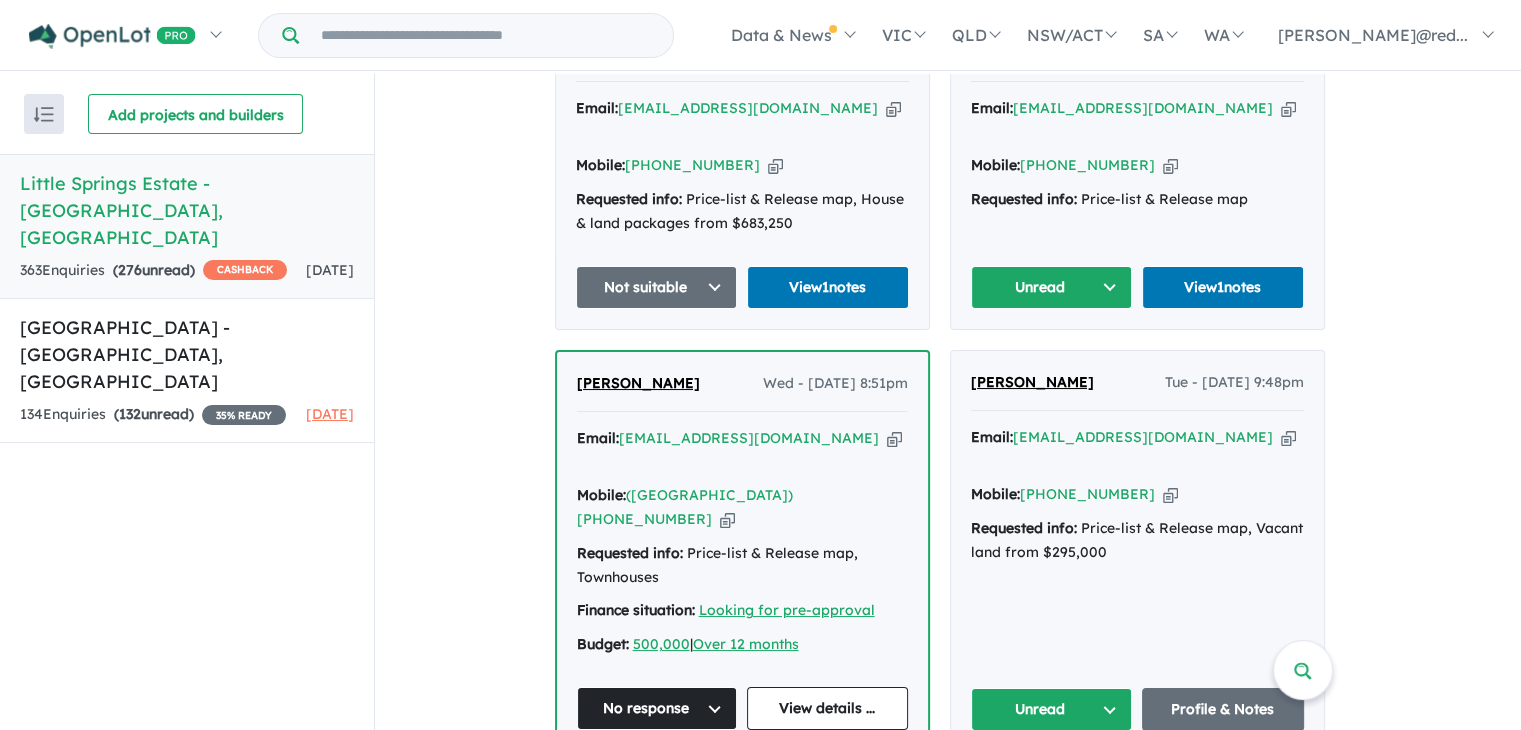 click on "[PERSON_NAME]" at bounding box center (638, 383) 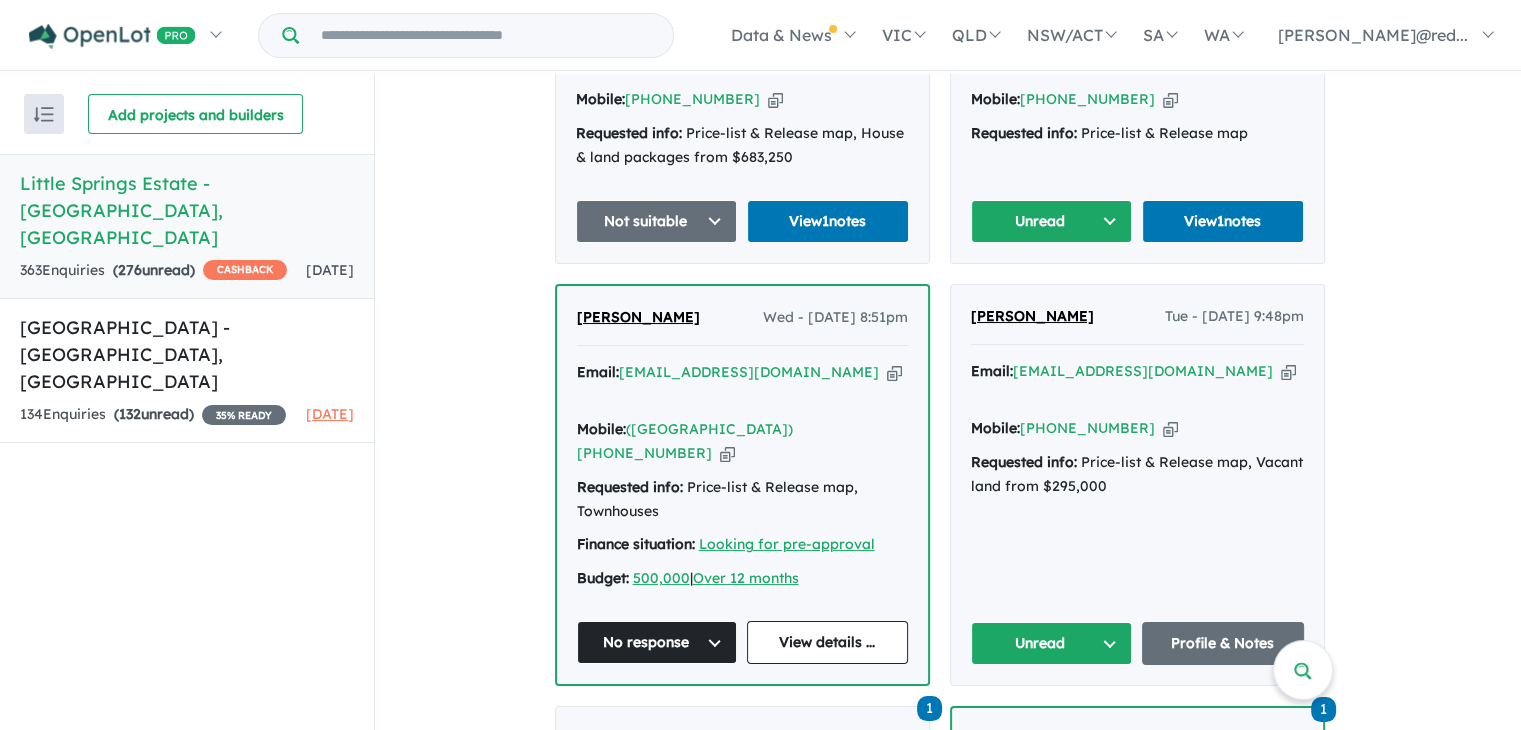 scroll, scrollTop: 1738, scrollLeft: 0, axis: vertical 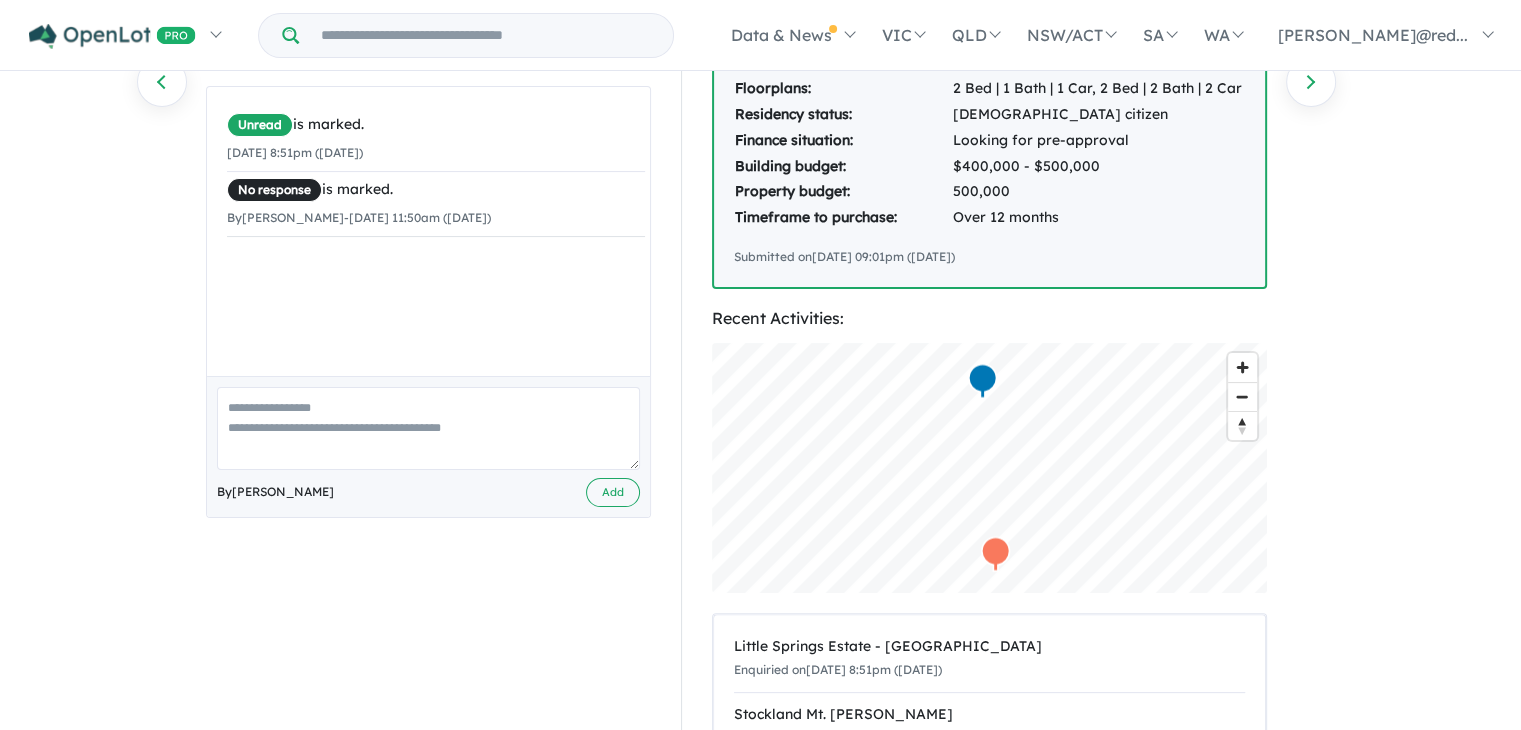 drag, startPoint x: 1529, startPoint y: 159, endPoint x: 743, endPoint y: 300, distance: 798.5468 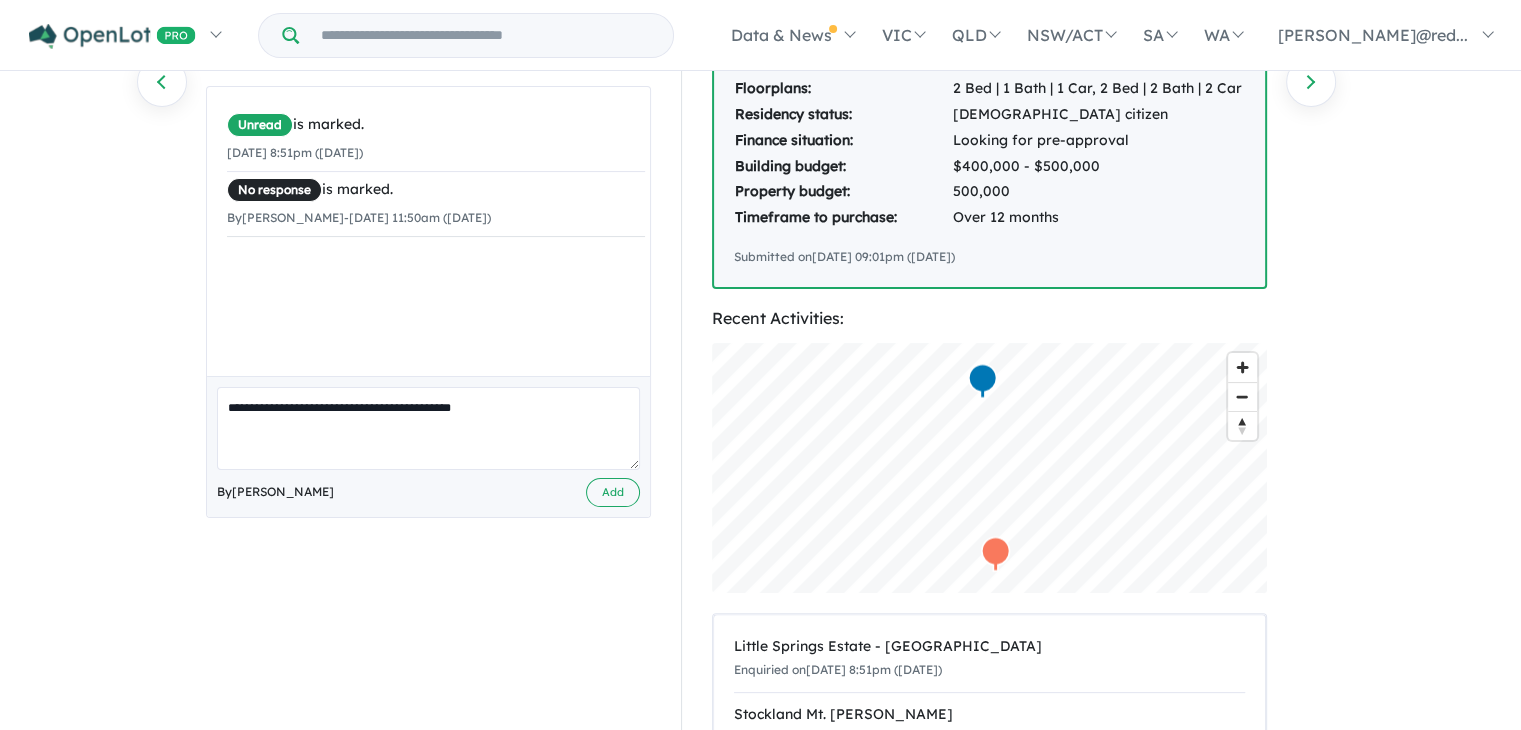 click on "**********" at bounding box center (428, 428) 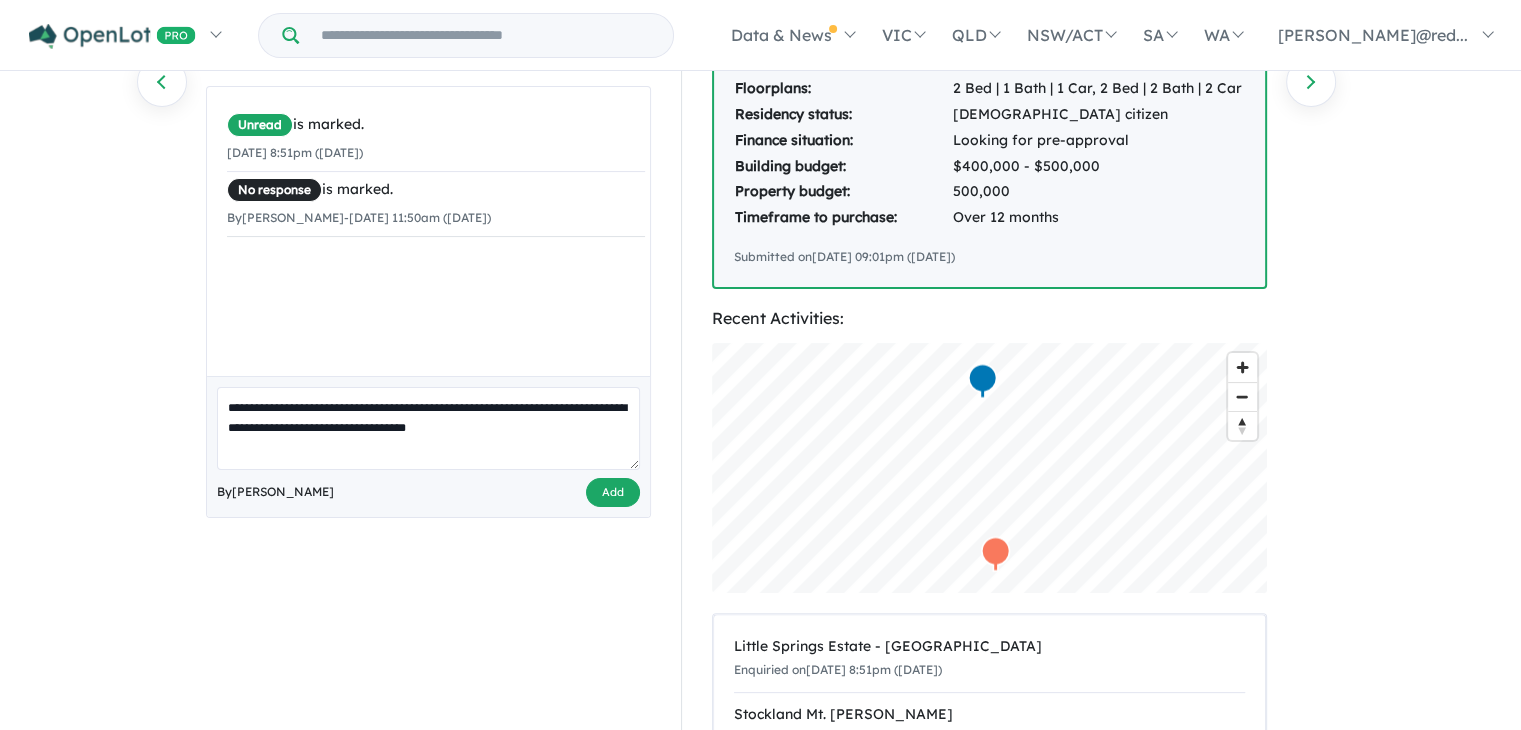 type on "**********" 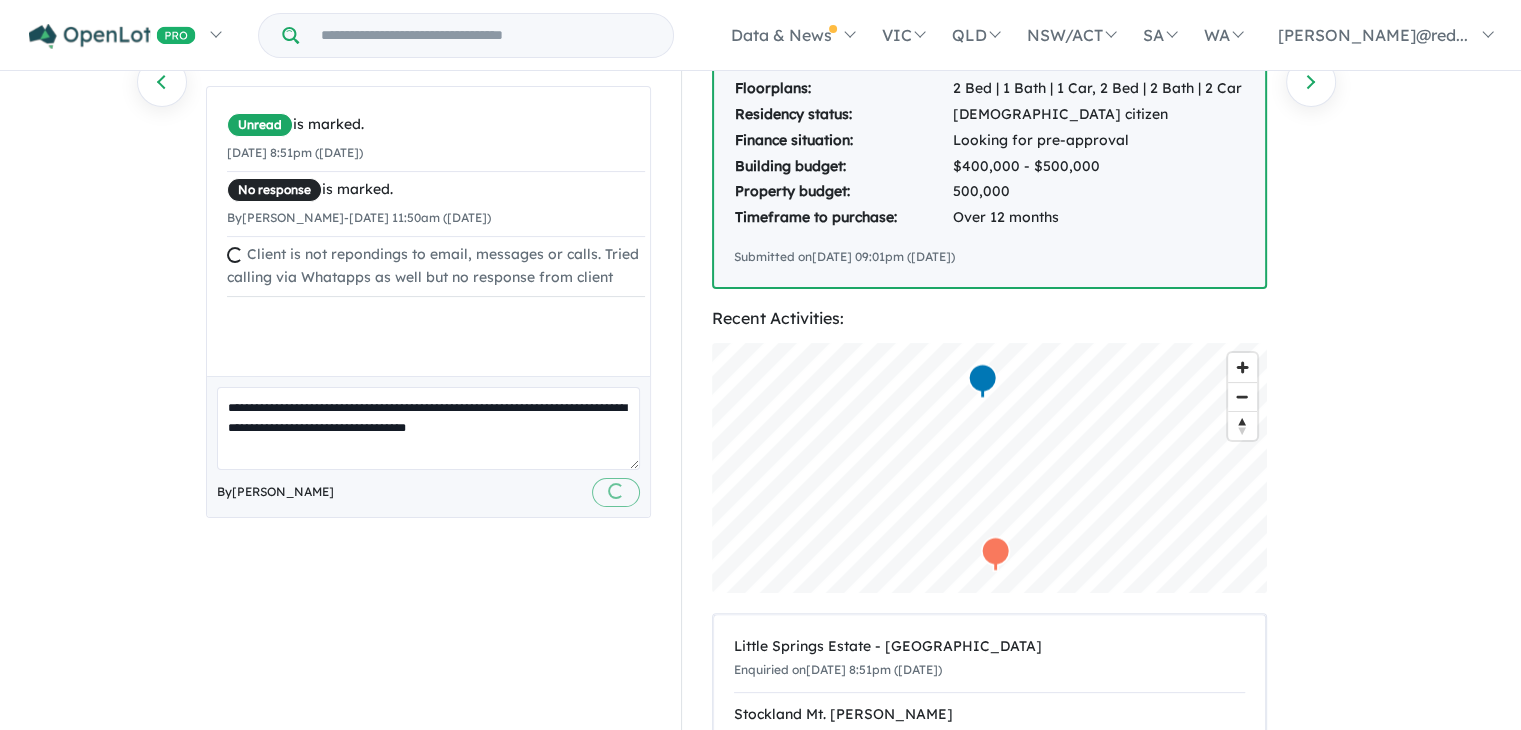 type 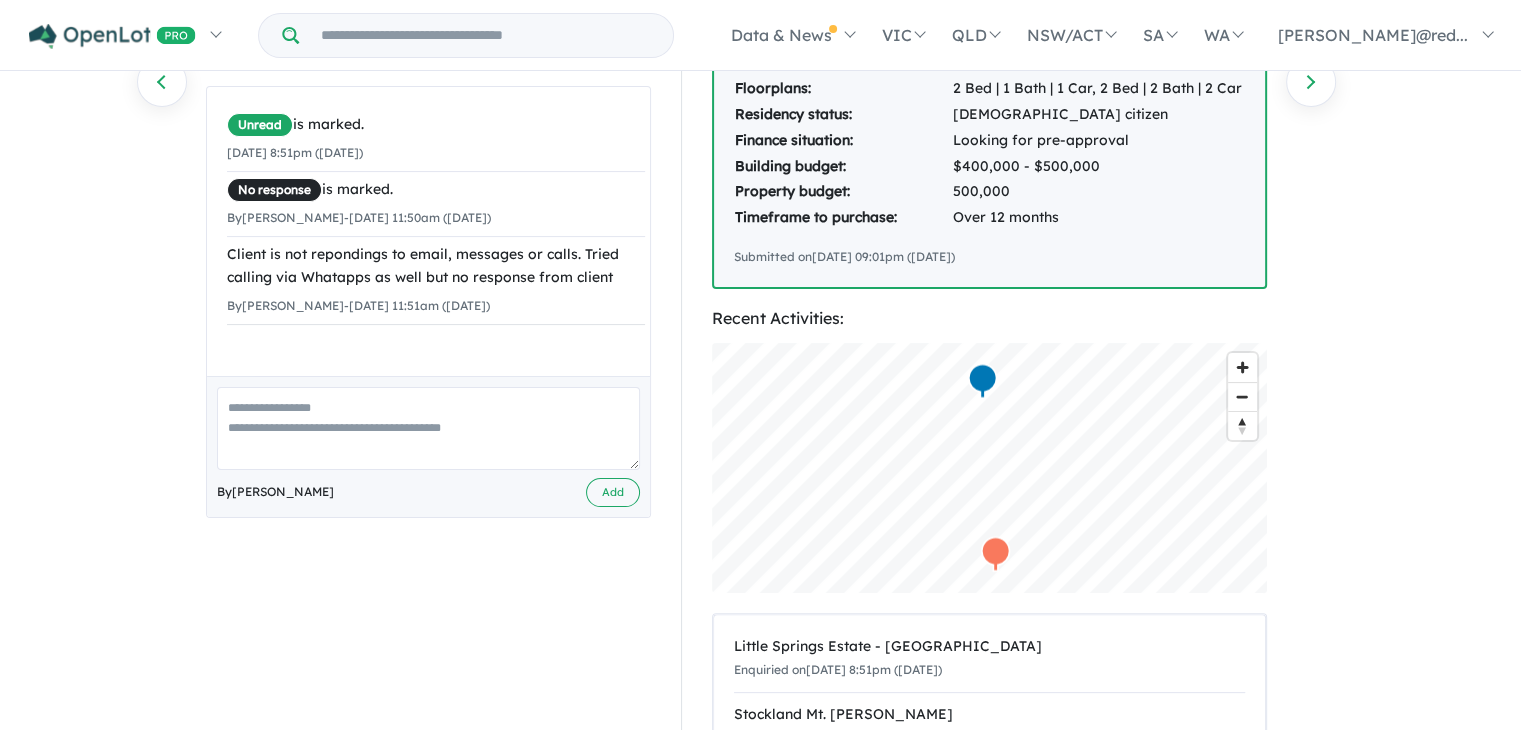 scroll, scrollTop: 0, scrollLeft: 0, axis: both 